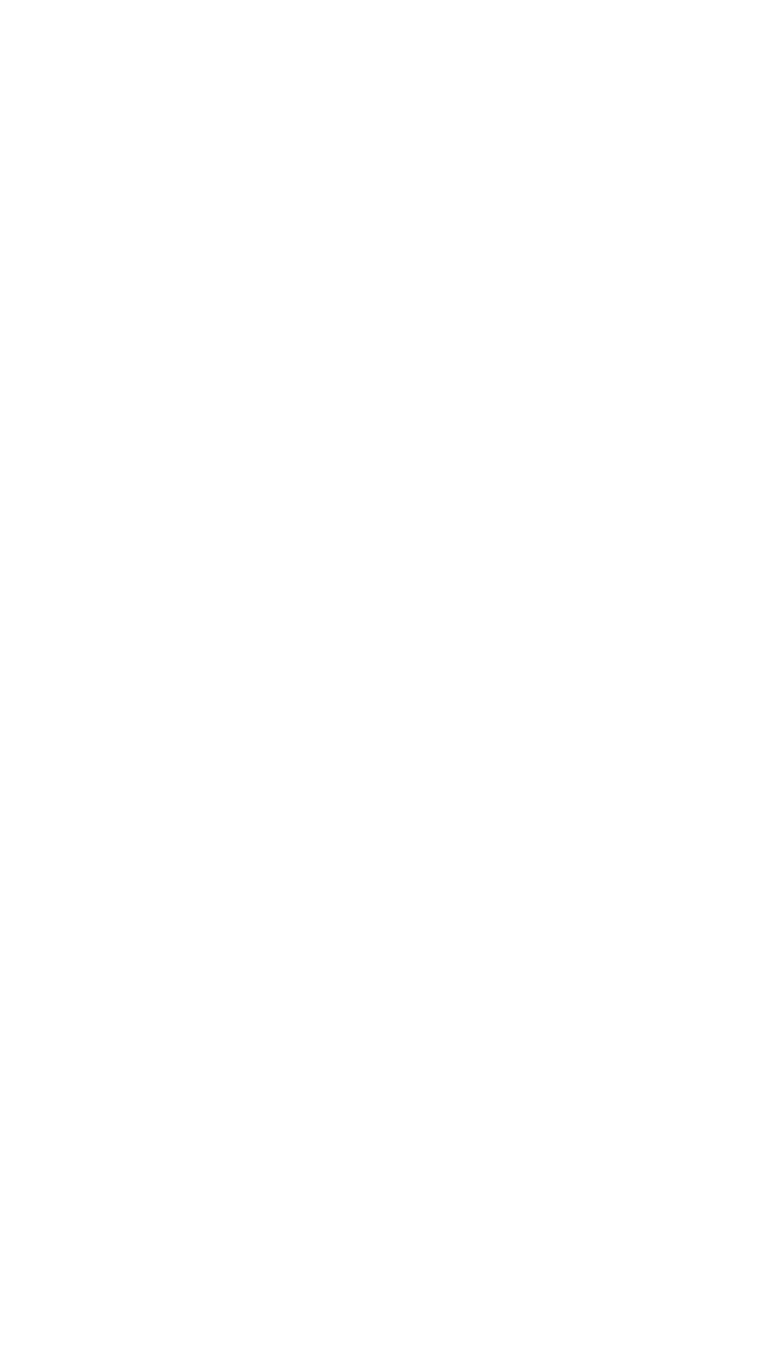 scroll, scrollTop: 0, scrollLeft: 0, axis: both 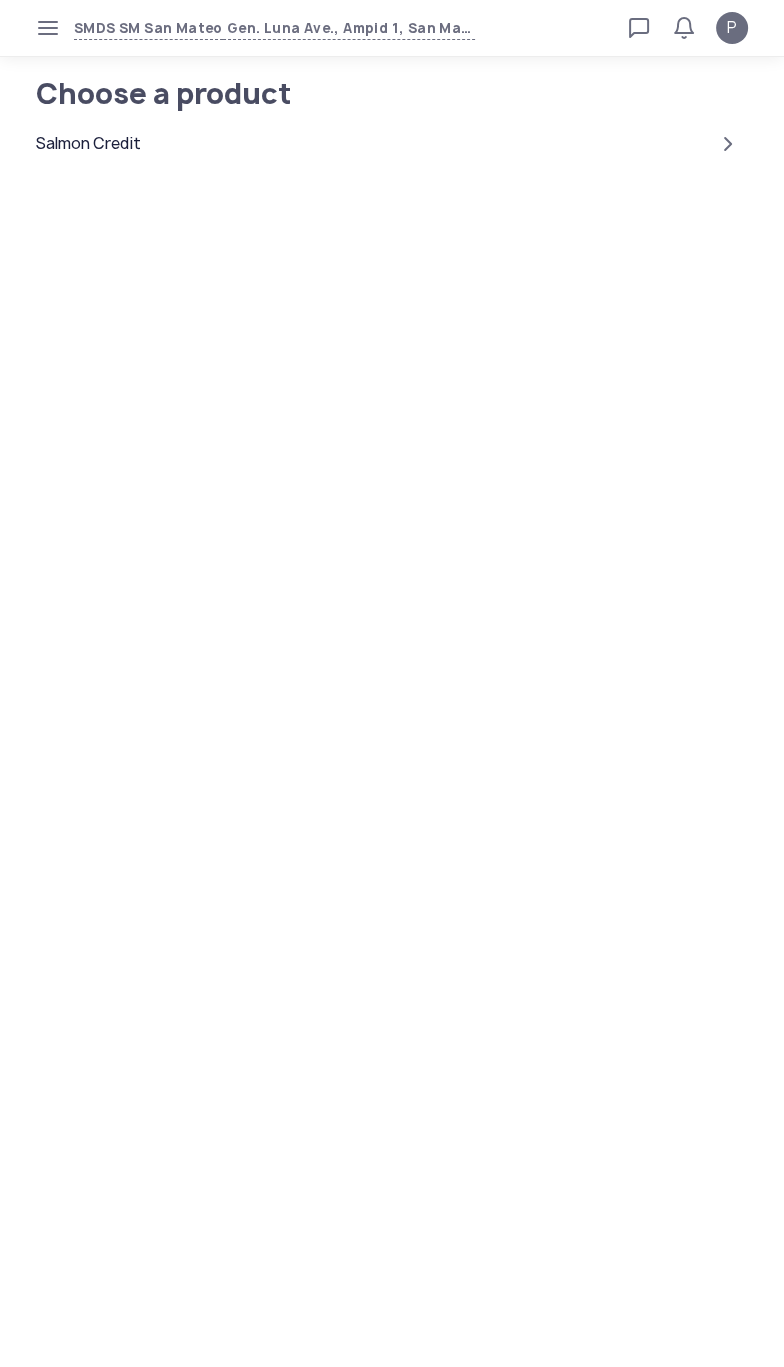click on "Salmon Credit" 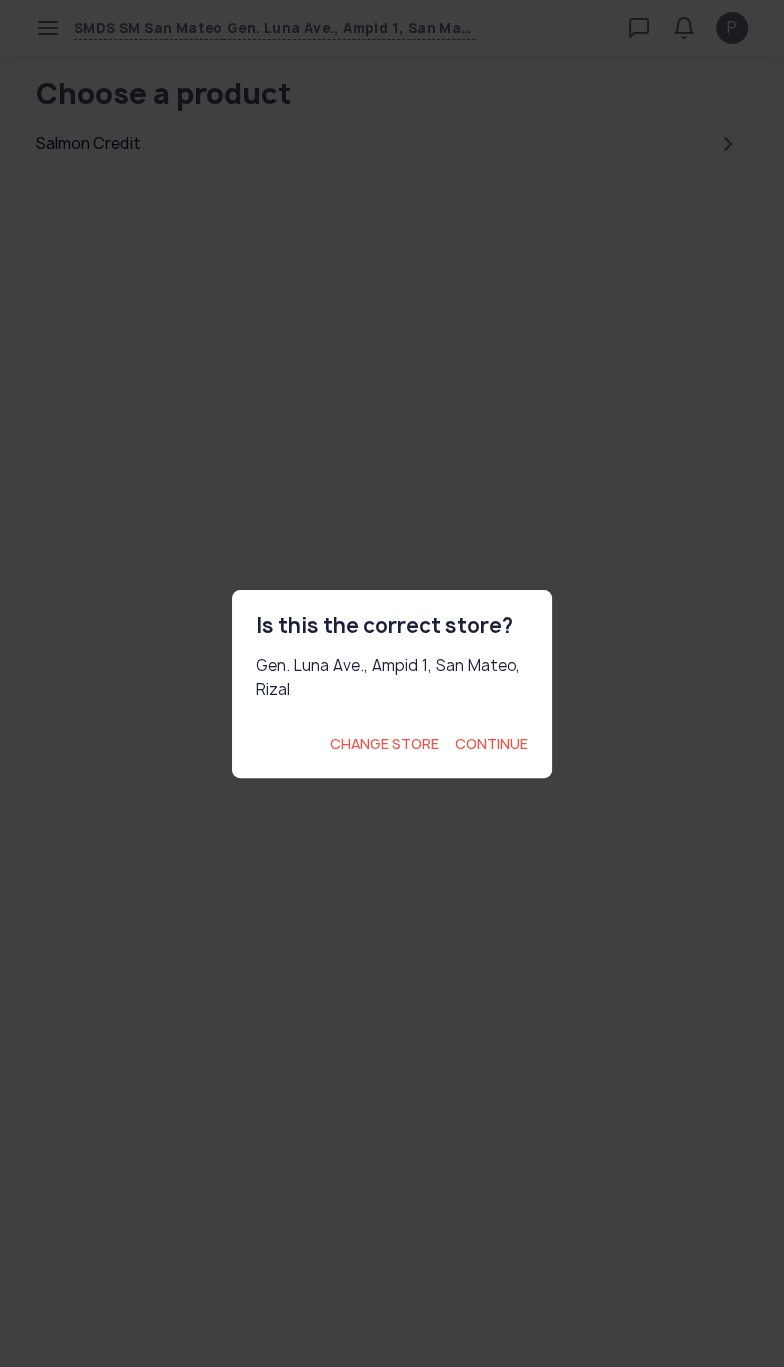 click on "Continue" 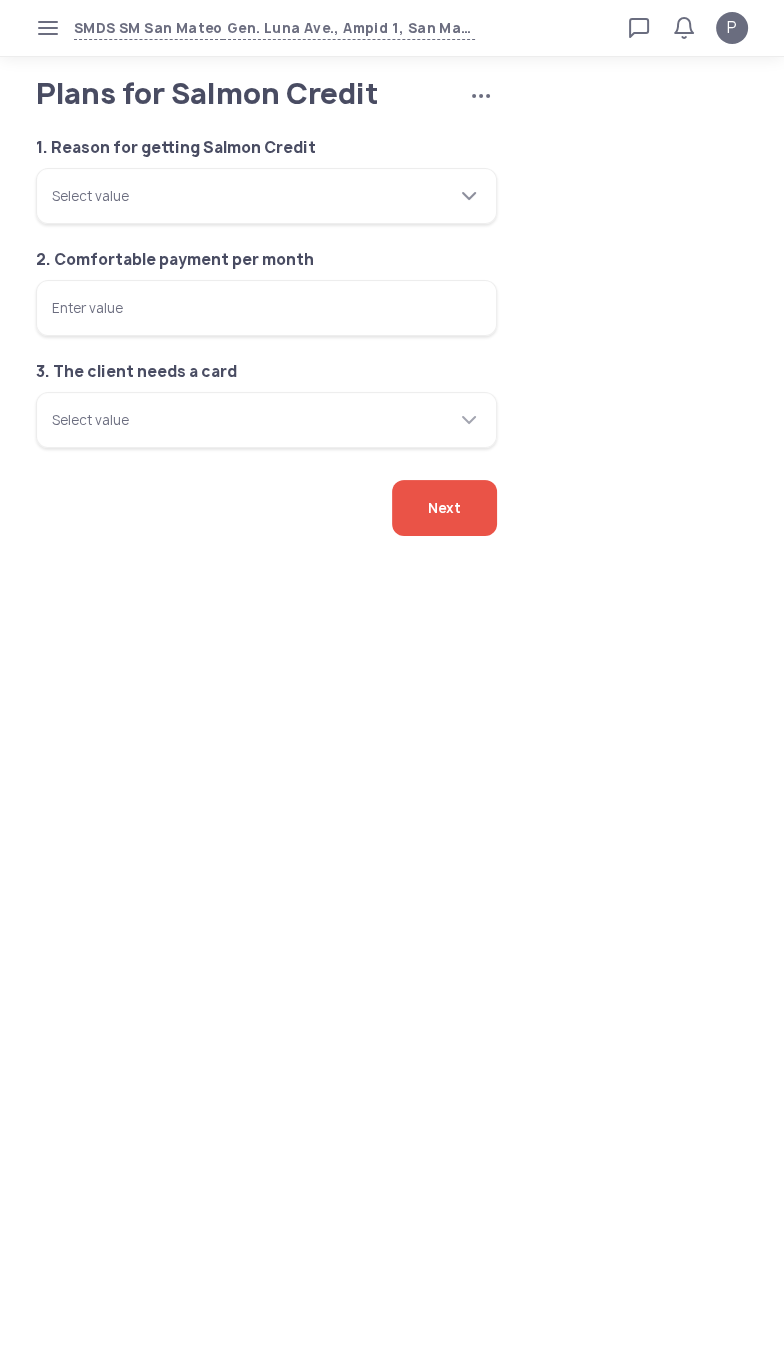 click 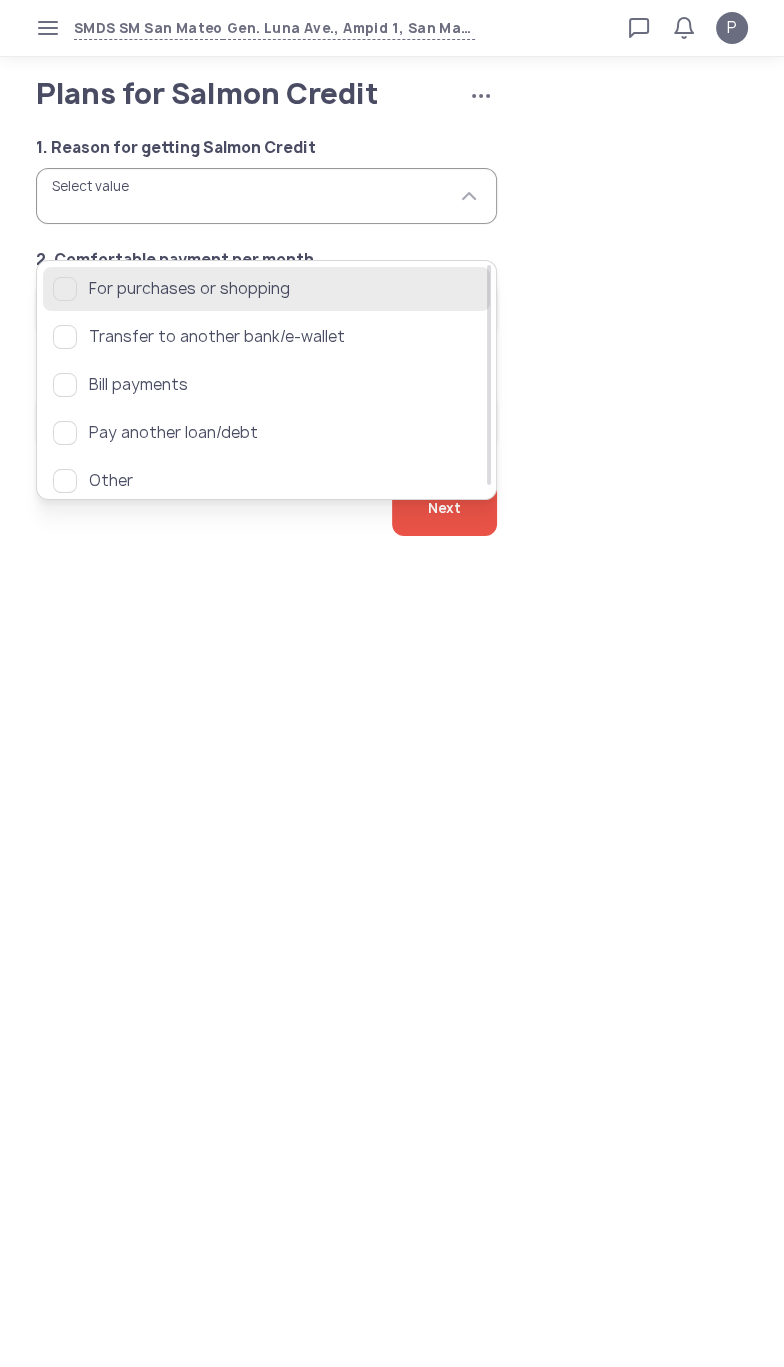 click 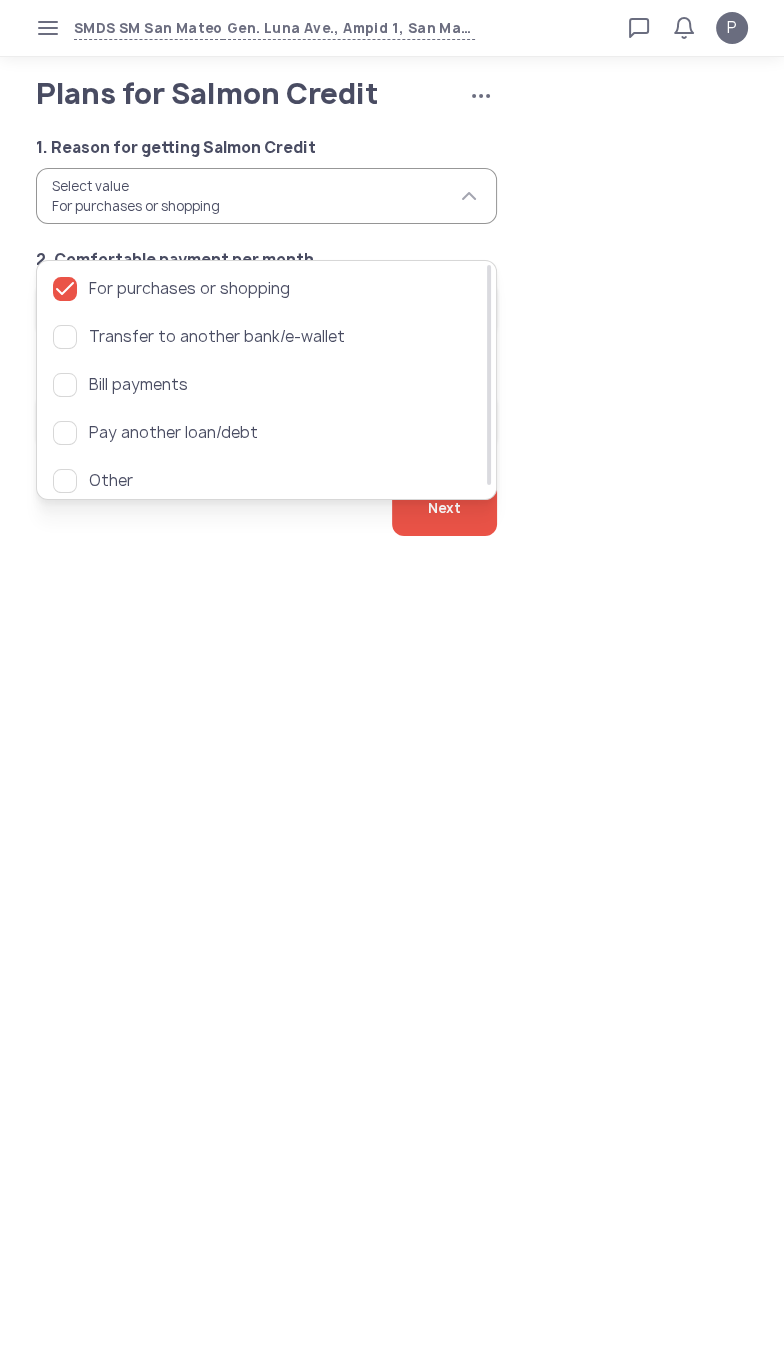 click on "SMDS SM San Mateo Gen. Luna Ave., Ampid 1, San Mateo, Rizal Loan calculator Loan applications FAQs Refund P  Plans for Salmon Credit   Cancel application  P
Verified agent Full name Ma.Kristina Perez Telephone number +63 994 057 85 99 E-mail m.perez@sa.salmon.ph Log out  Plans for Salmon Credit   Cancel application  1. Reason for getting Salmon Credit  Select value  For purchases or shopping 2. Comfortable payment per month  Enter value  3. The client needs a card  Select value   Next   For purchases or shopping   Transfer to another bank/e-wallet   Bill payments   Pay another loan/debt   Other" at bounding box center [392, 683] 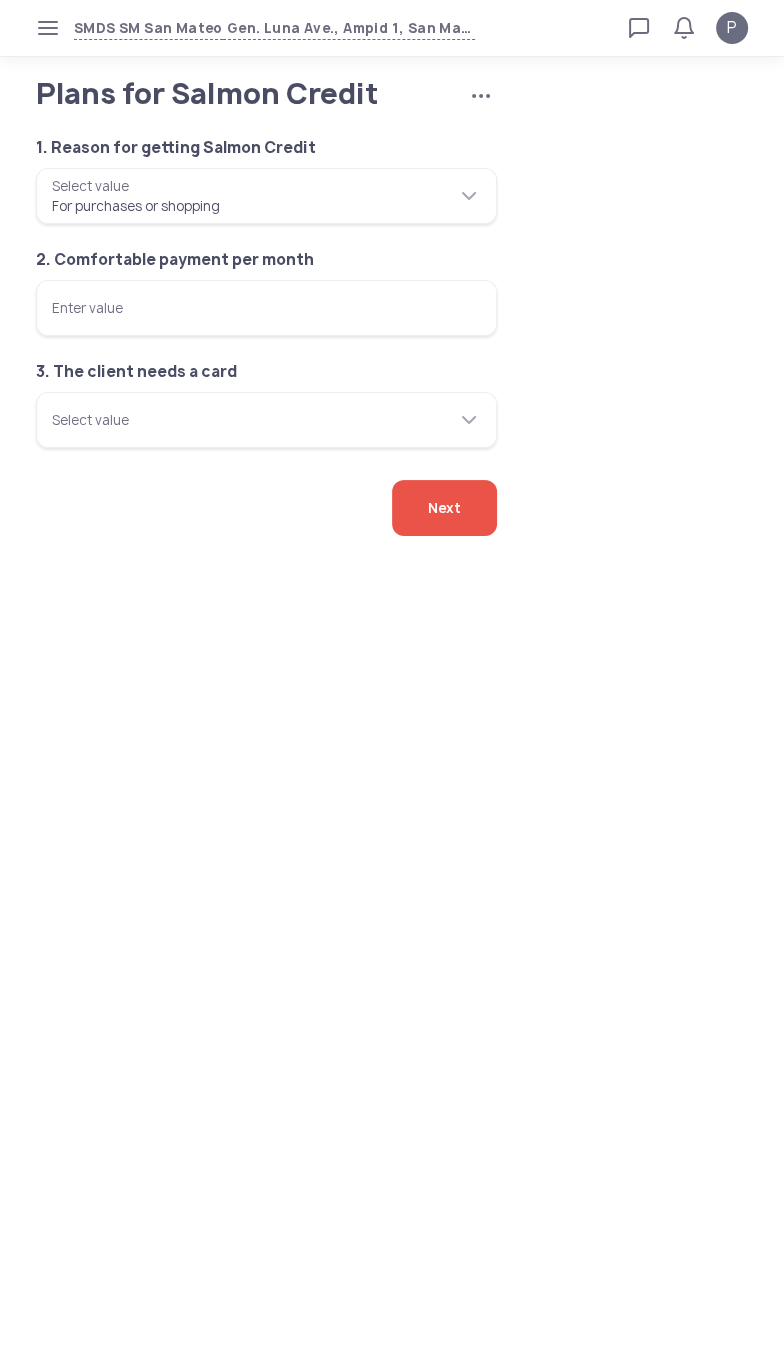 click on "Enter value" at bounding box center [266, 308] 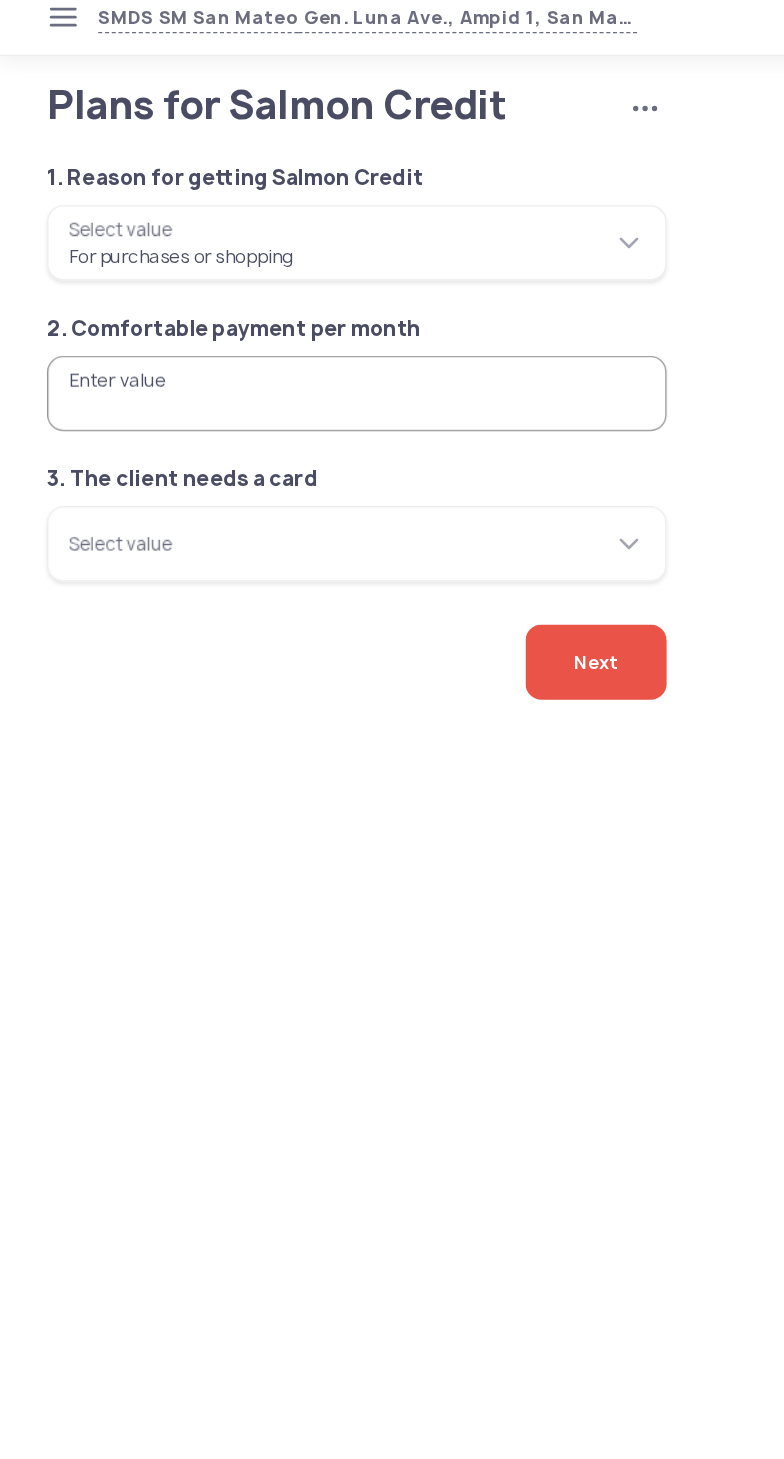 click on "Enter value" at bounding box center [266, 308] 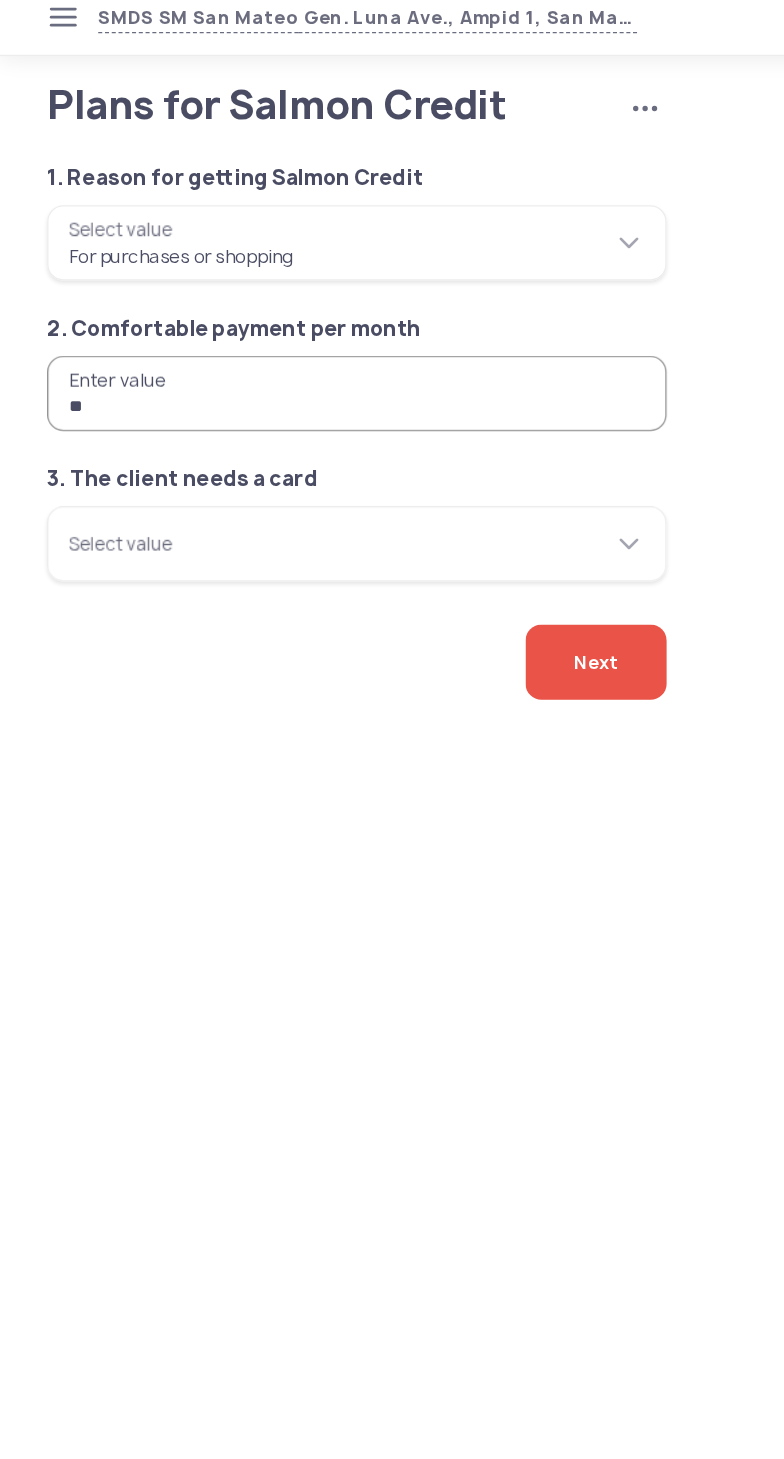 type on "*" 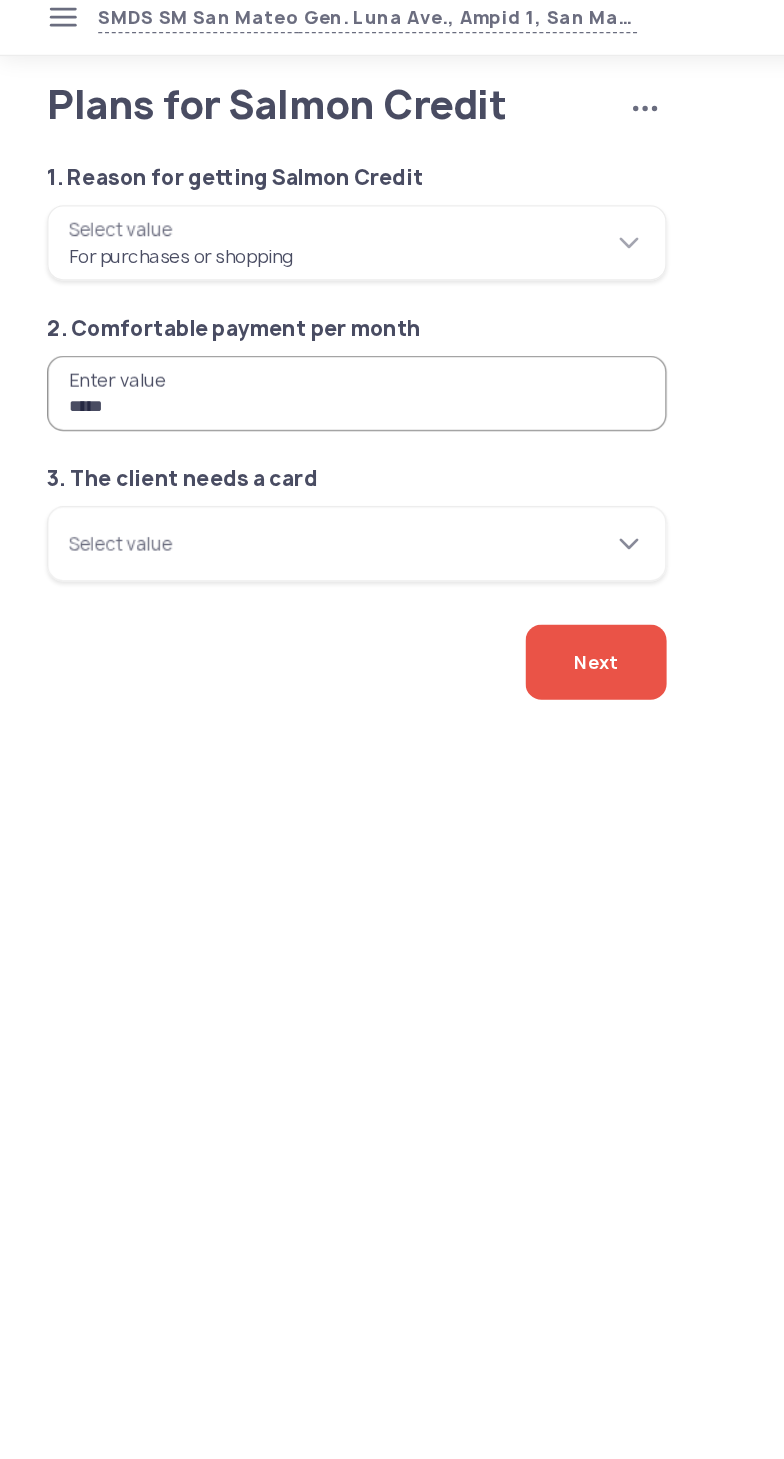 type on "*****" 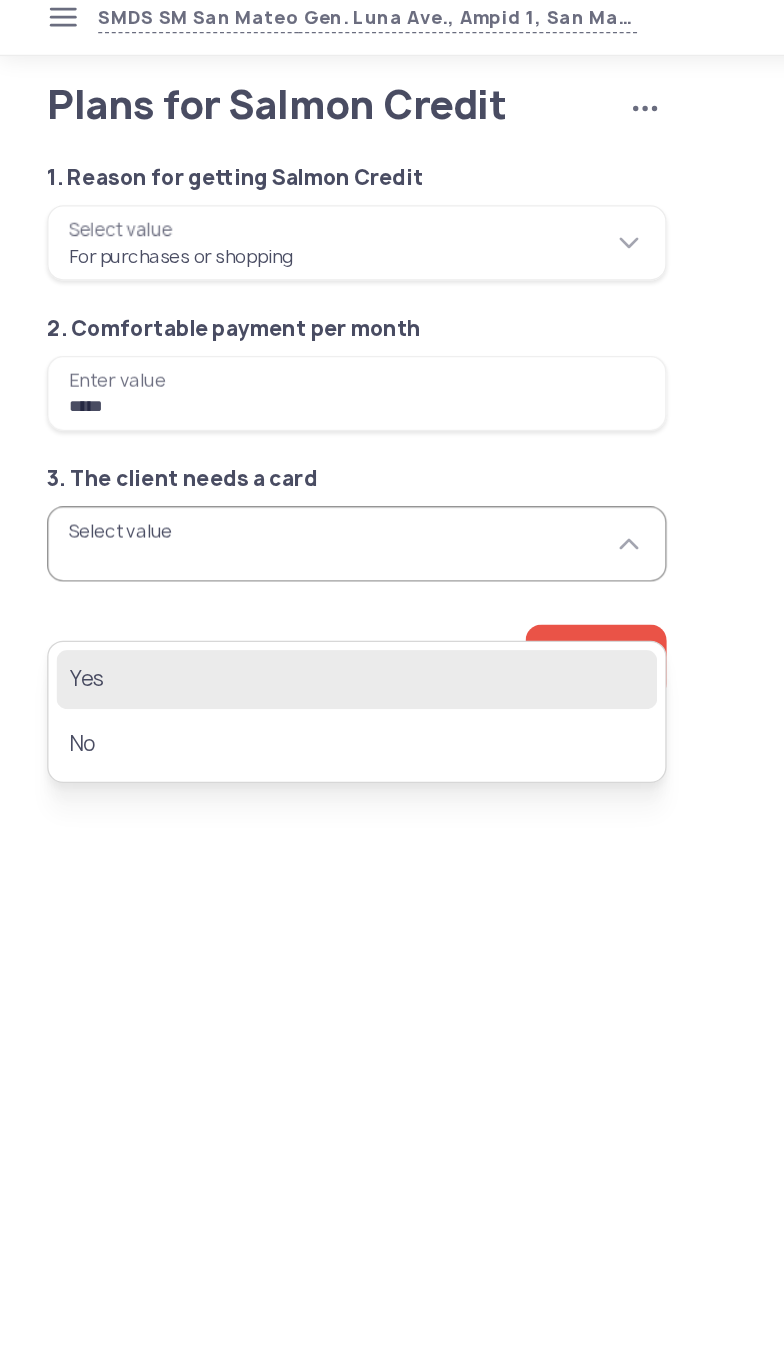 click on "Yes" 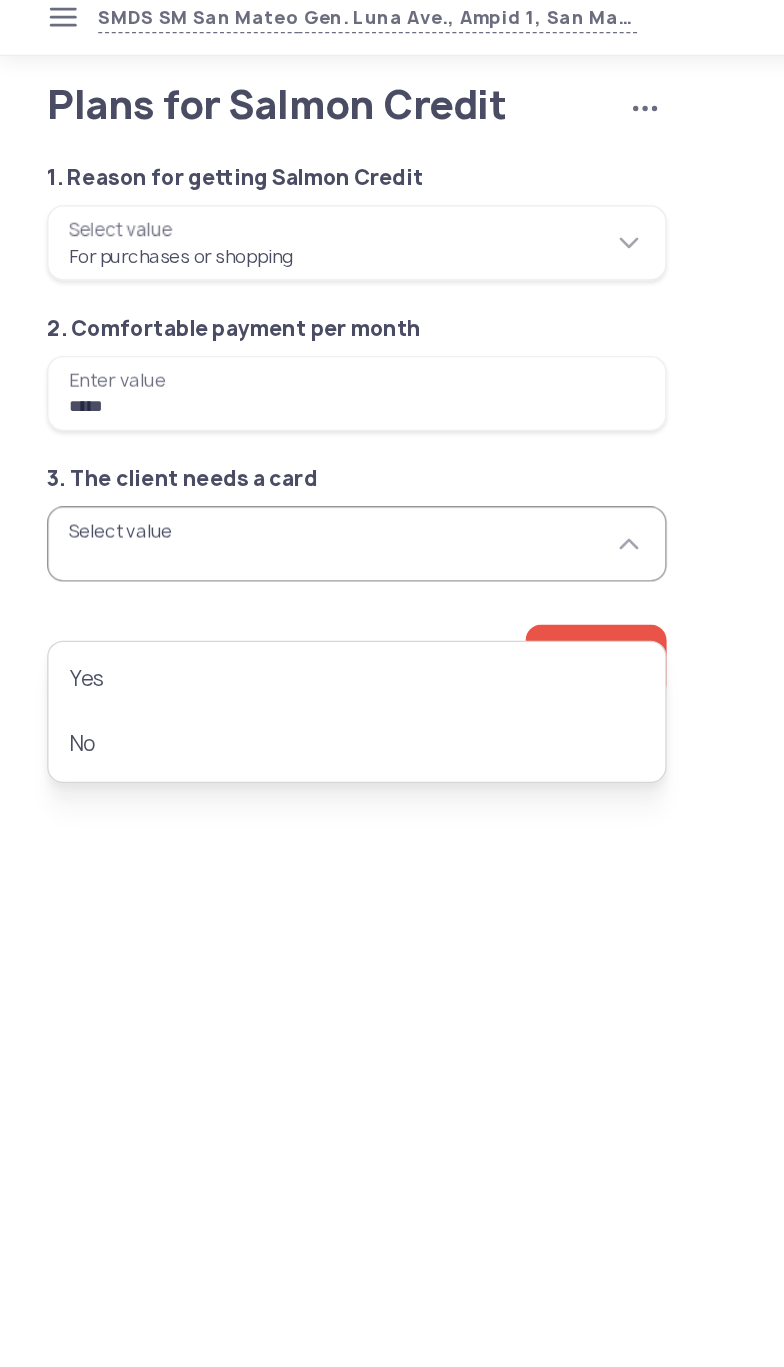 type on "***" 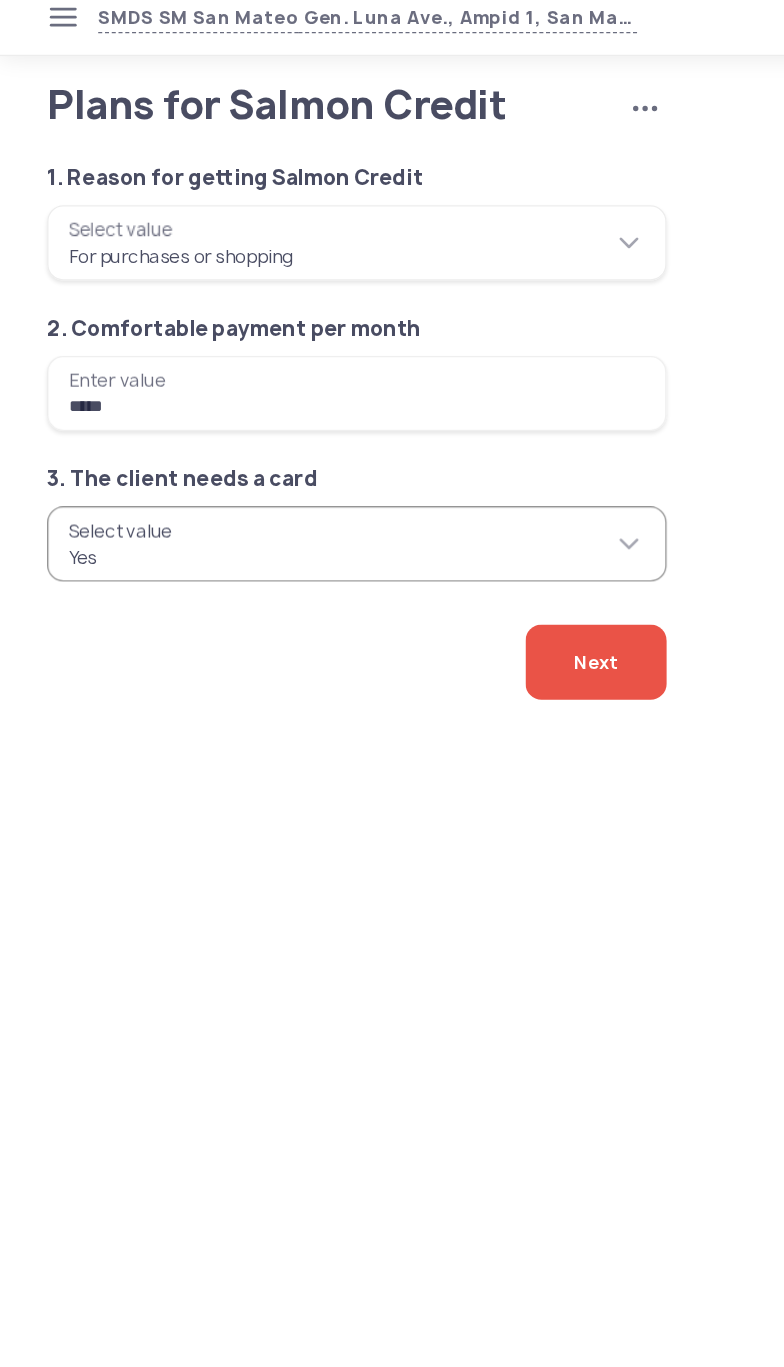 click on "Next" 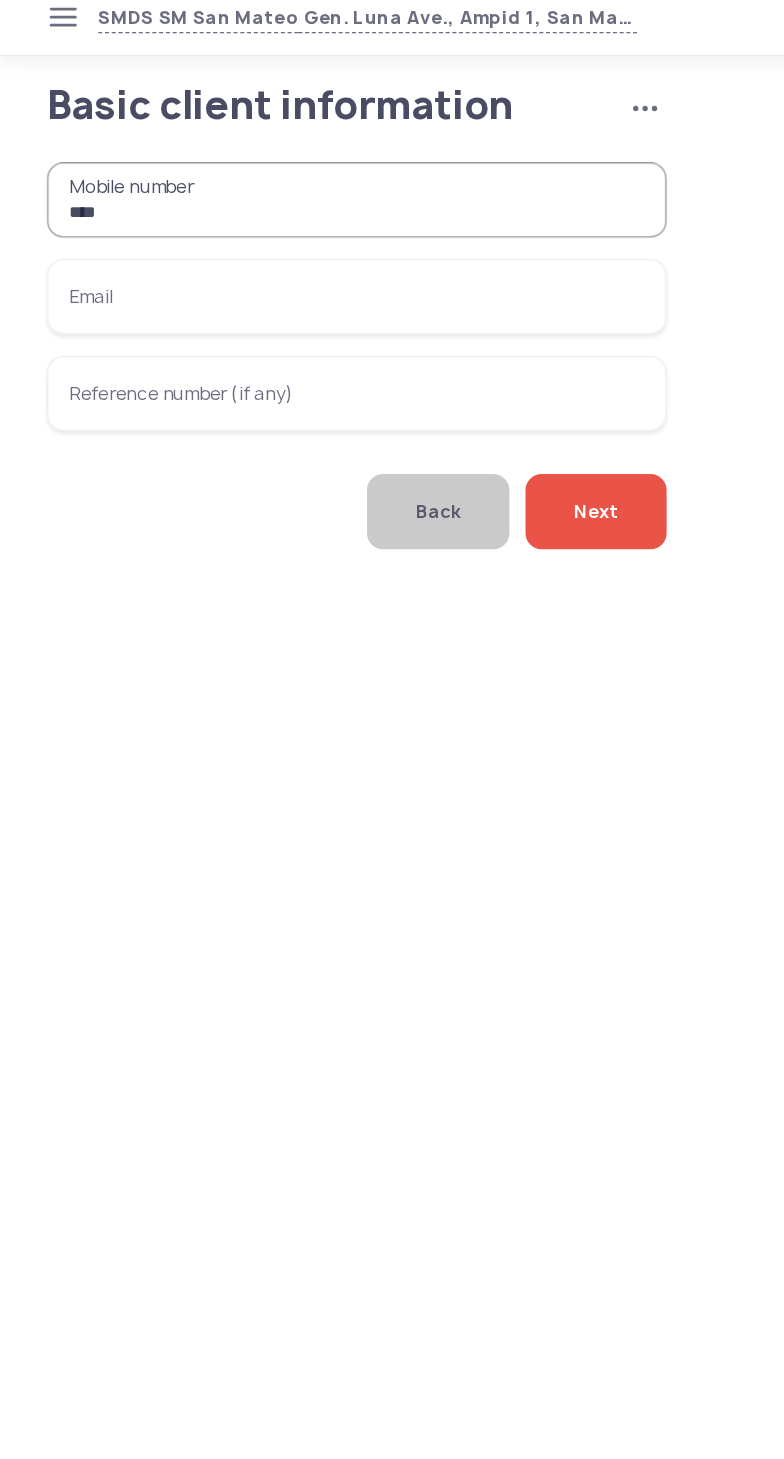 click on "***" at bounding box center [266, 164] 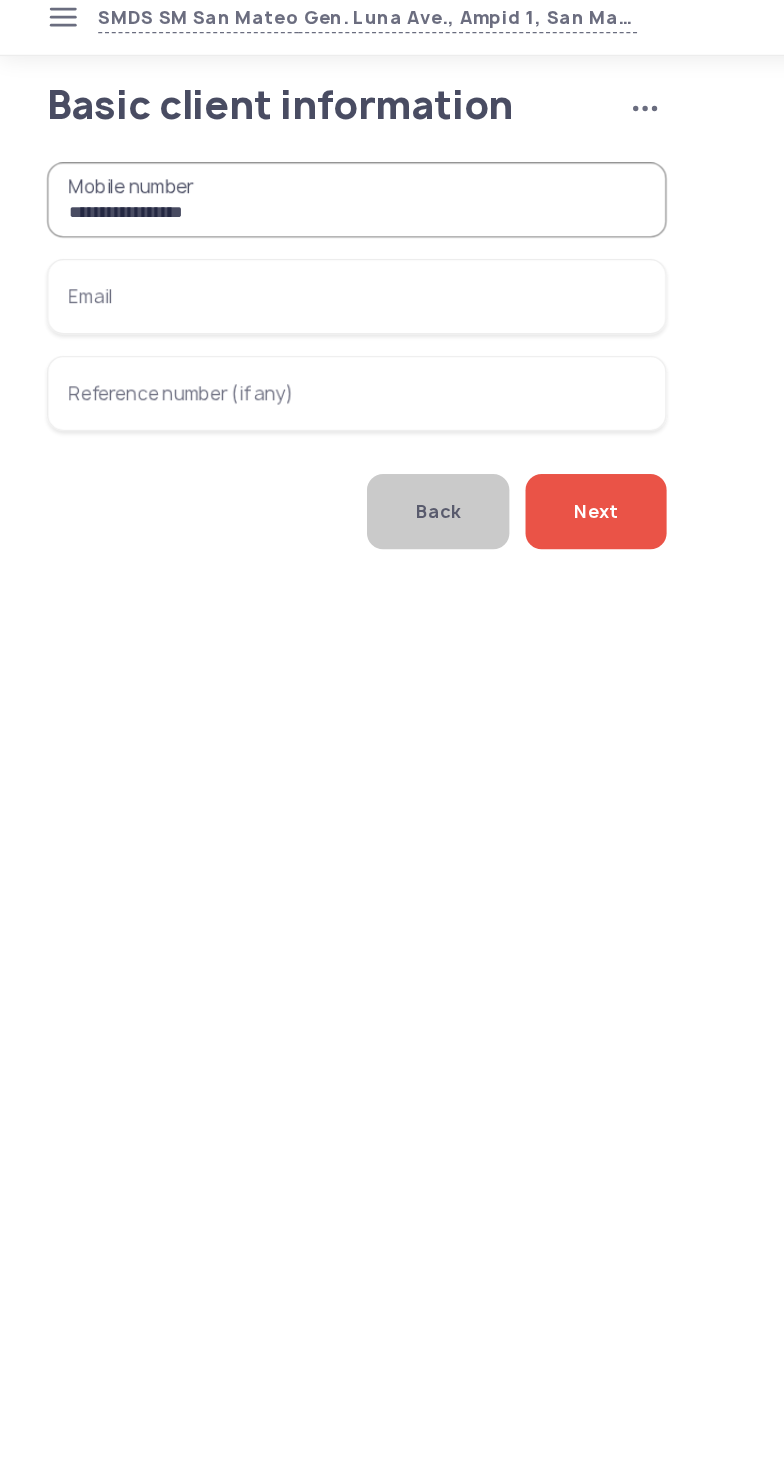 type on "**********" 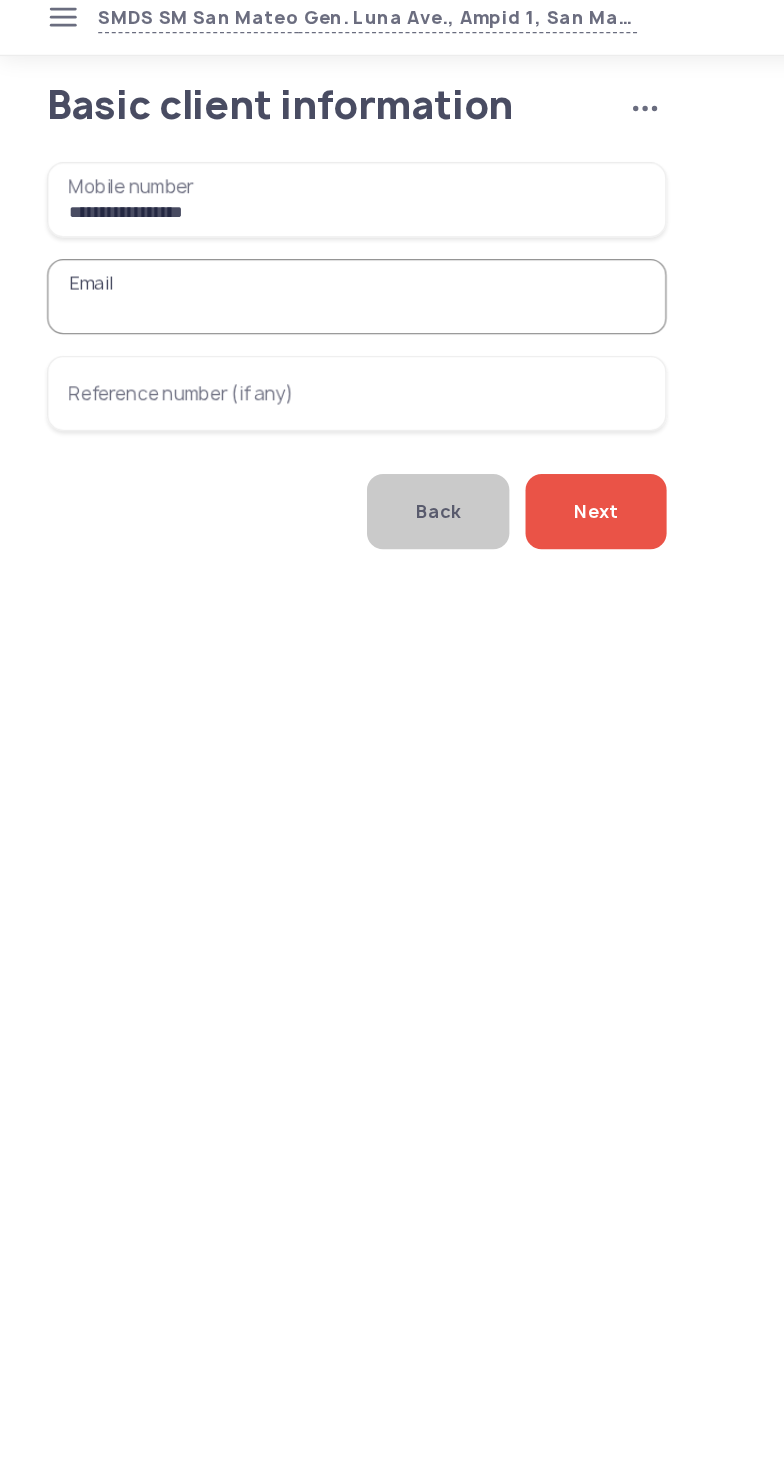click on "Email" at bounding box center (266, 236) 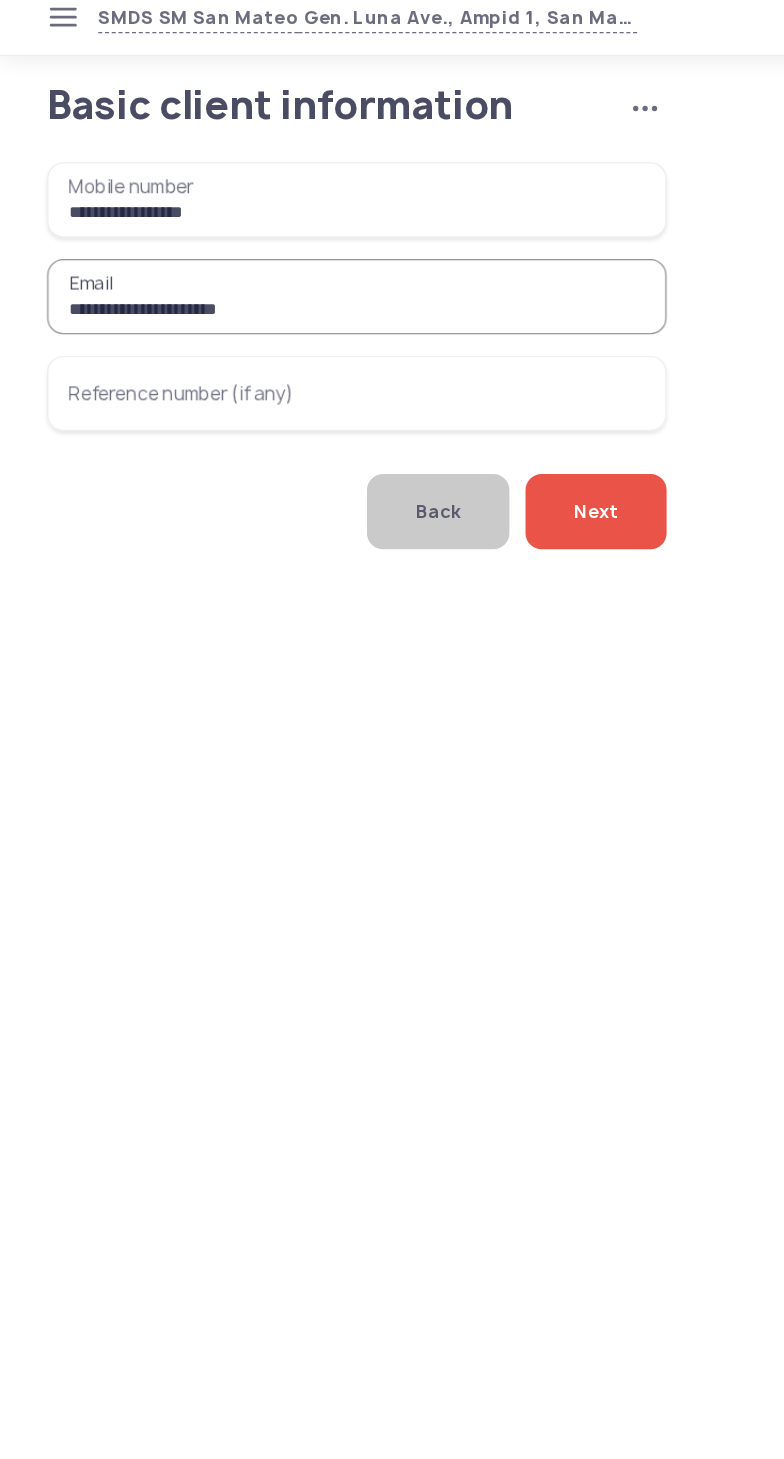 type on "**********" 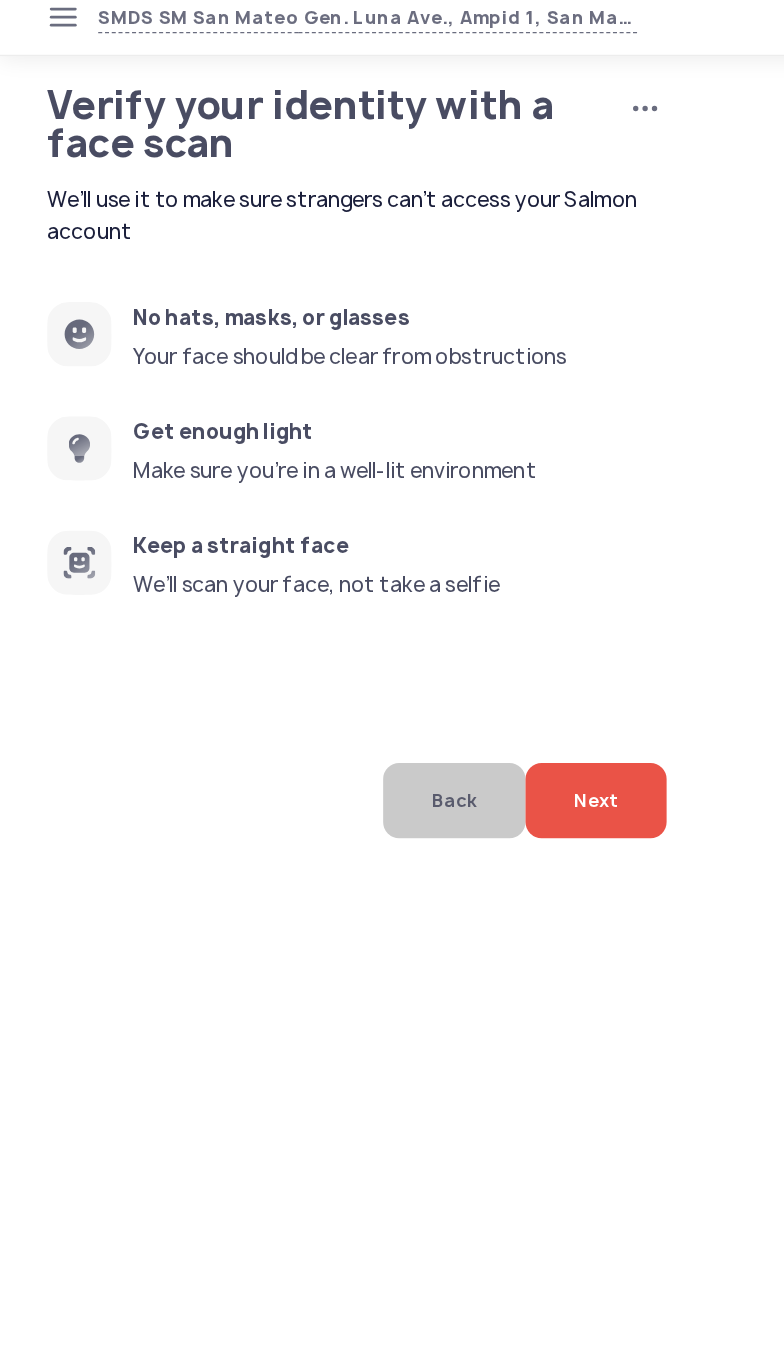 click on "Next" 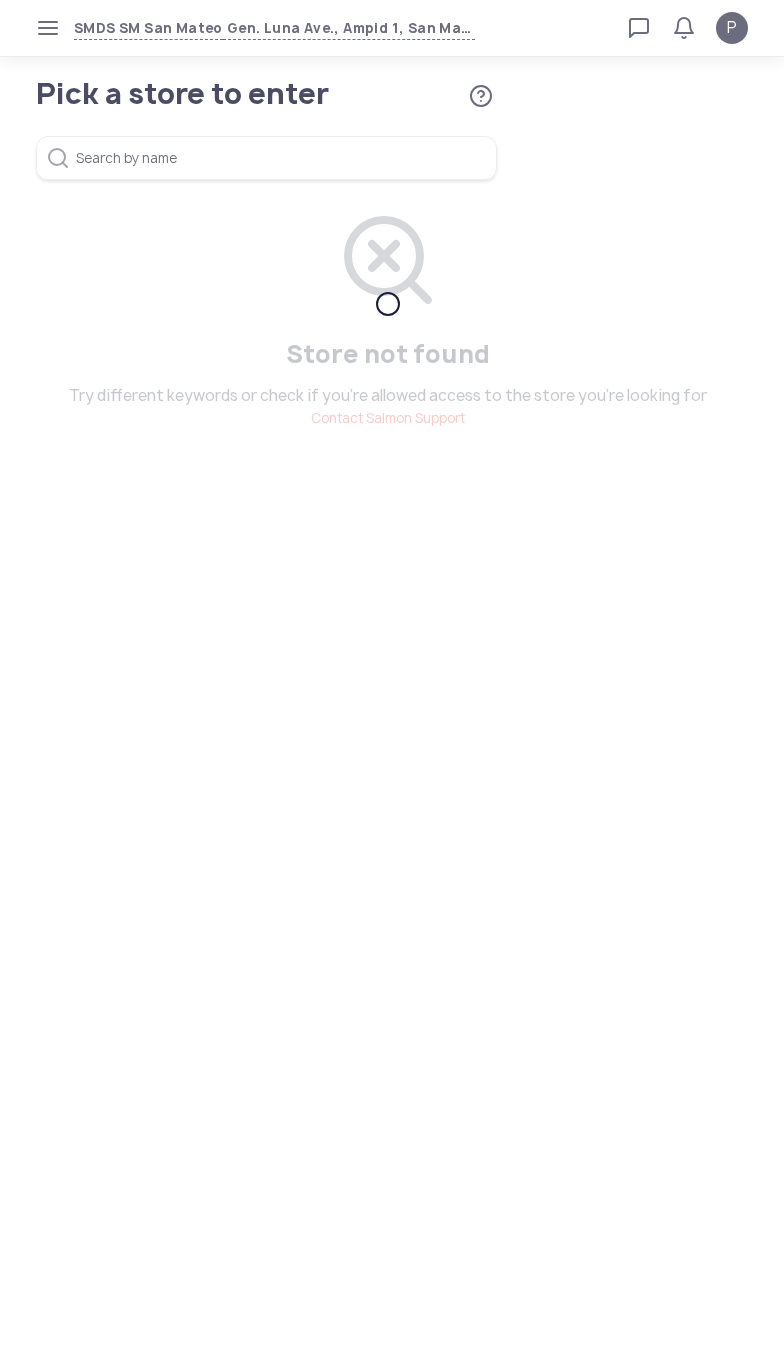 scroll, scrollTop: 0, scrollLeft: 0, axis: both 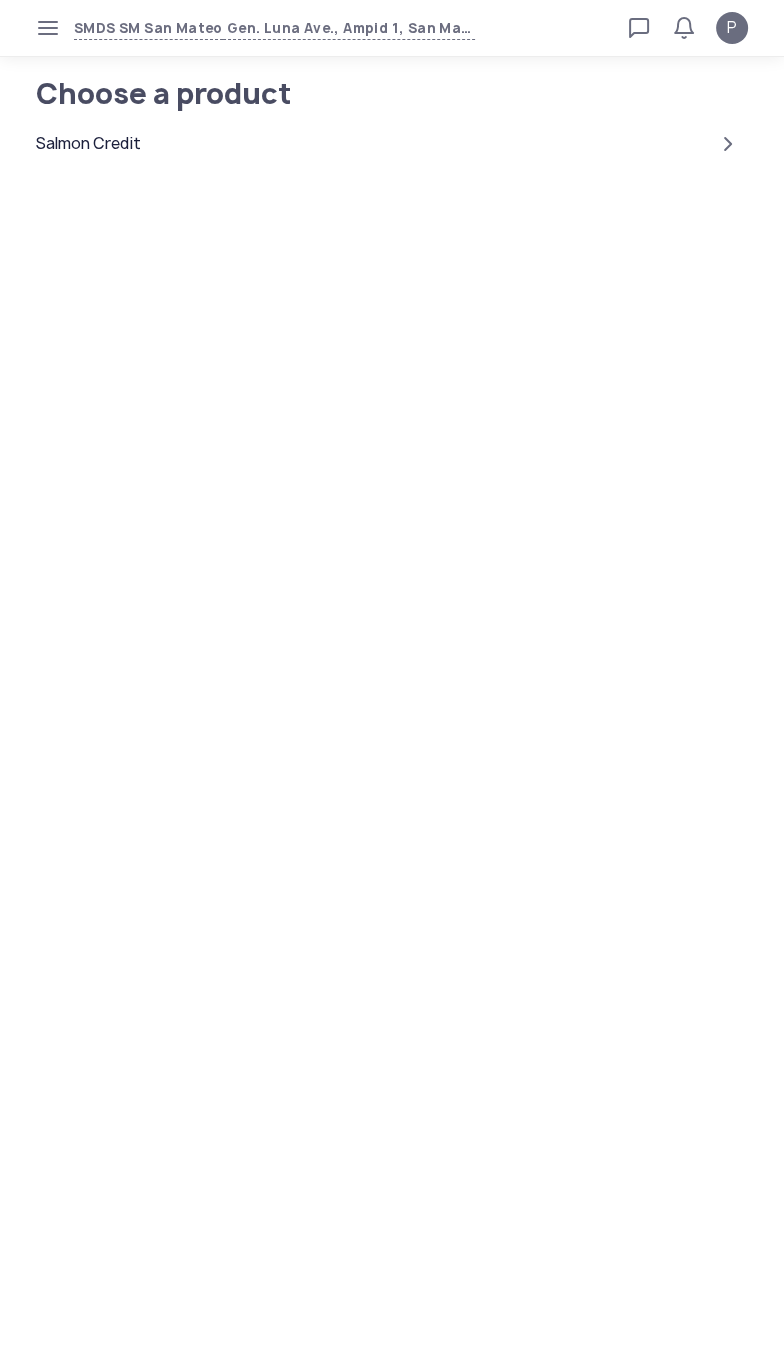 click on "Salmon Credit" 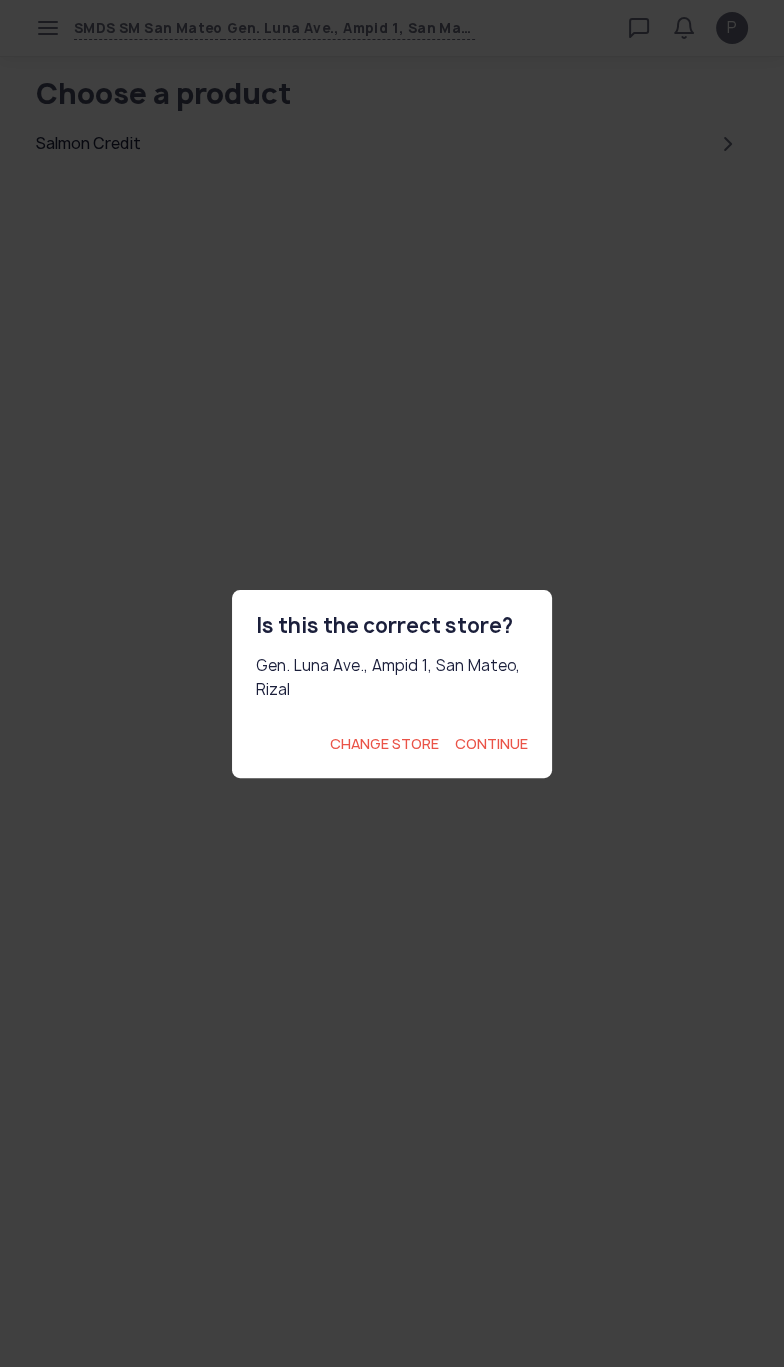 click on "Continue" 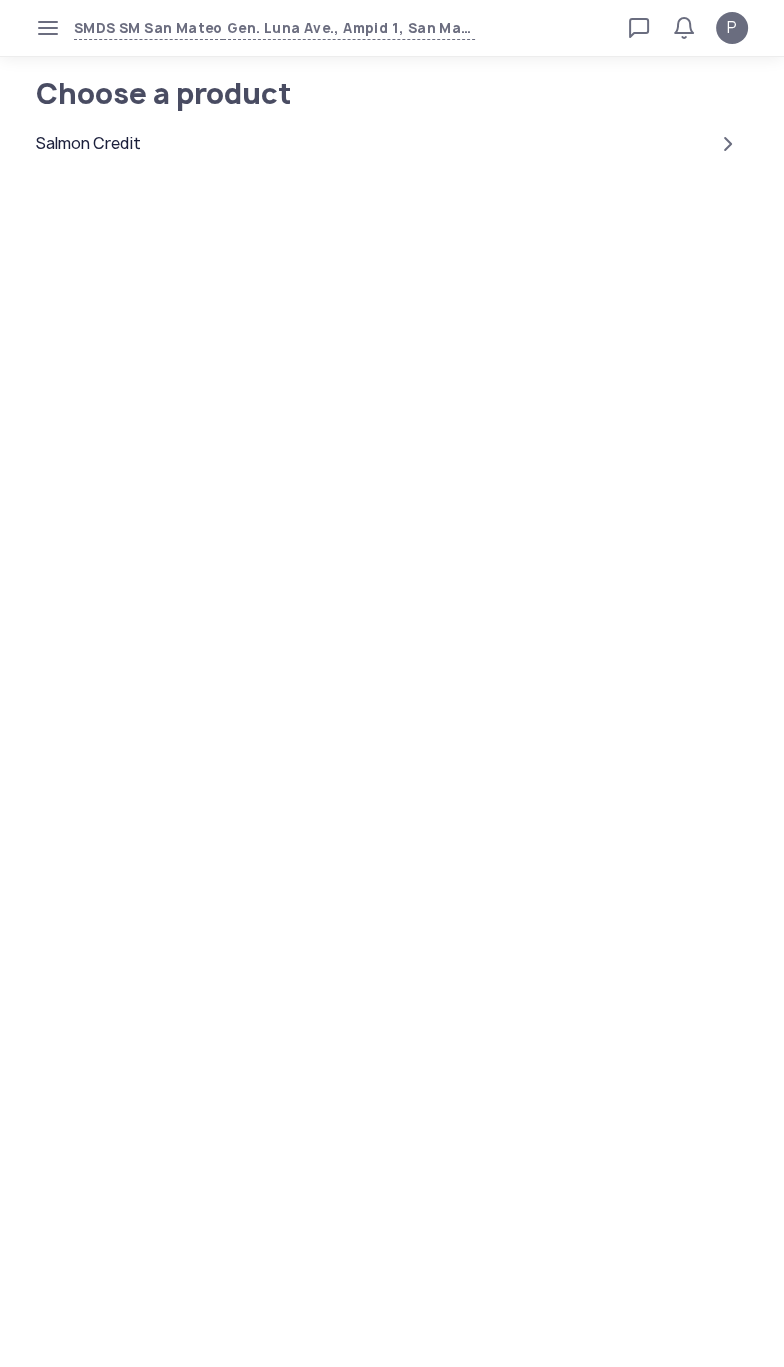 click 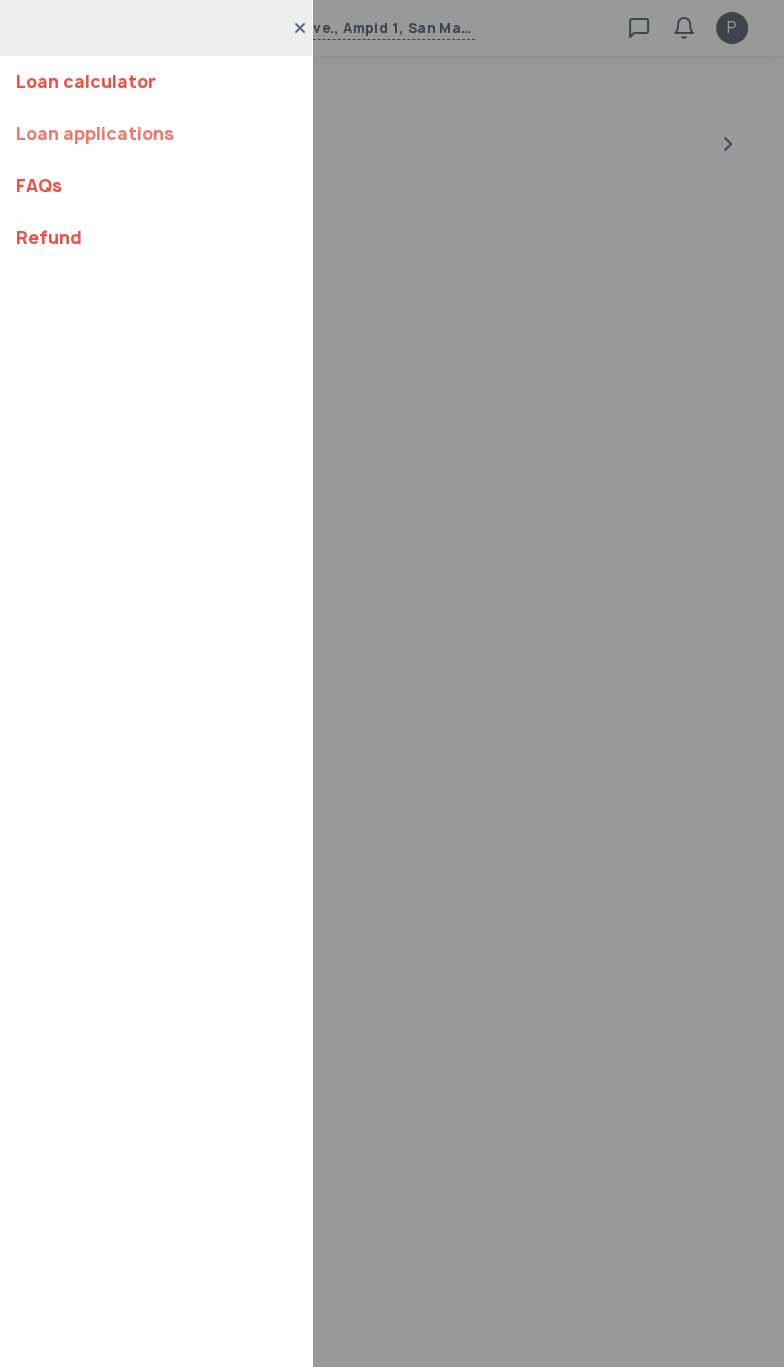 click on "Loan applications" 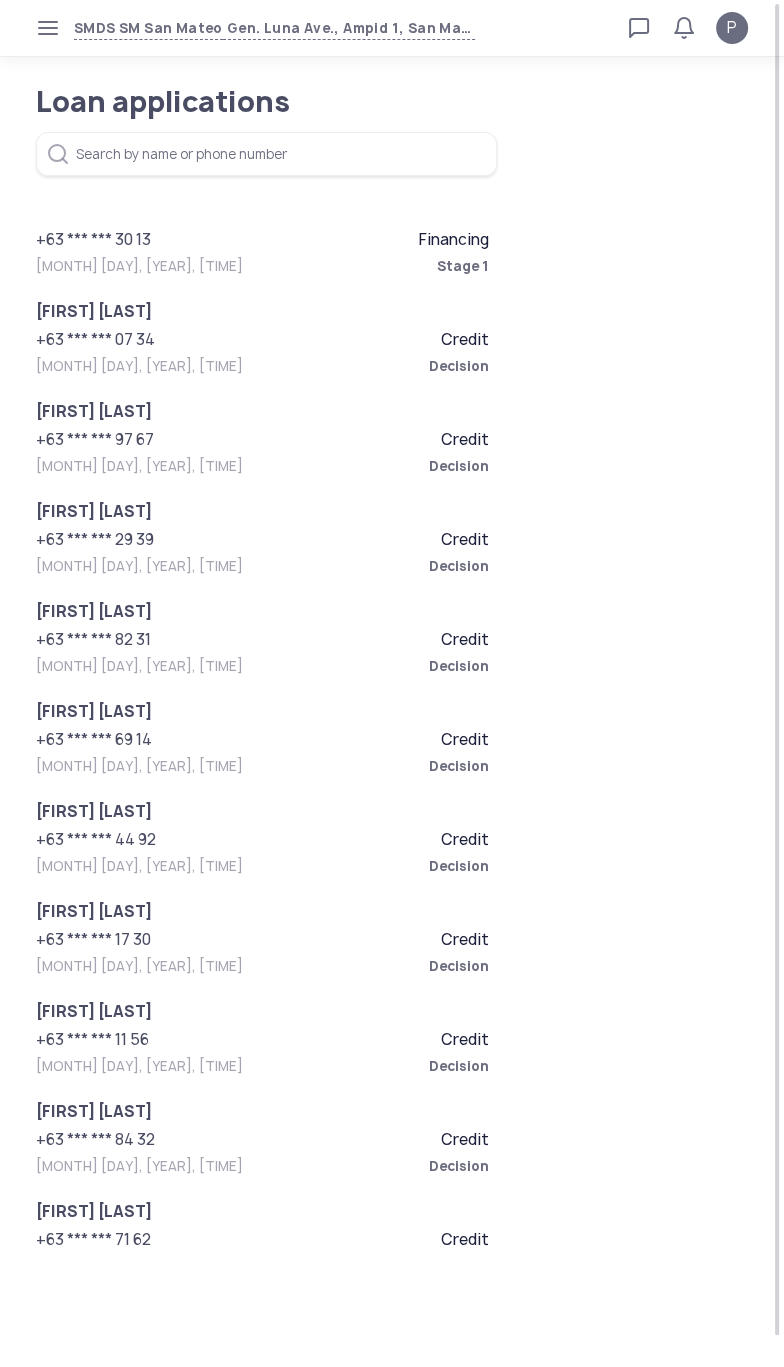 click on "Financing" 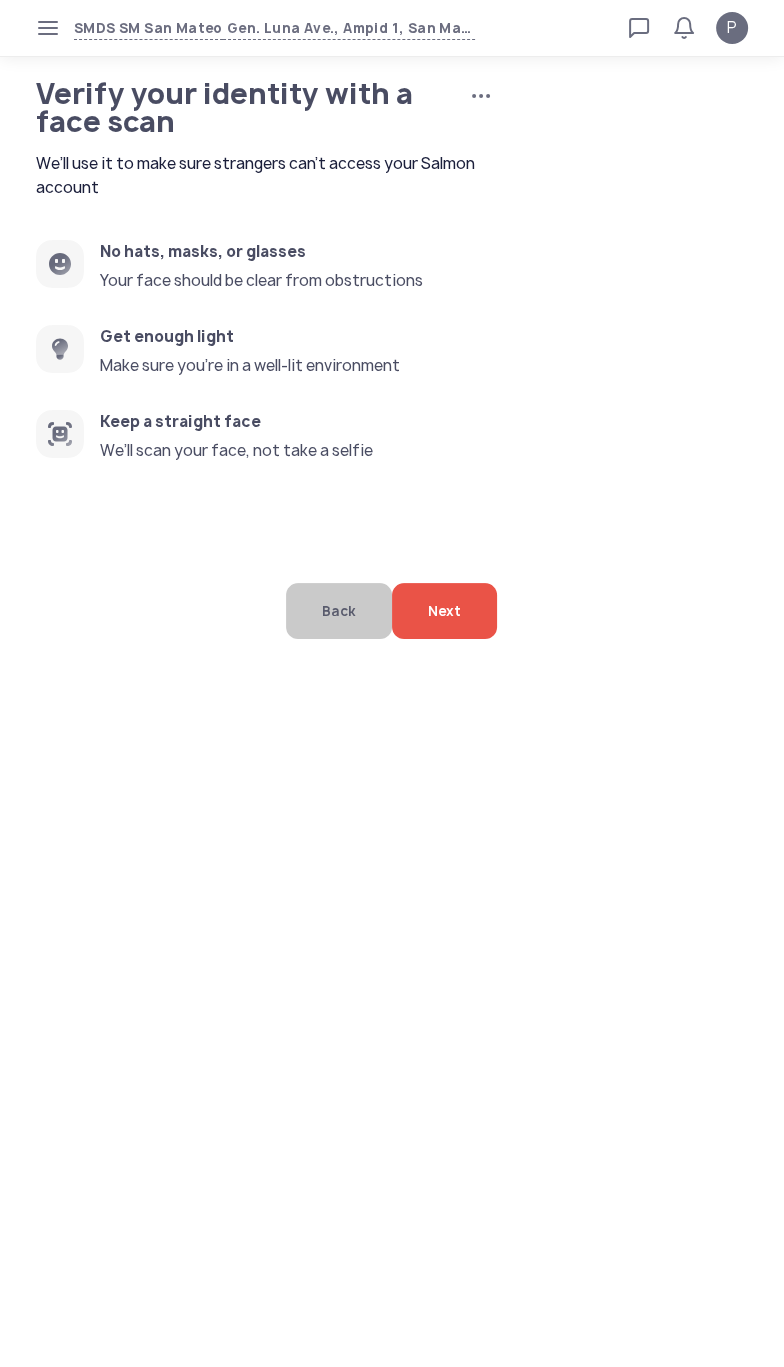 click on "Next" 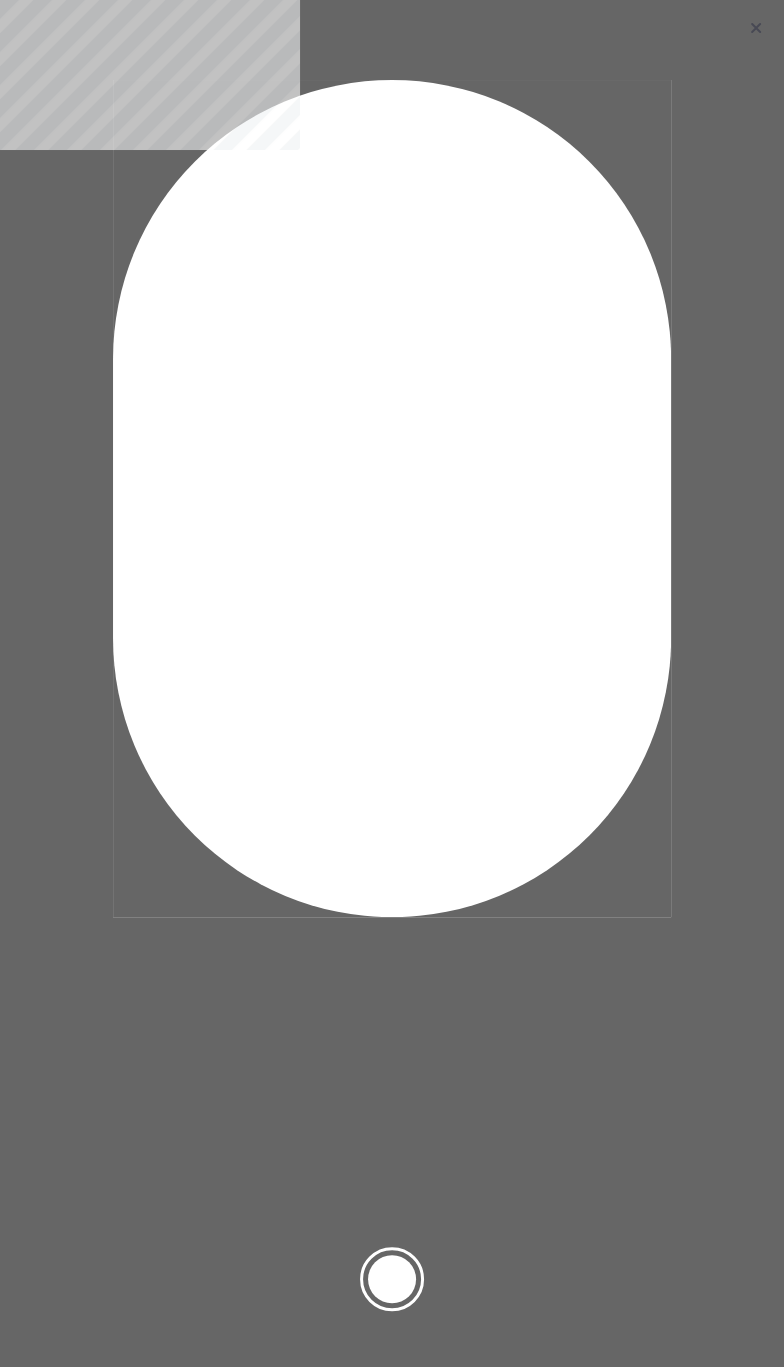 click 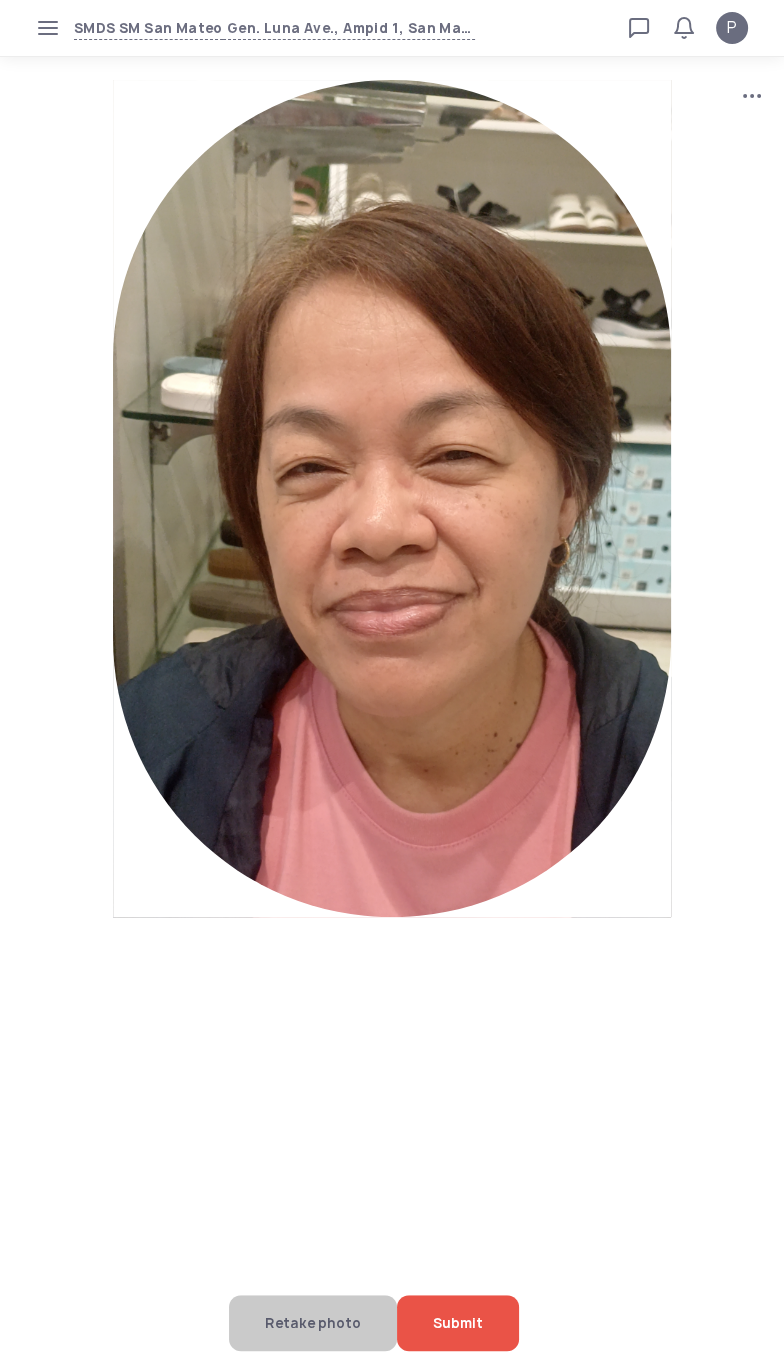 click on "Submit" 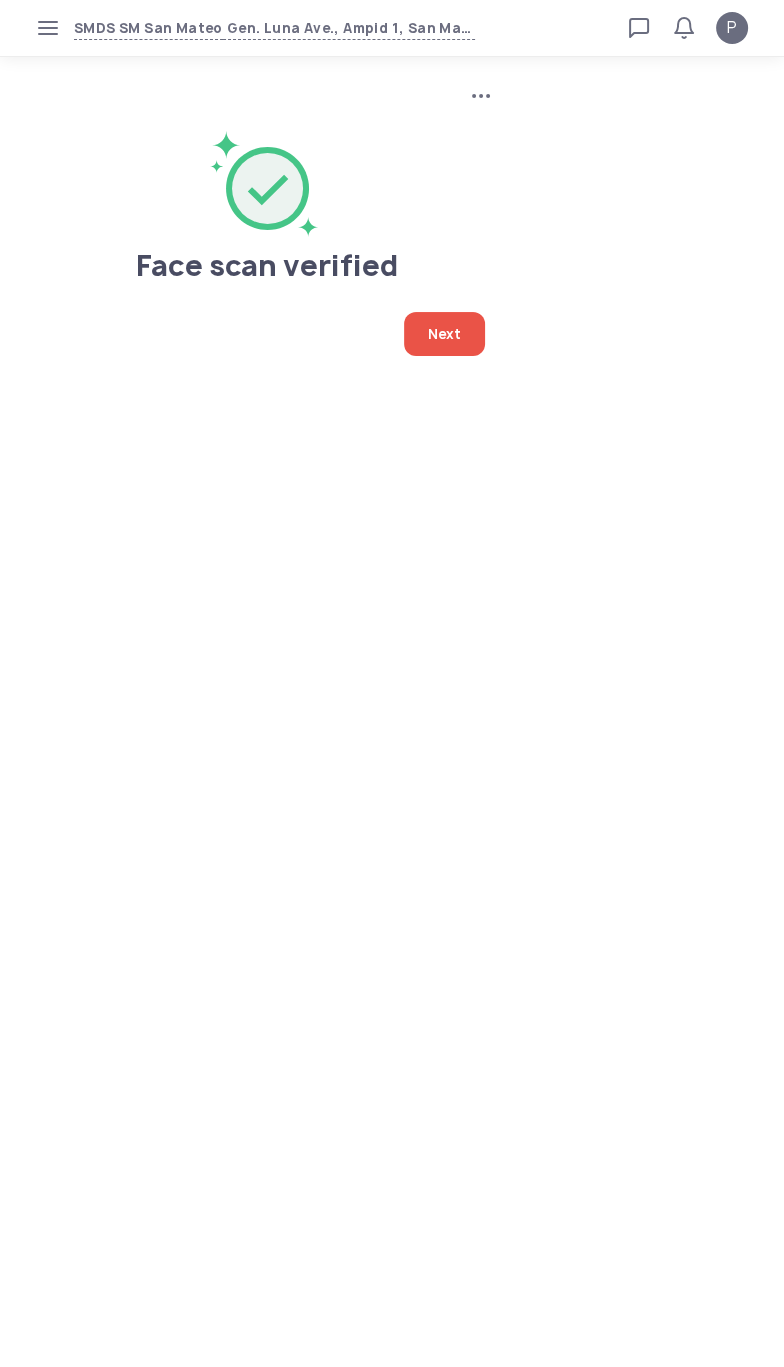 click on "Next" 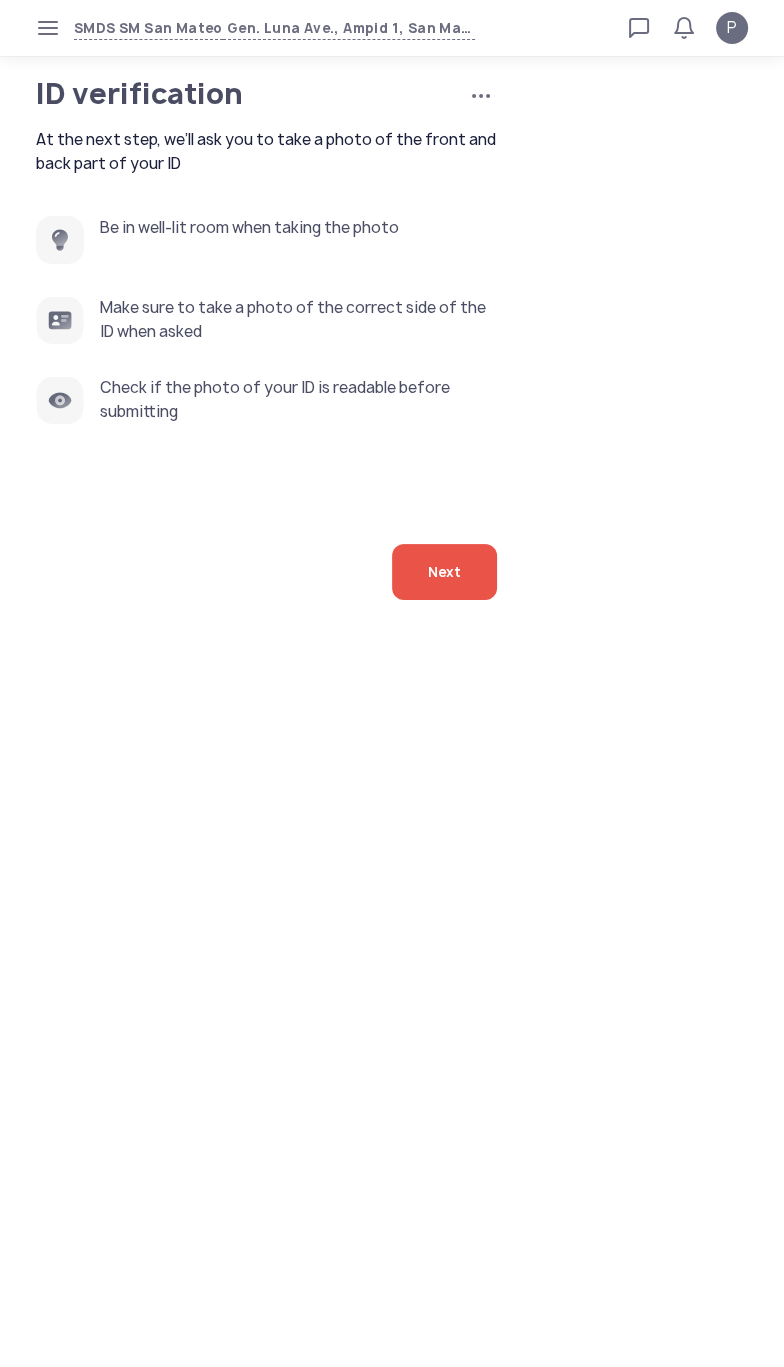click on "Next" 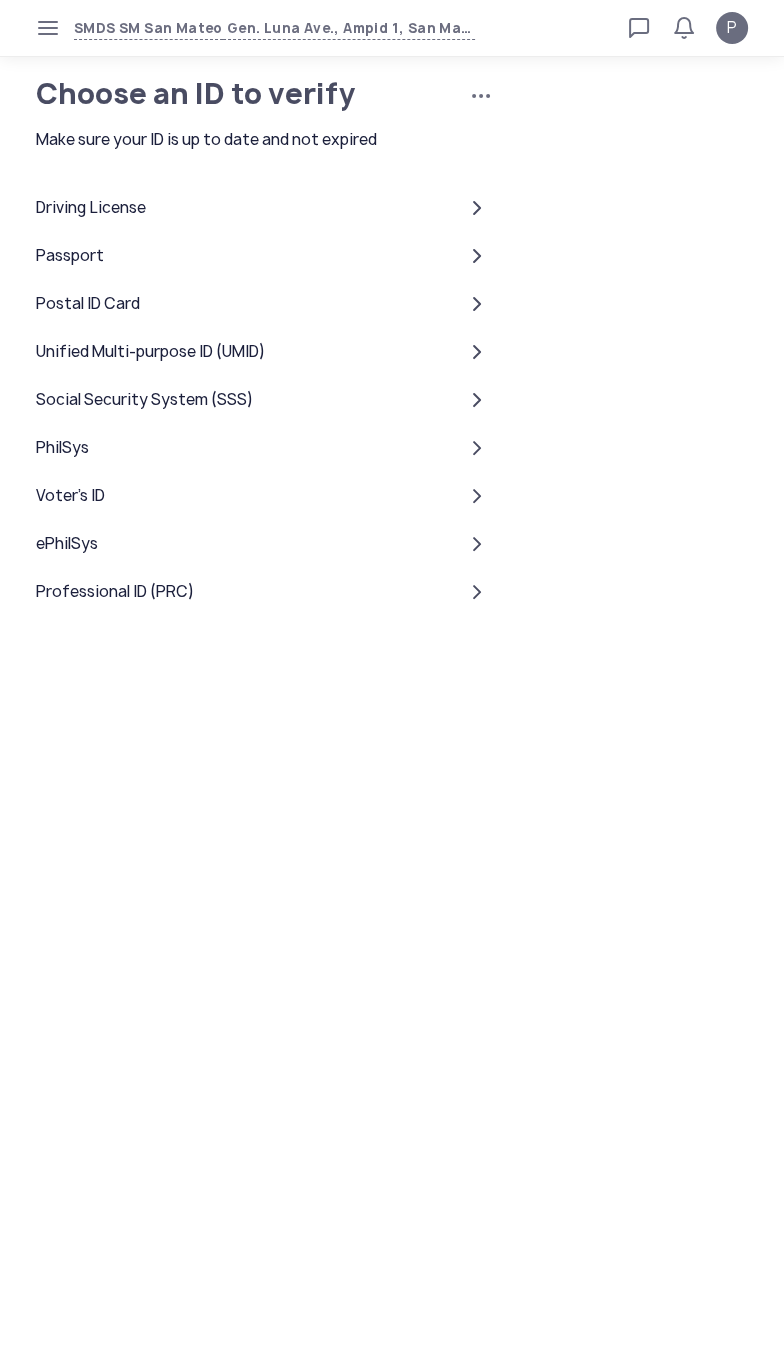 click on "PhilSys" 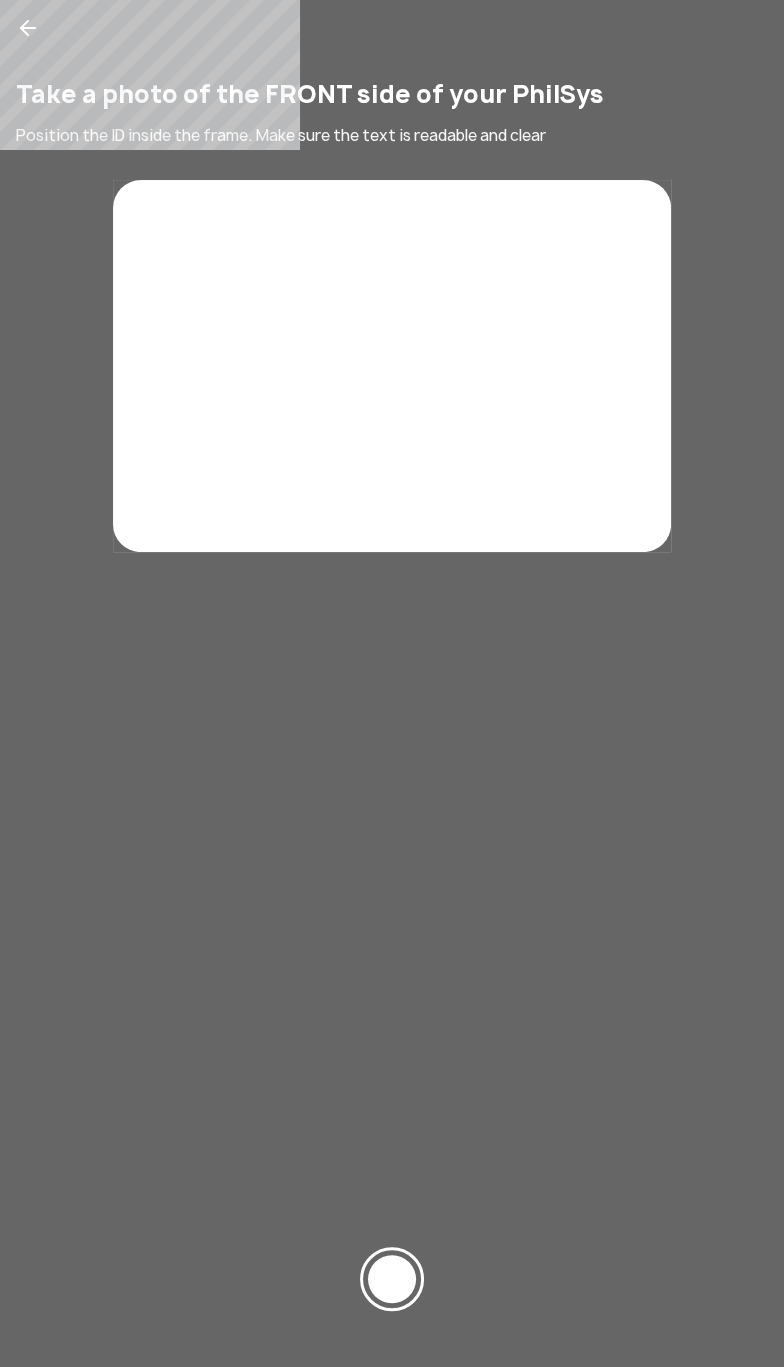 click 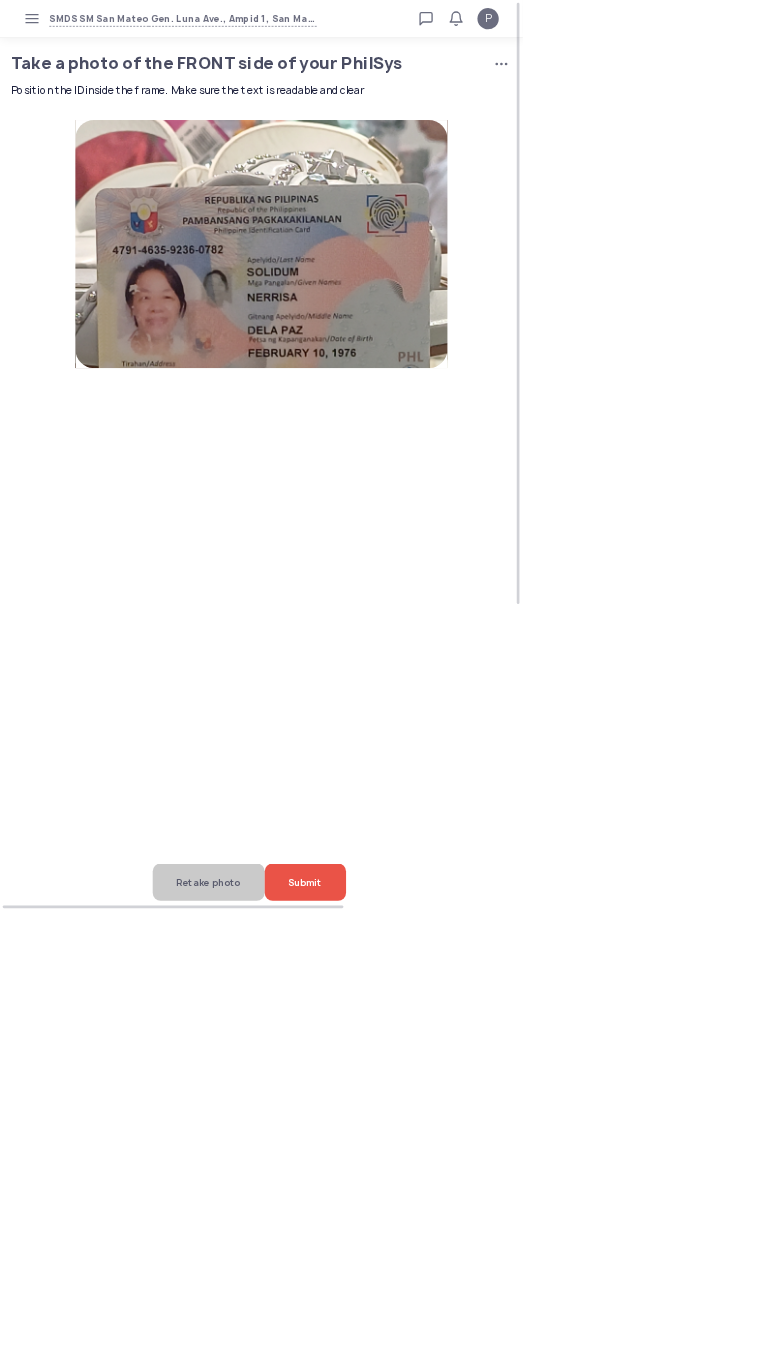 click on "Submit" 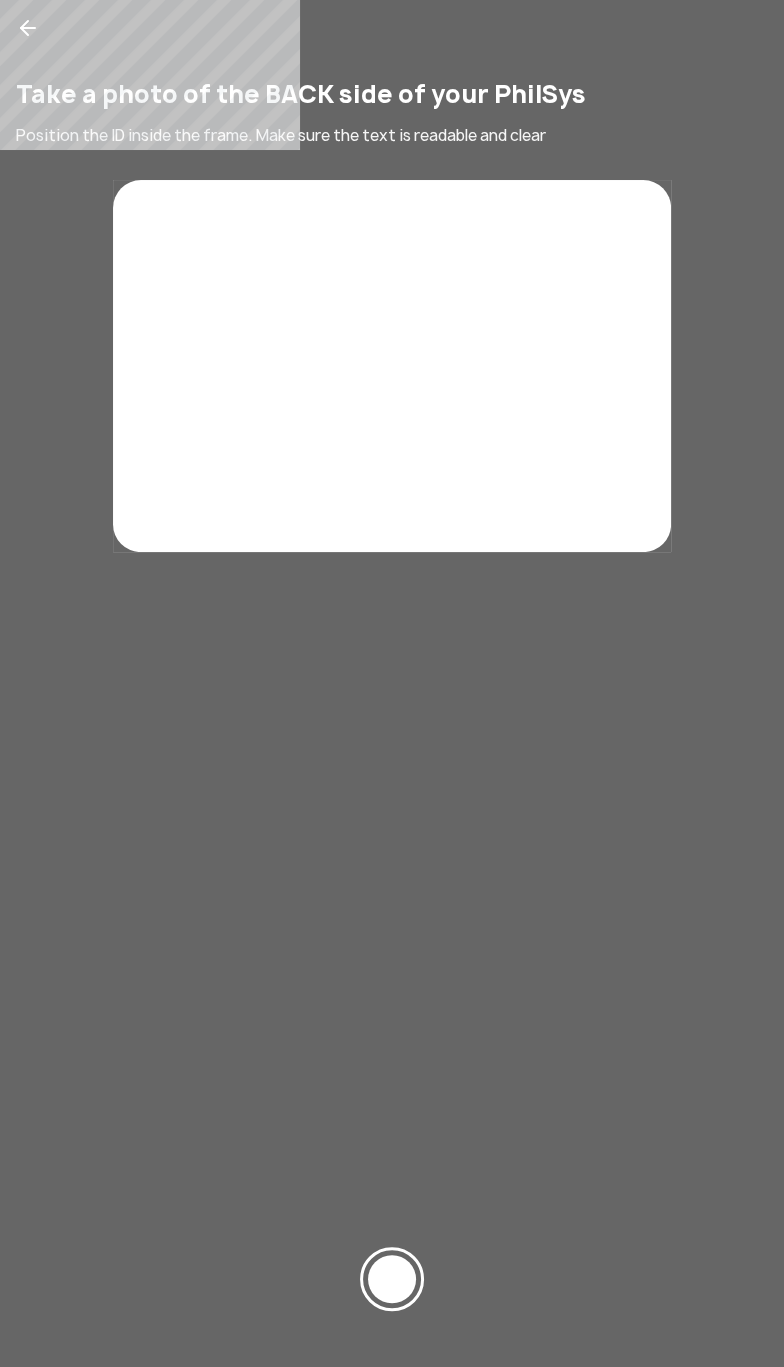 click 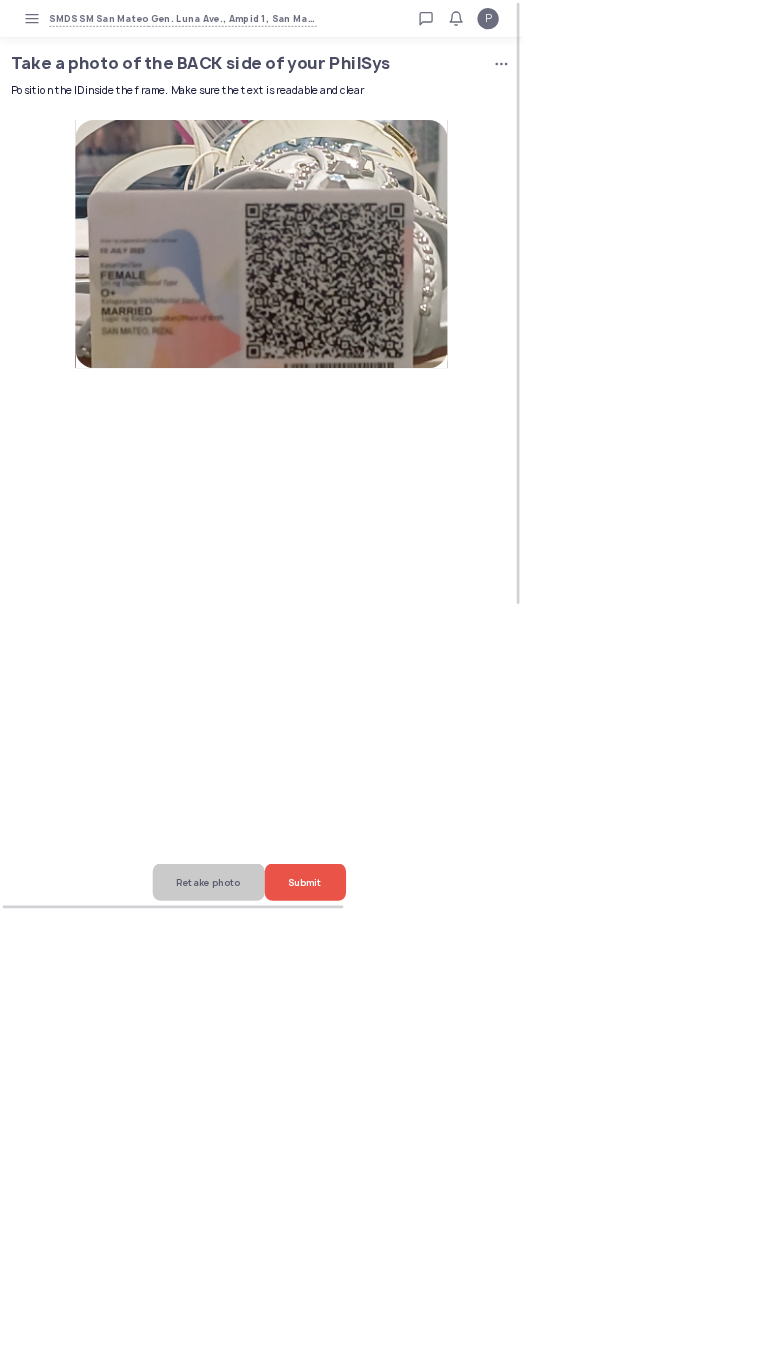 click on "Retake photo" 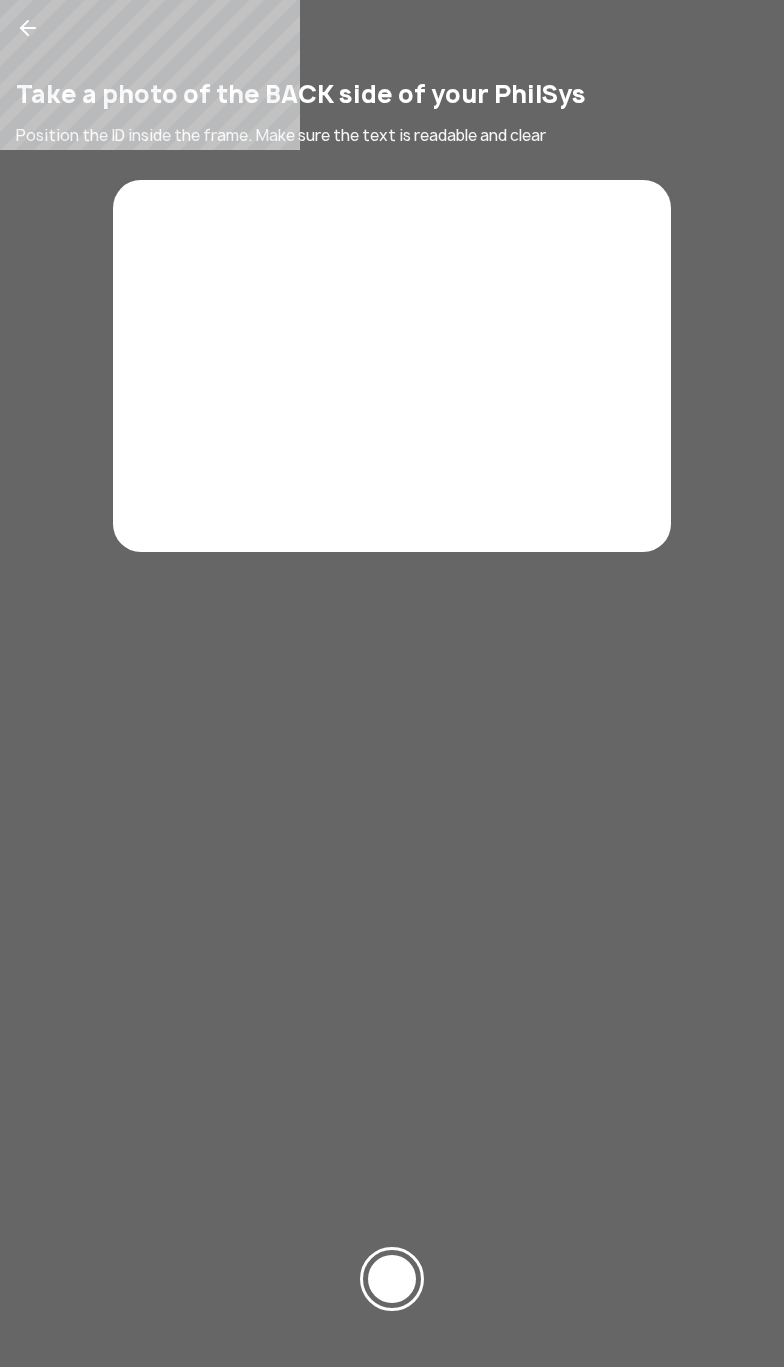 scroll, scrollTop: 0, scrollLeft: 0, axis: both 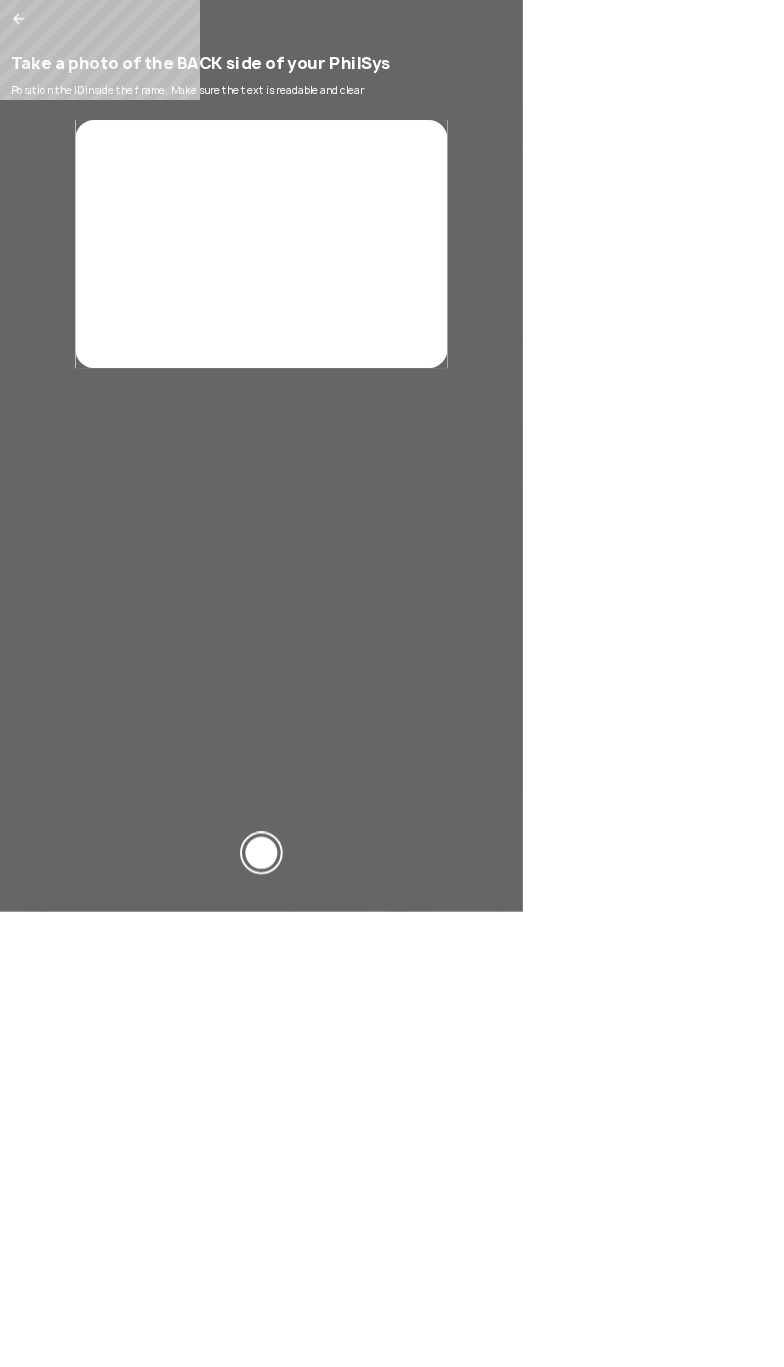 click 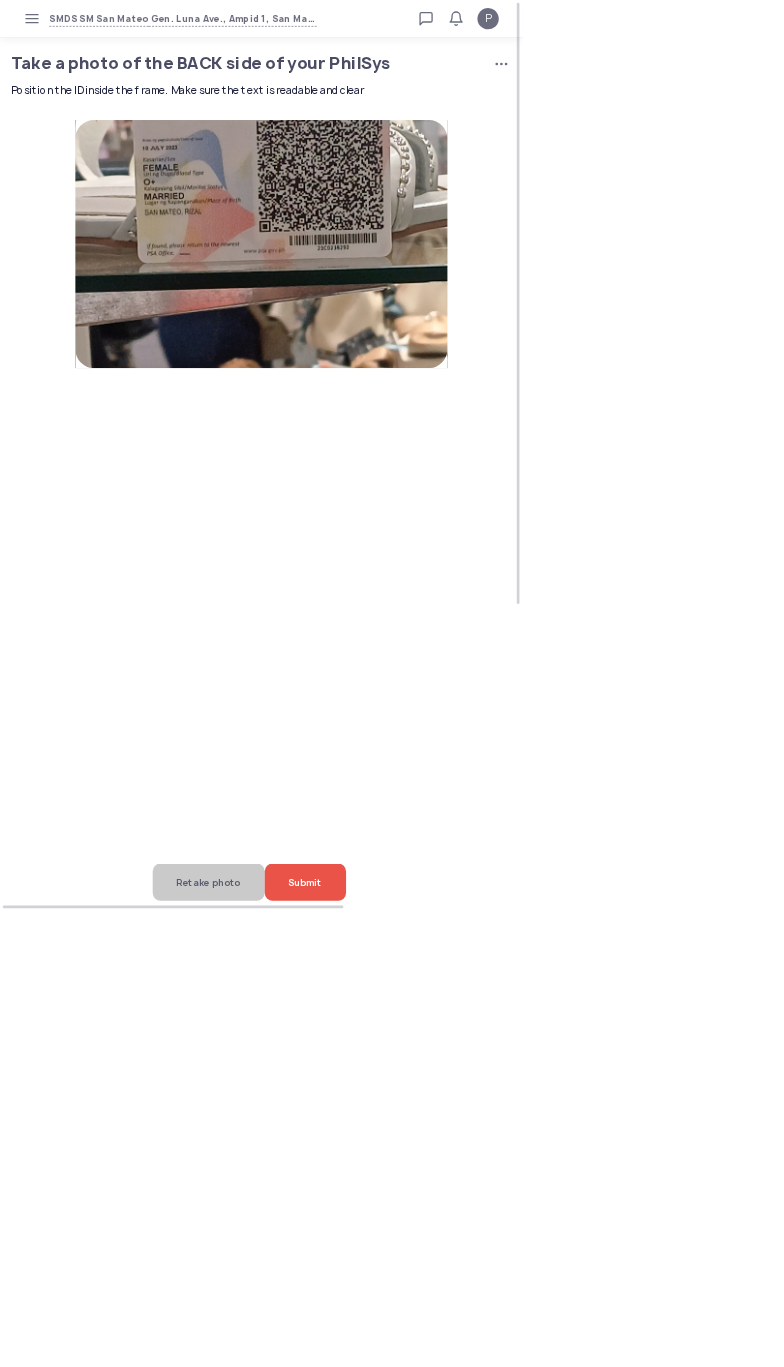 click on "Retake photo" 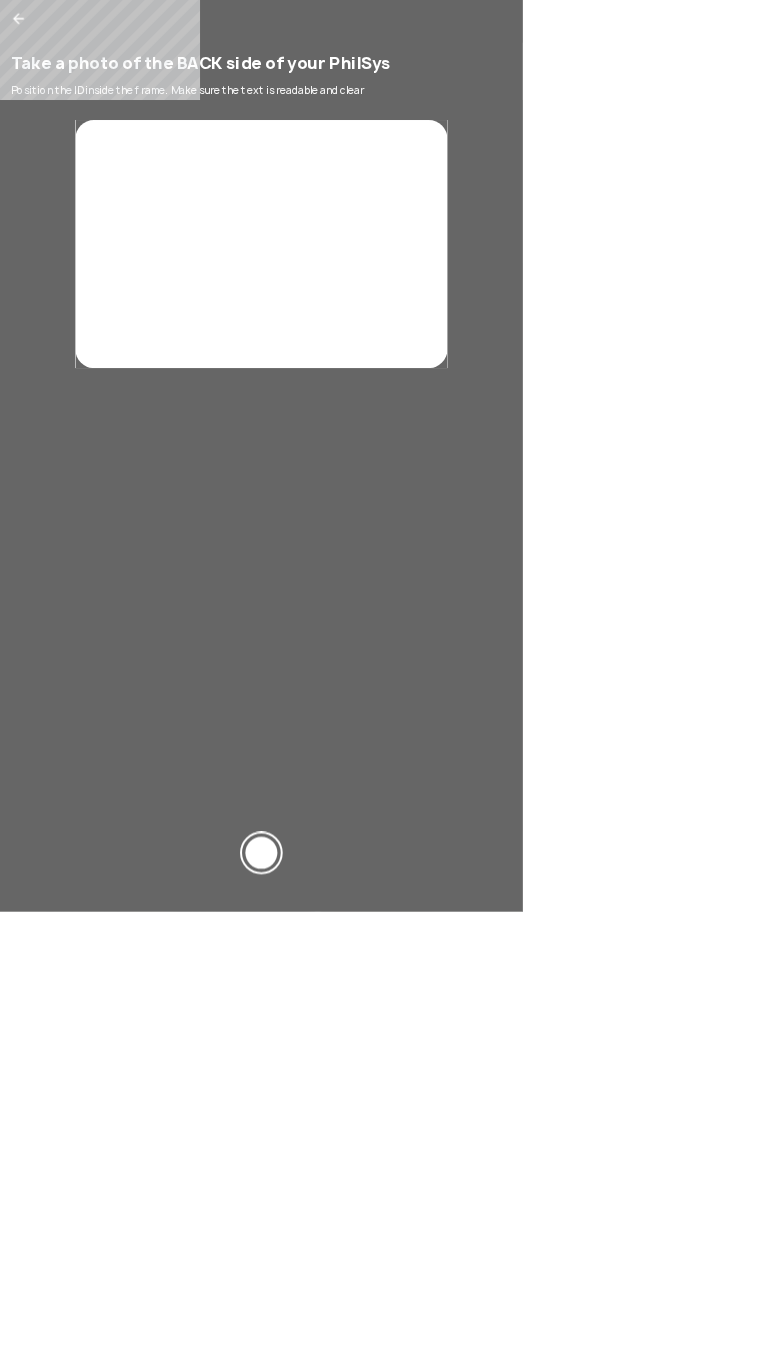 click 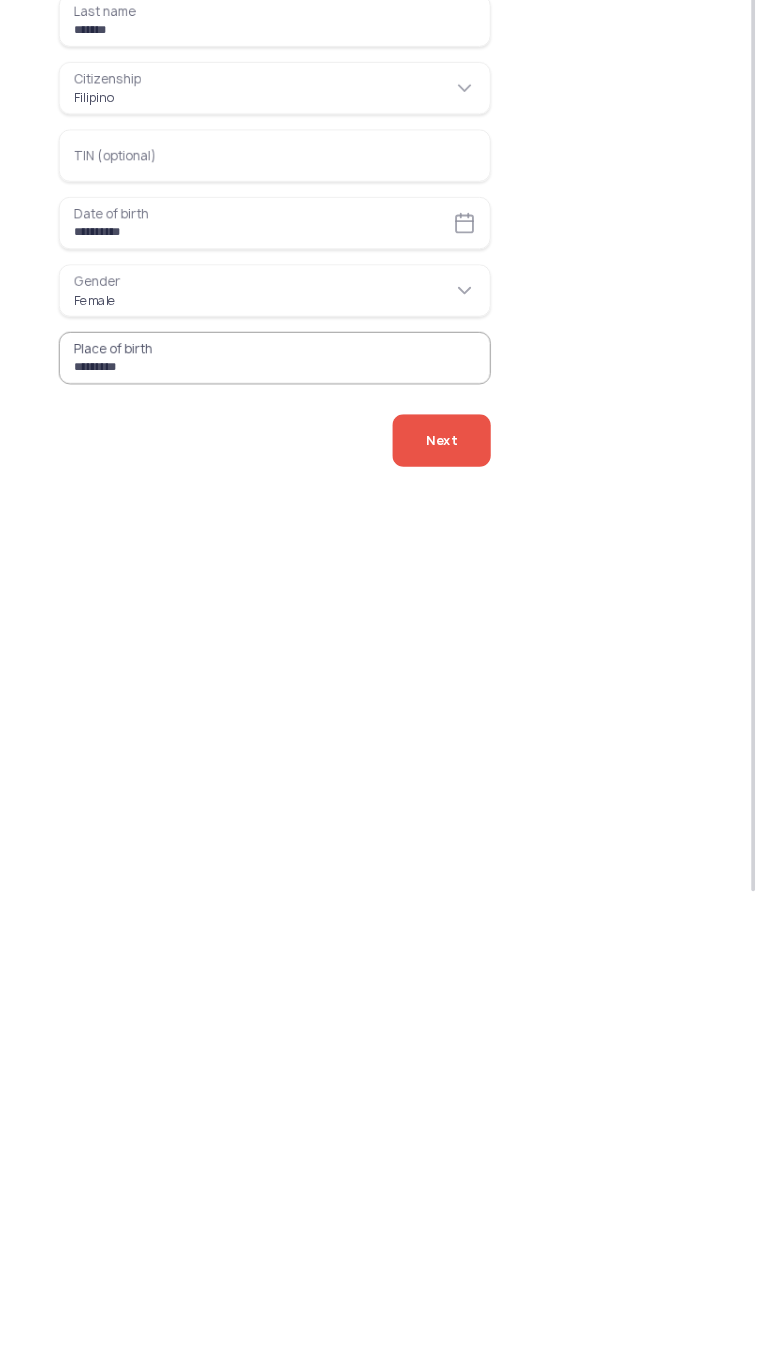 scroll, scrollTop: 0, scrollLeft: 0, axis: both 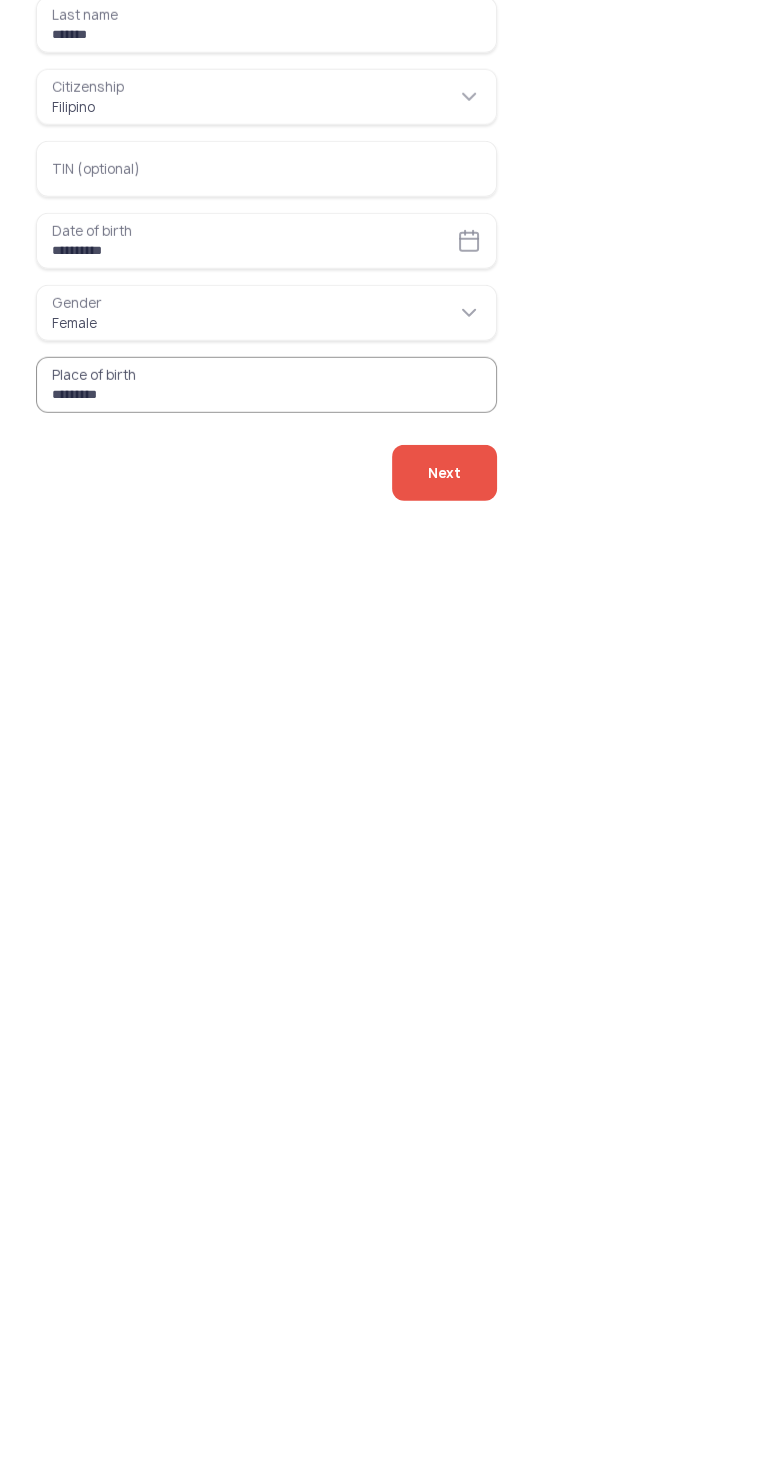 type on "*********" 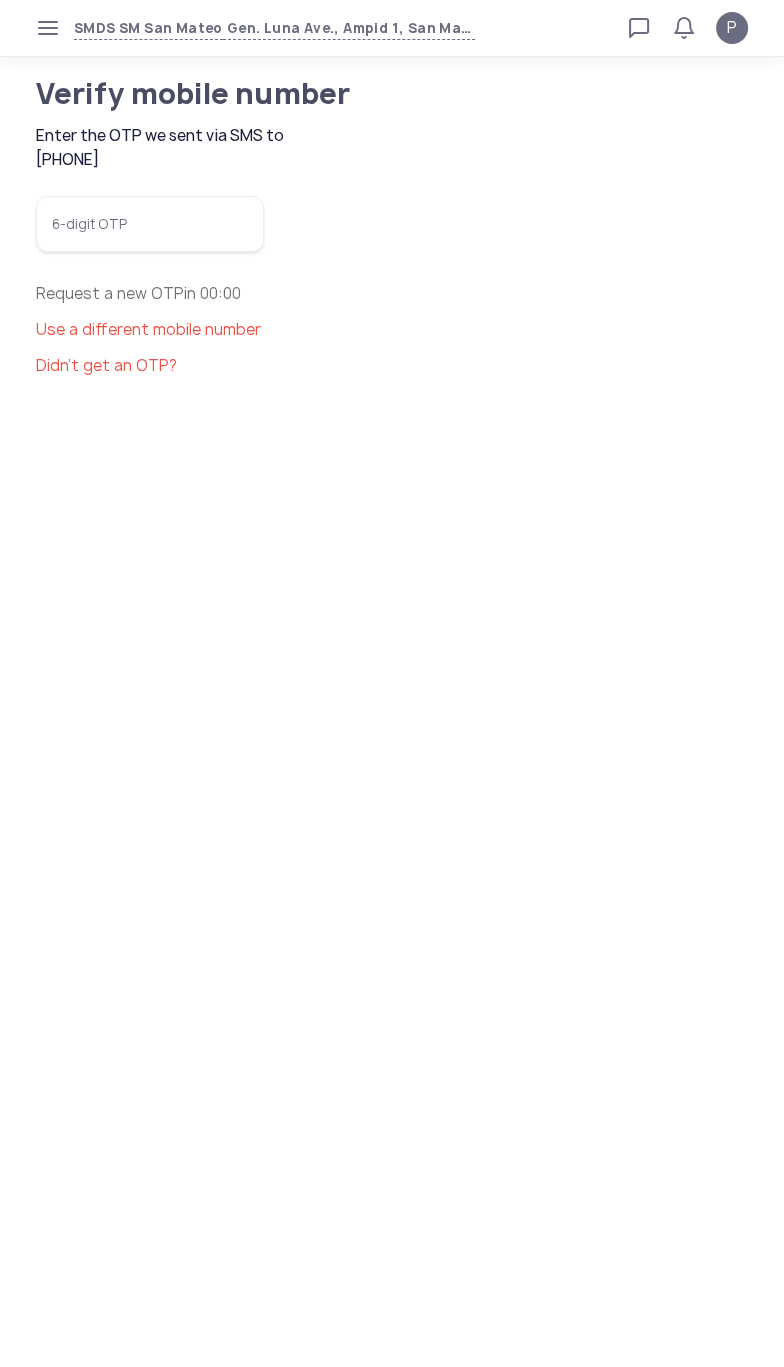 click on "6-digit OTP" at bounding box center (150, 224) 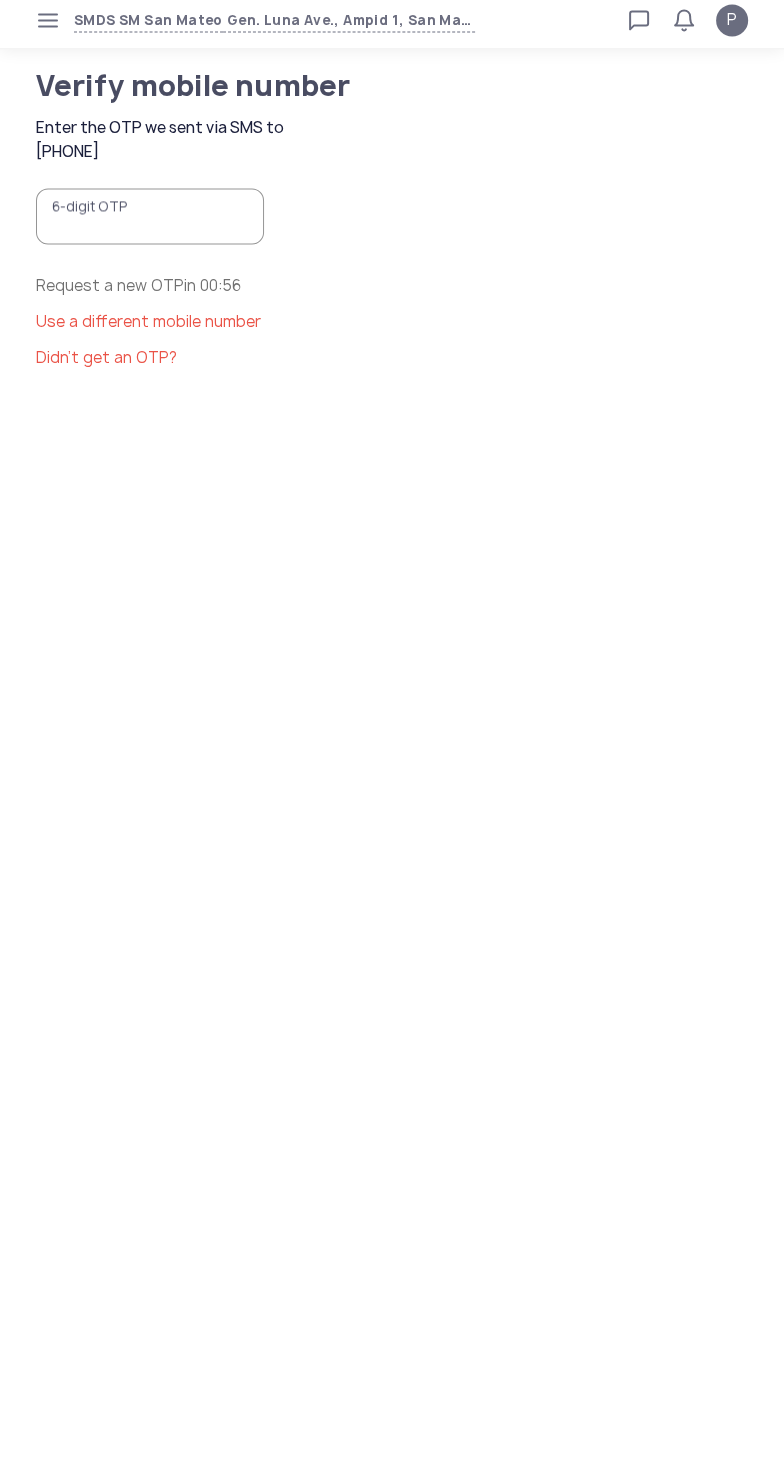 click on "6-digit OTP" at bounding box center (150, 224) 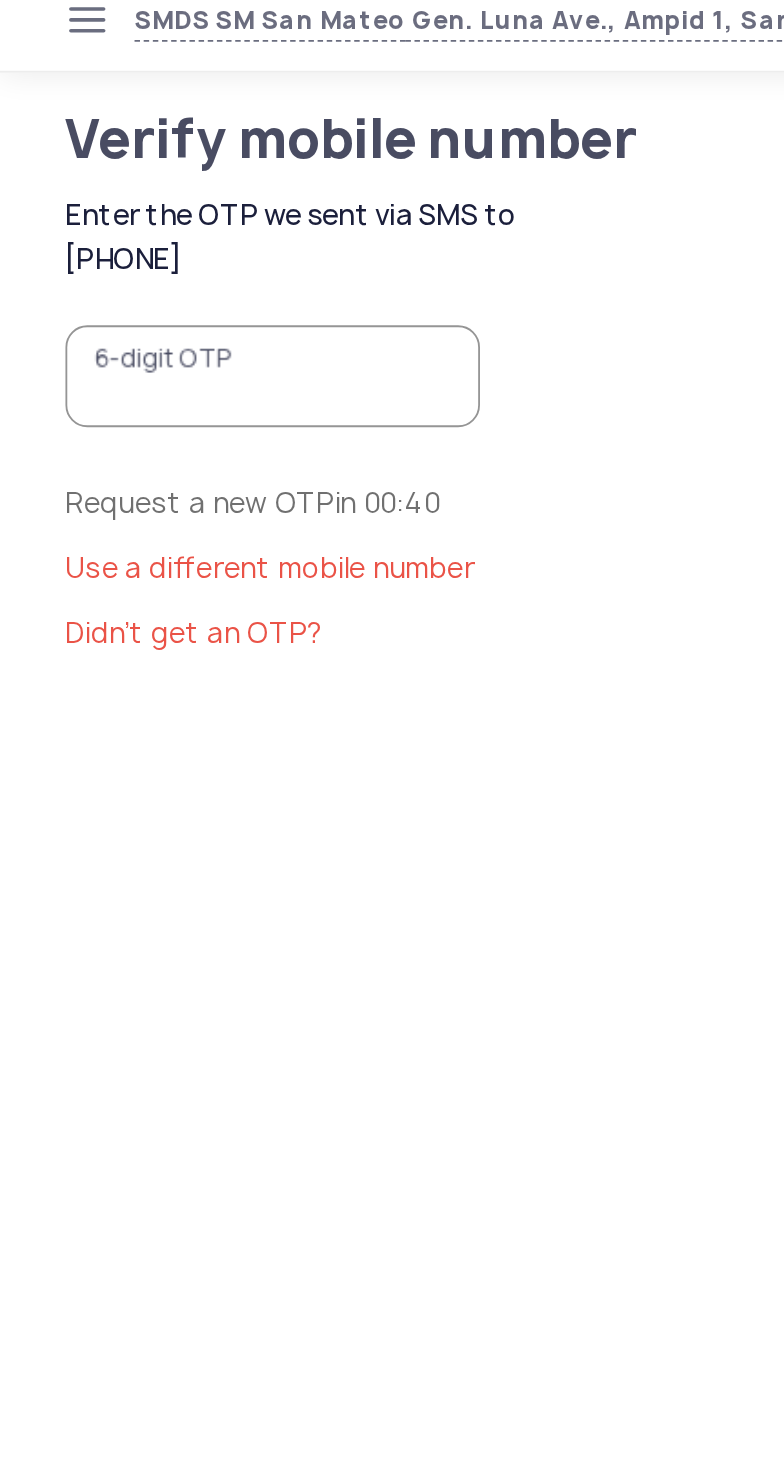 click on "6-digit OTP" at bounding box center [150, 224] 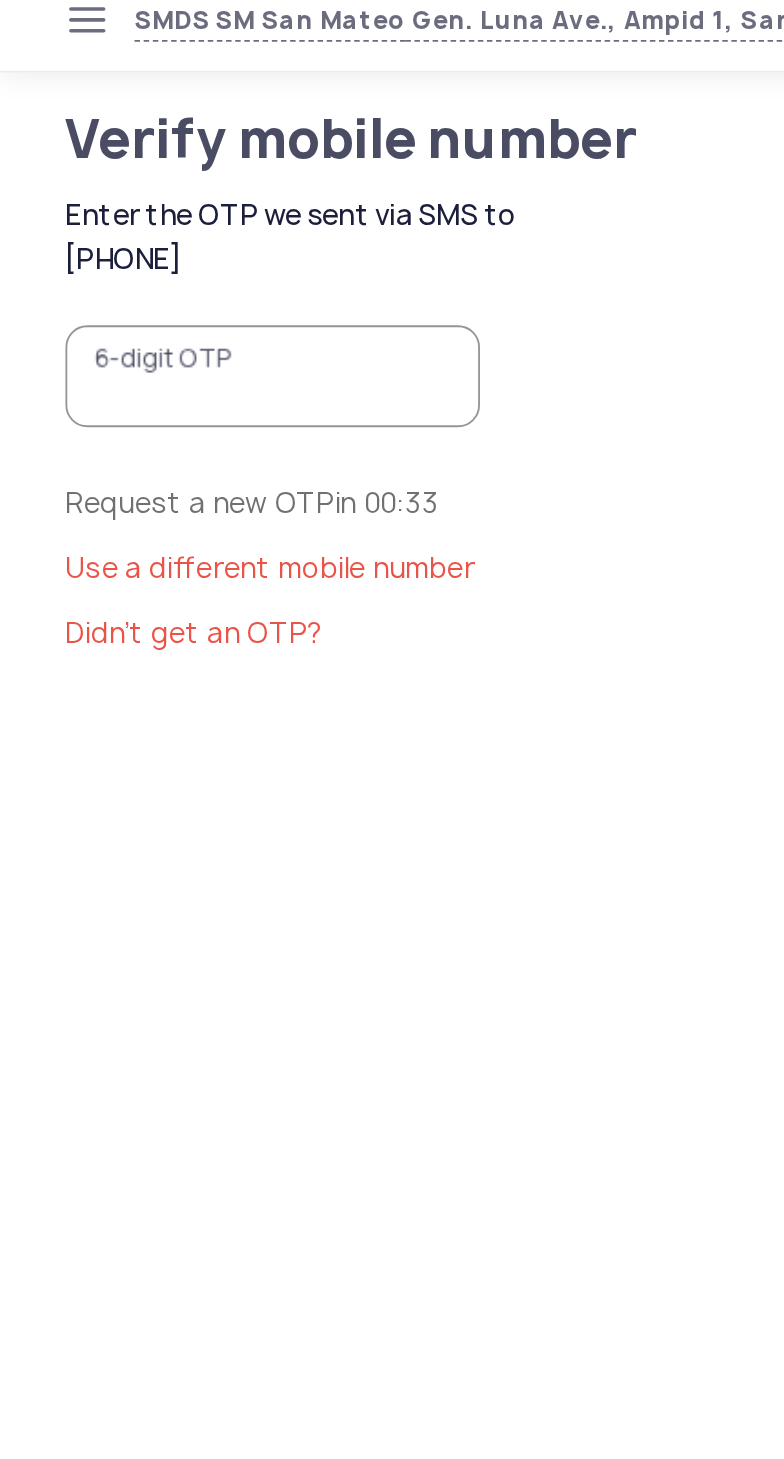 click on "6-digit OTP" at bounding box center [150, 224] 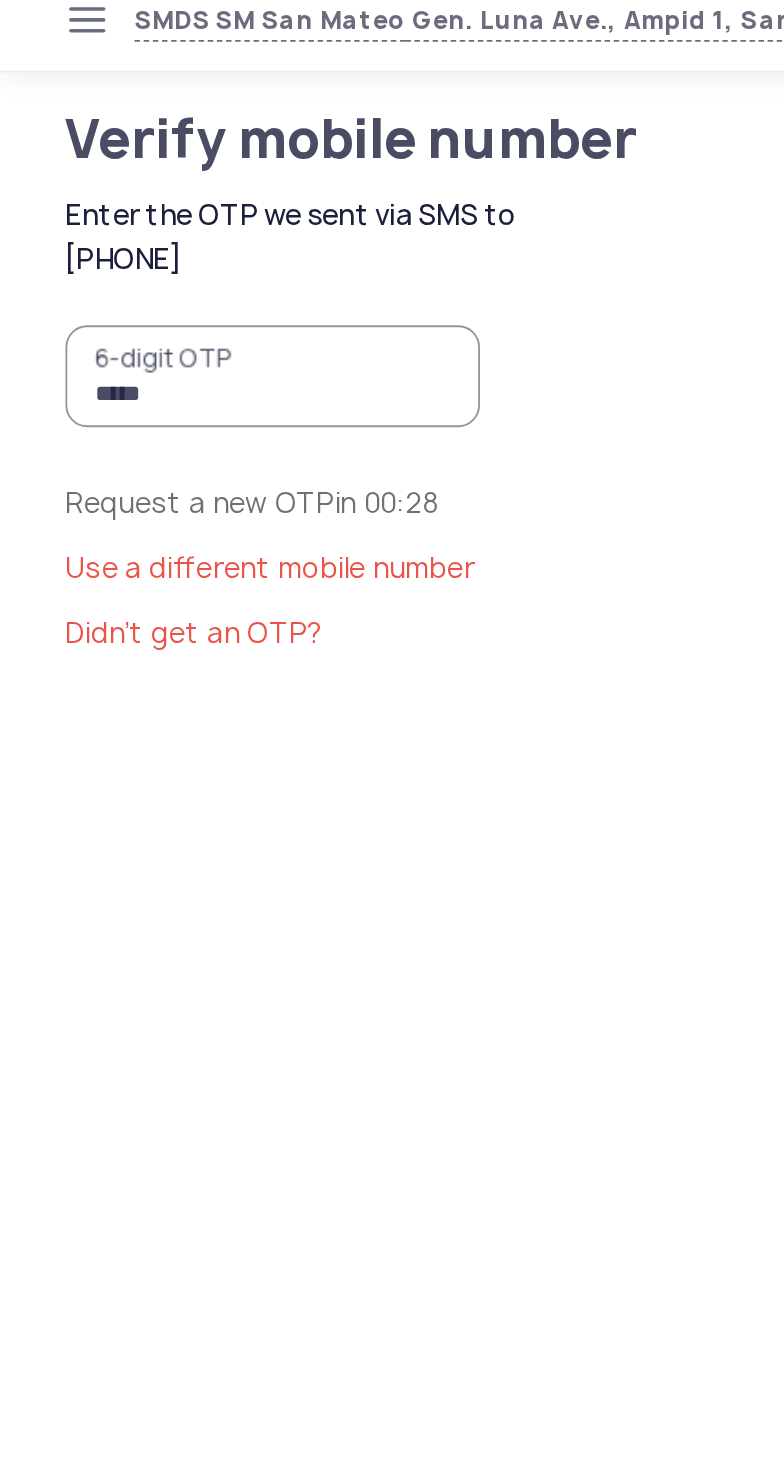 type on "******" 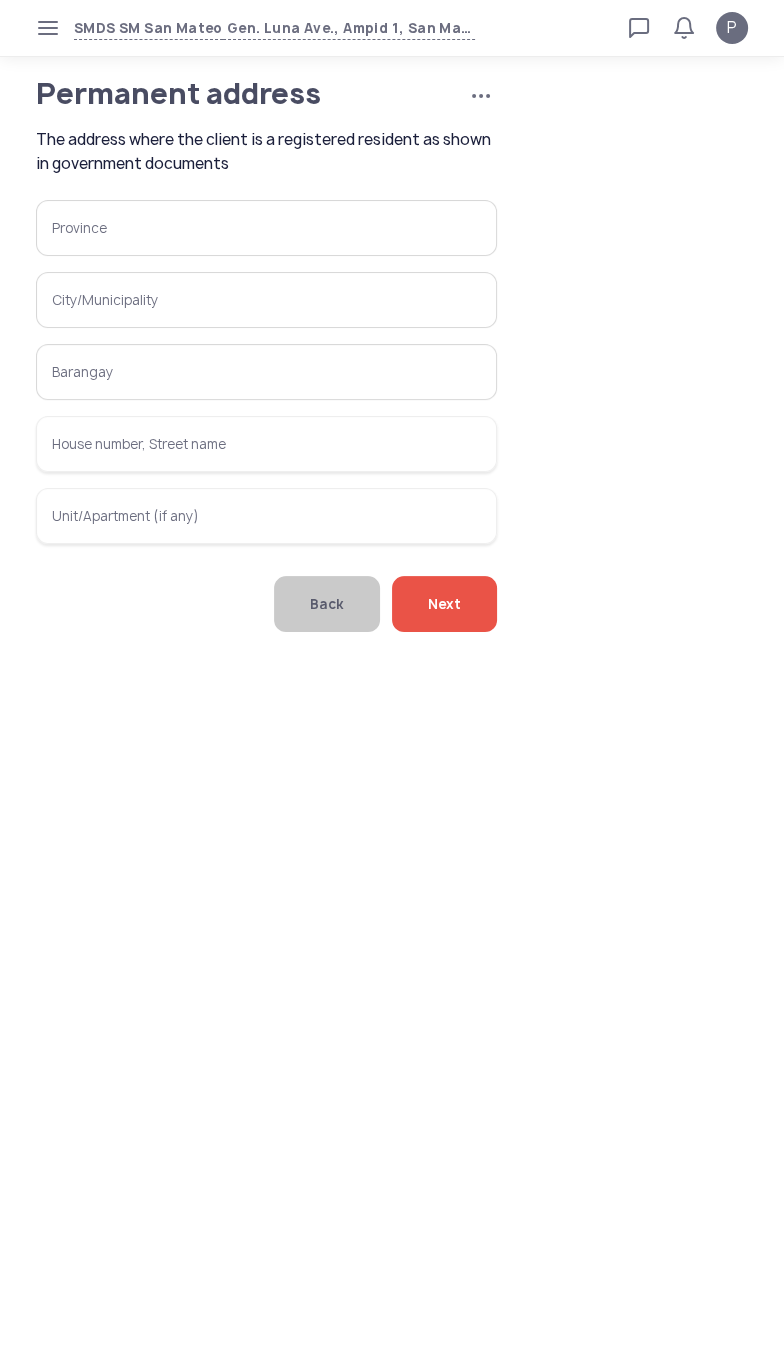 click on "Province" at bounding box center (266, 228) 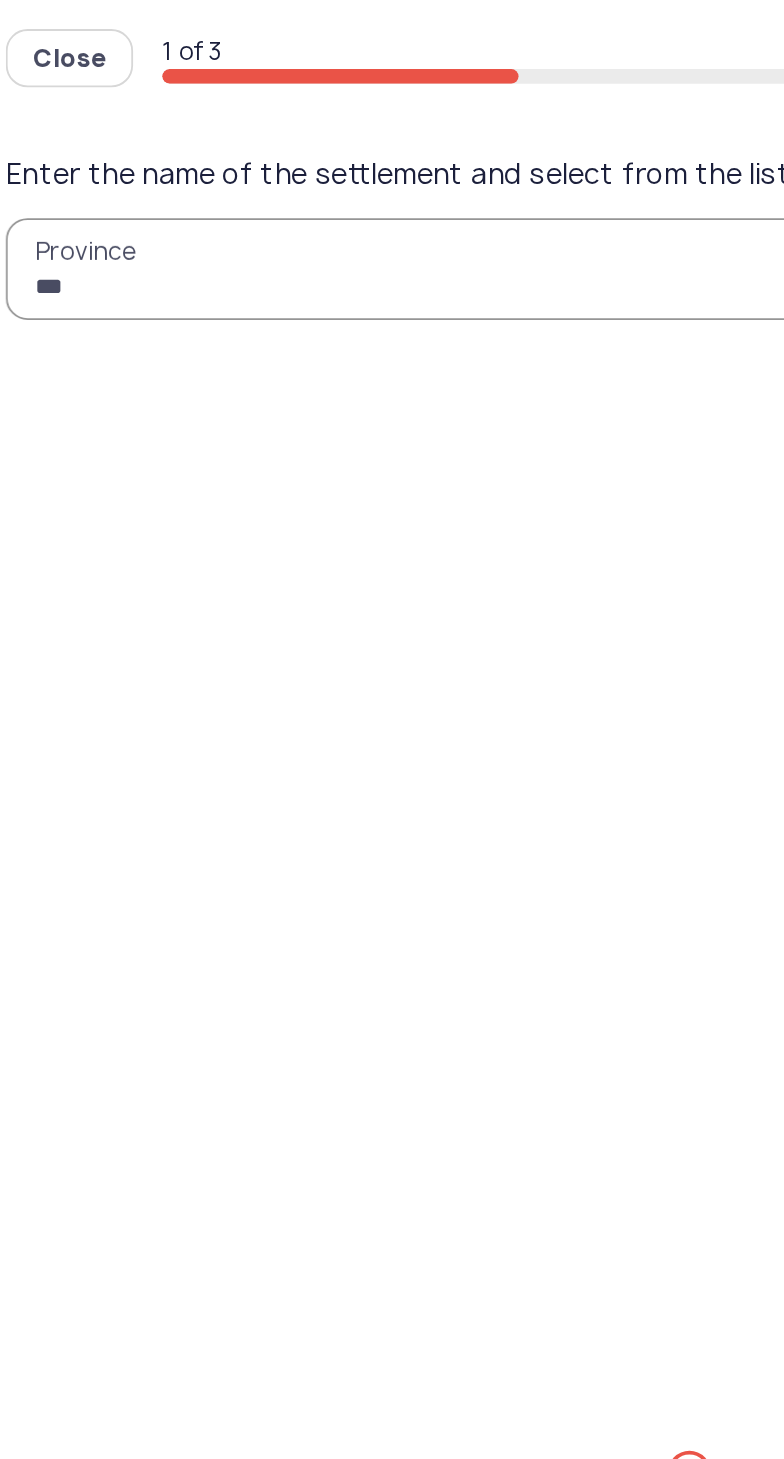 type on "****" 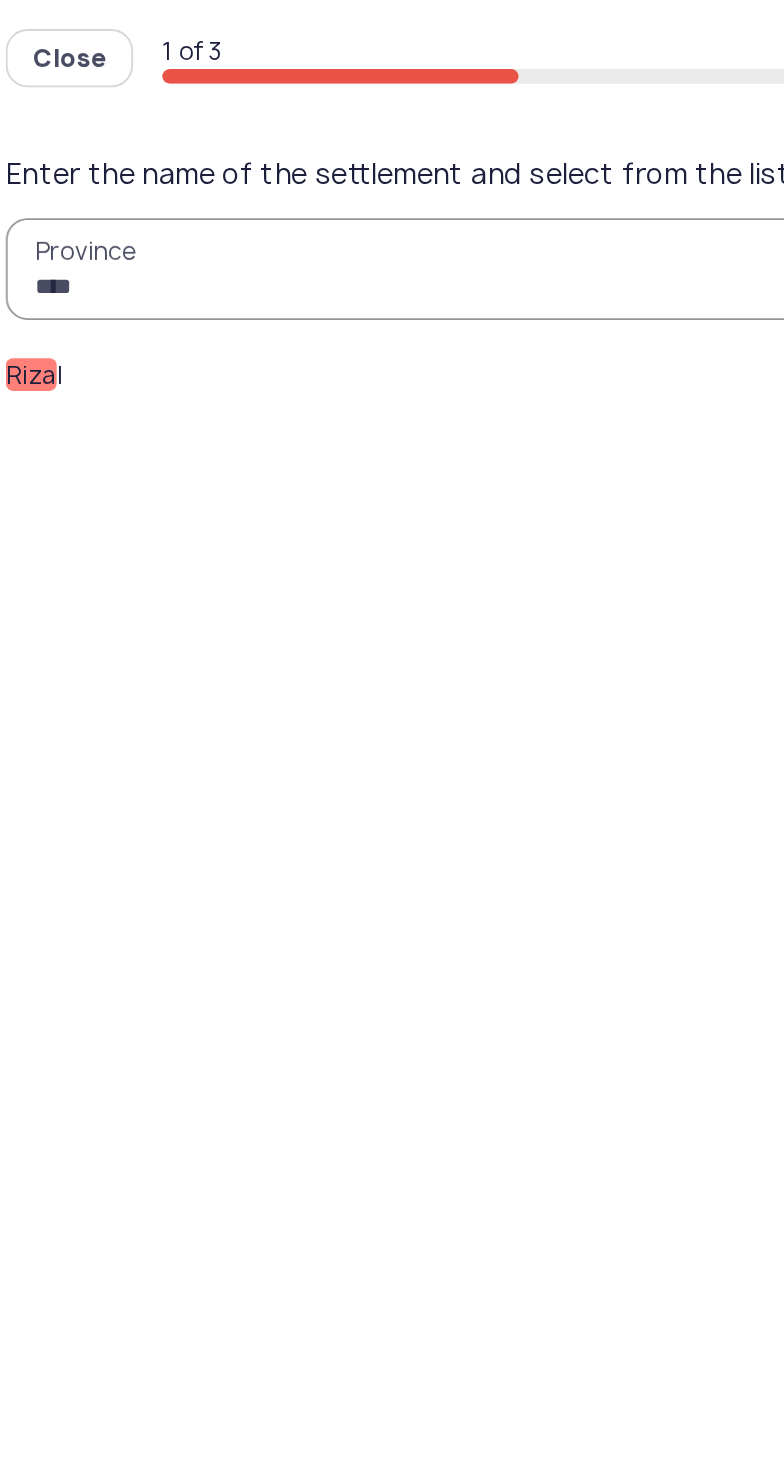 click on "Riza" 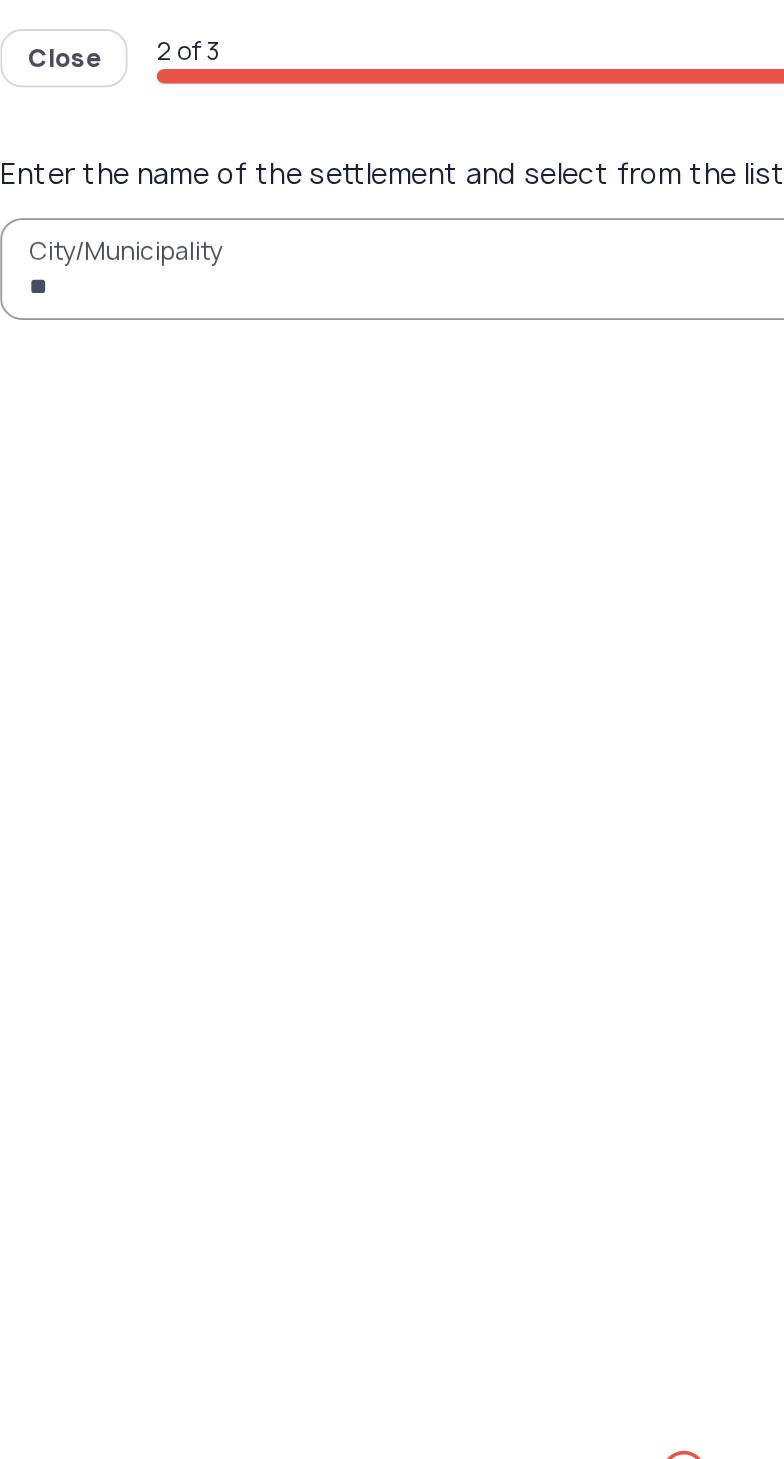 type on "***" 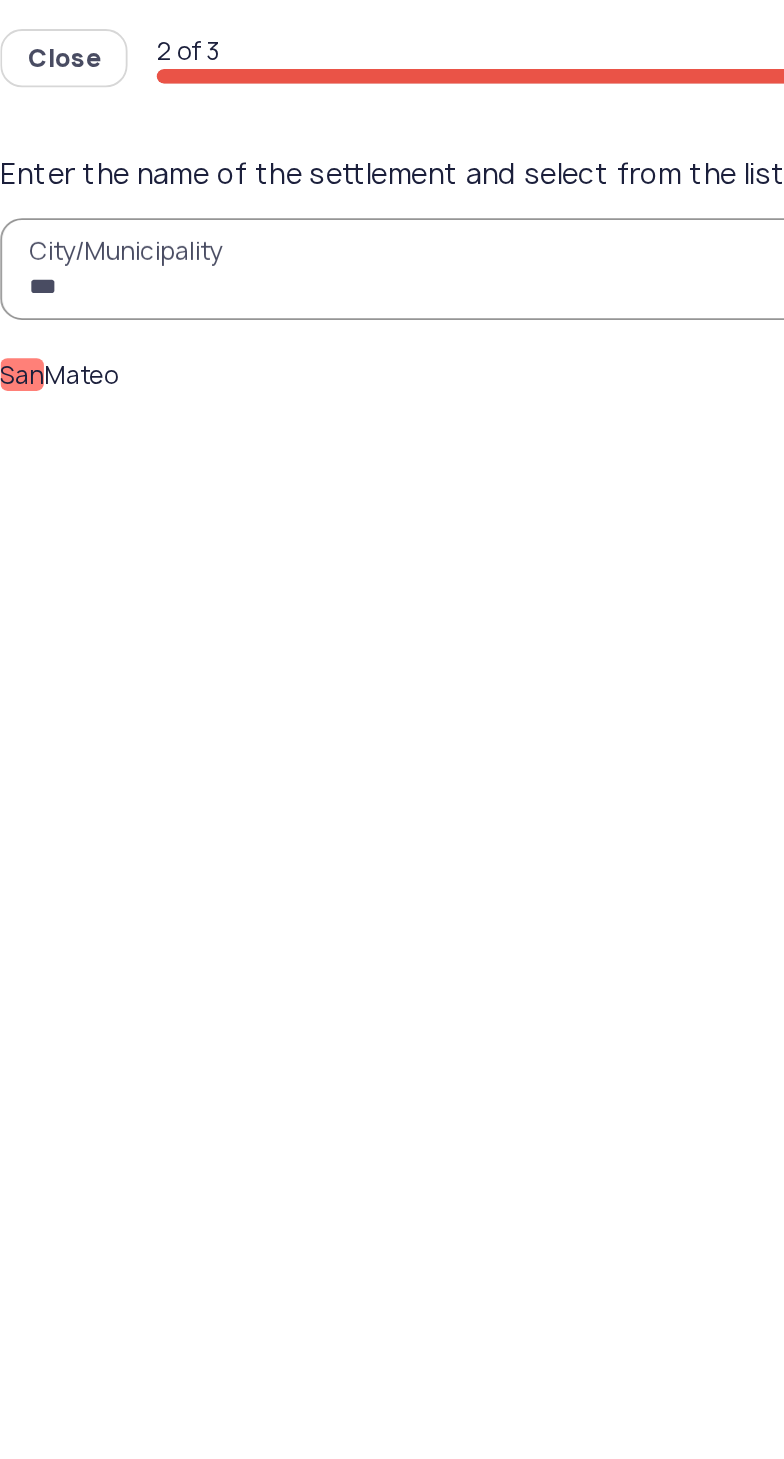 click on "San  Mateo" 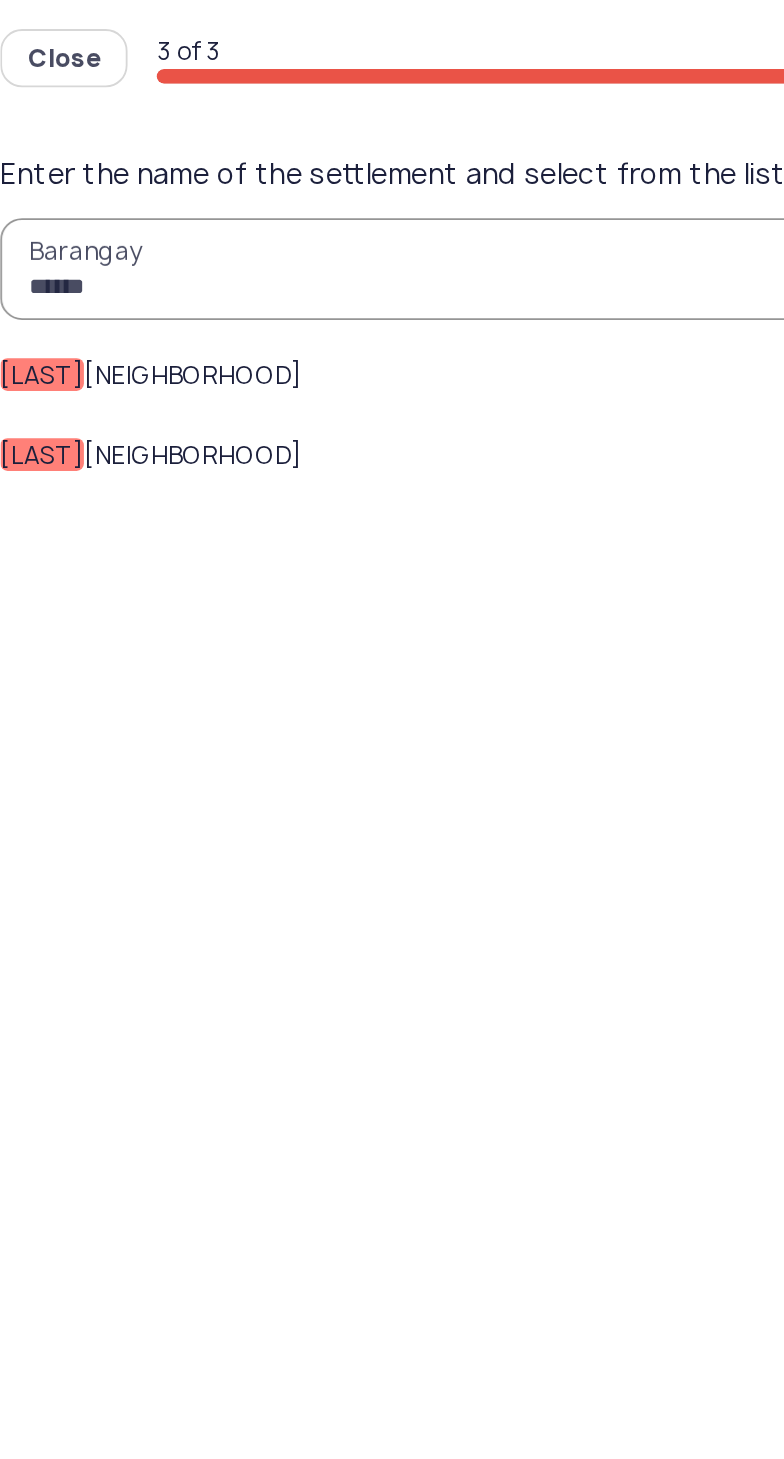 type on "******" 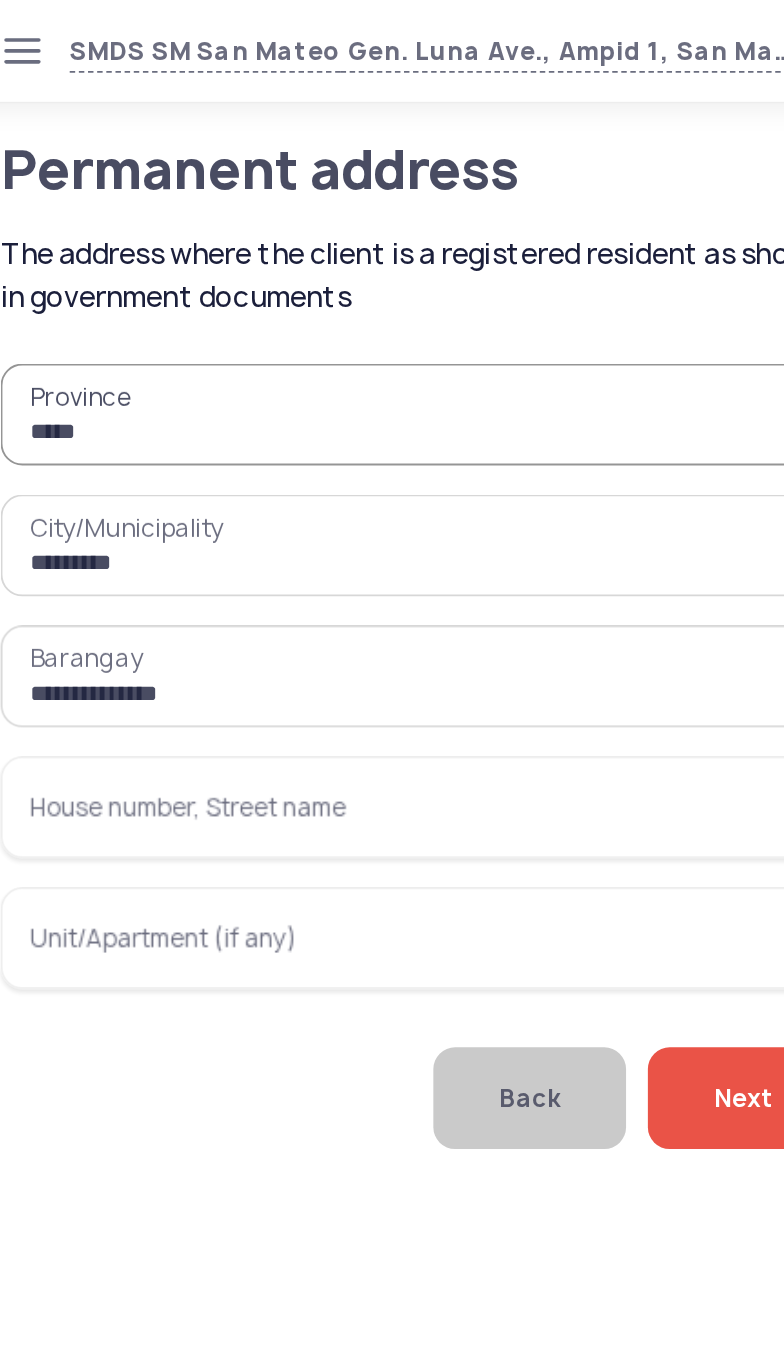 click on "House number, Street name" at bounding box center [266, 444] 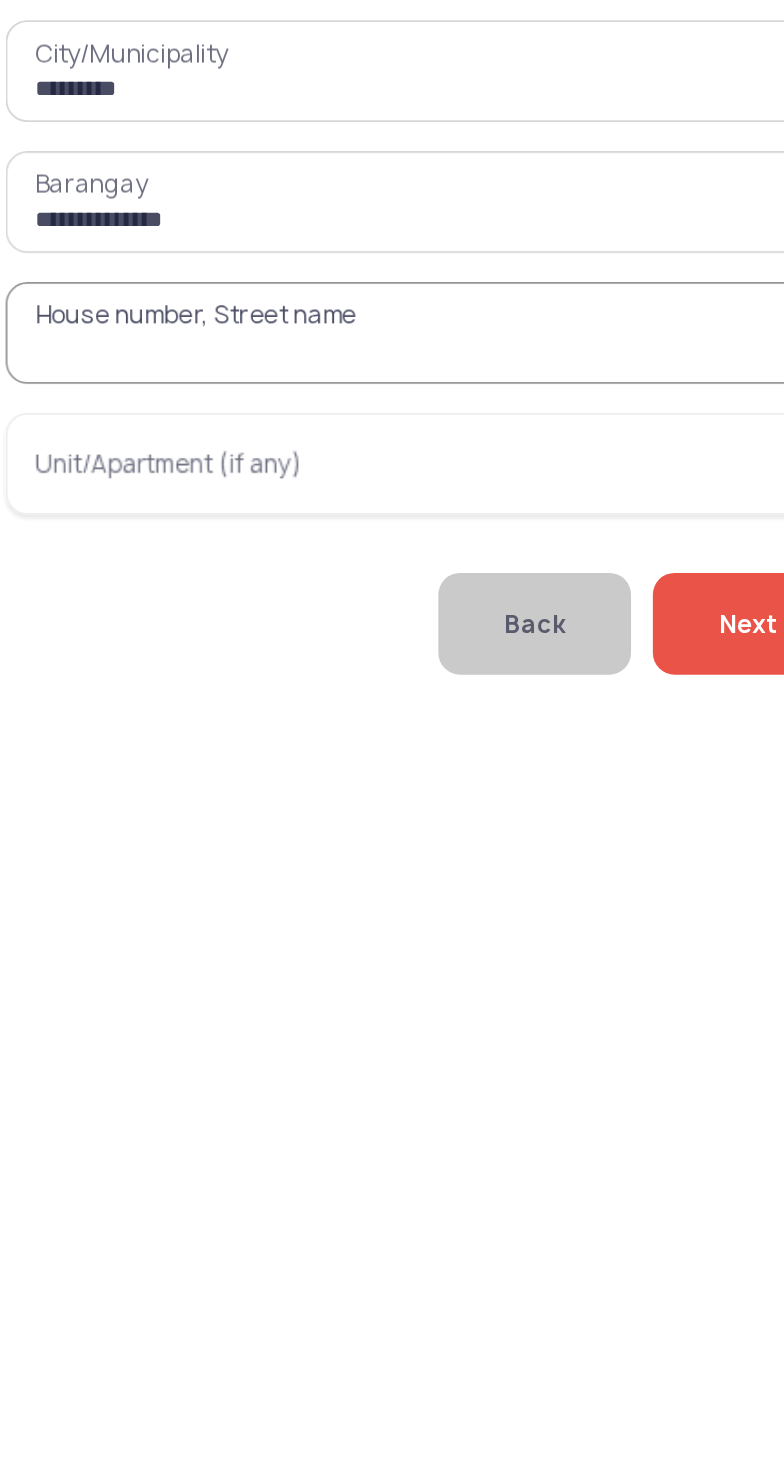 type on "*" 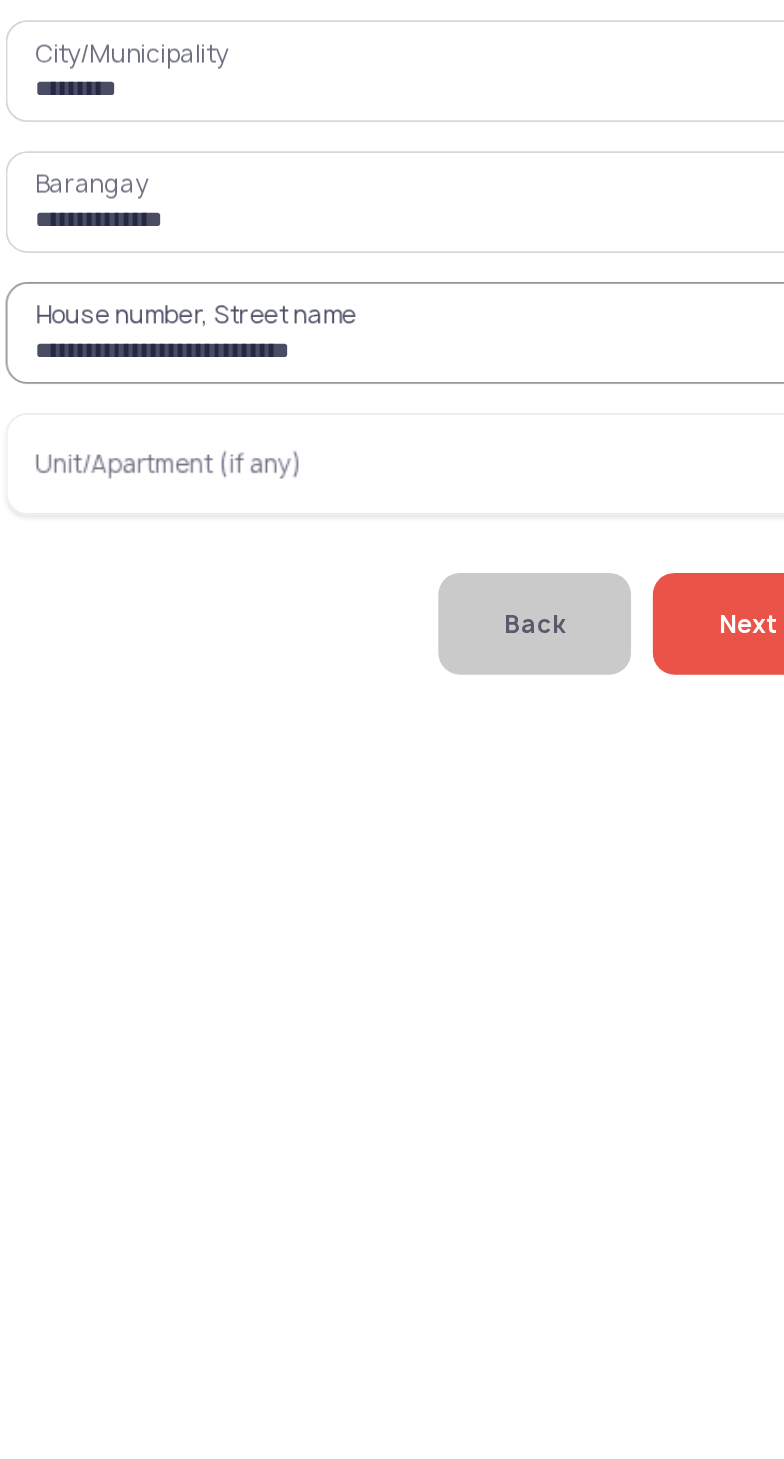 type on "**********" 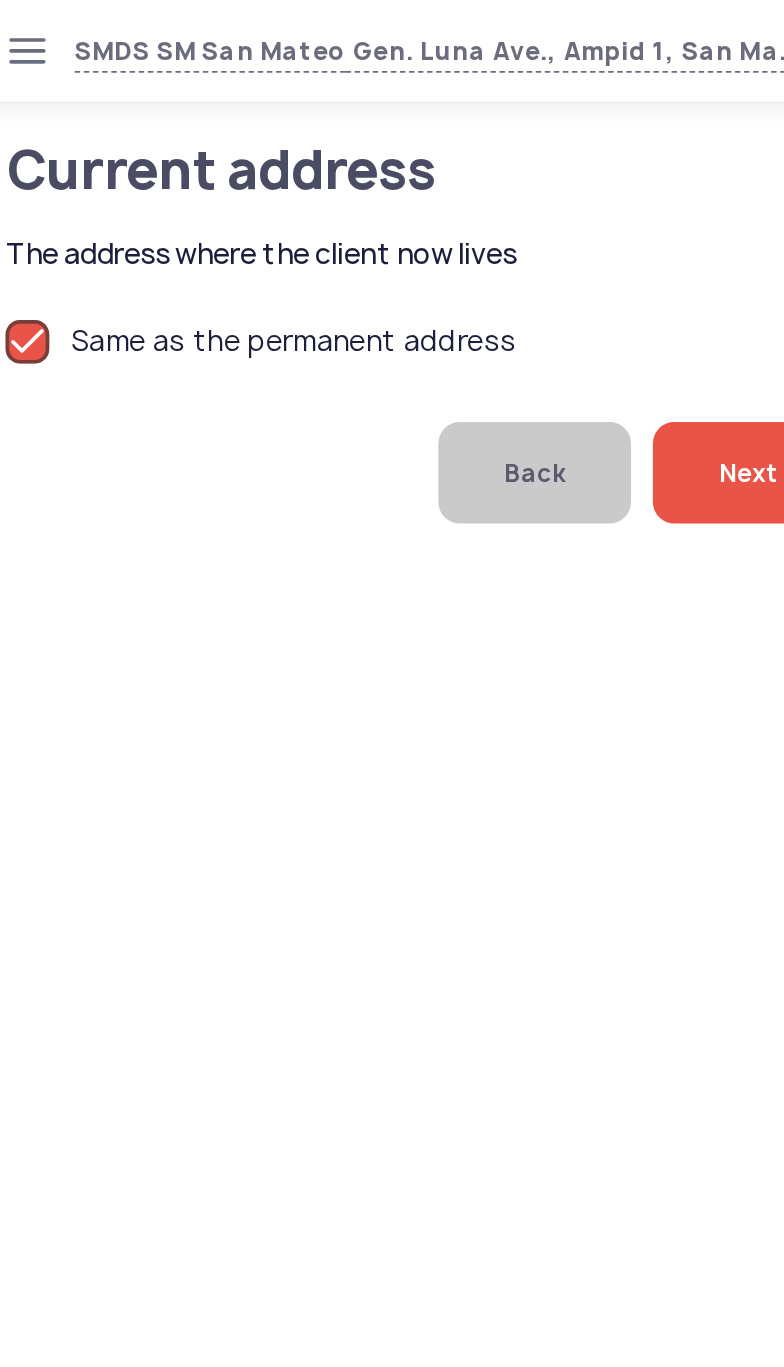 click on "Next" 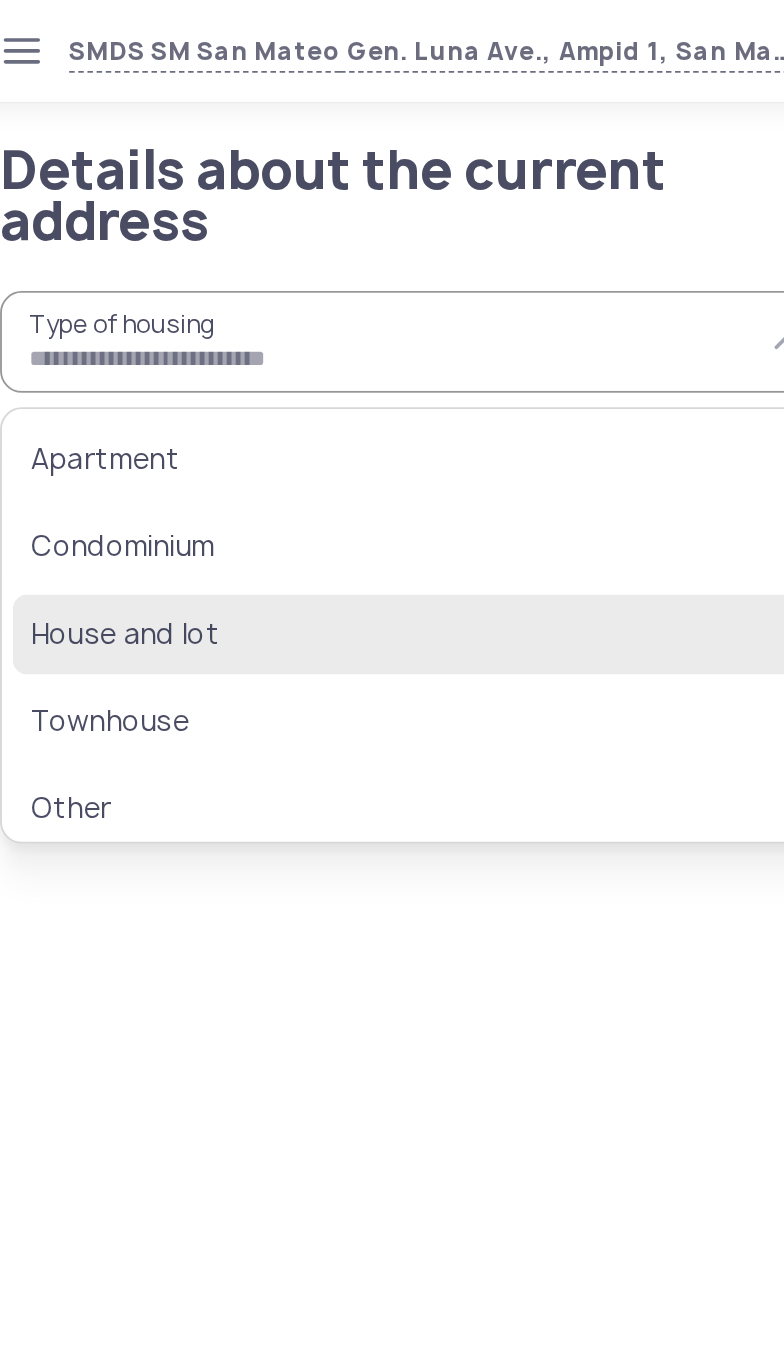 click on "House and lot" 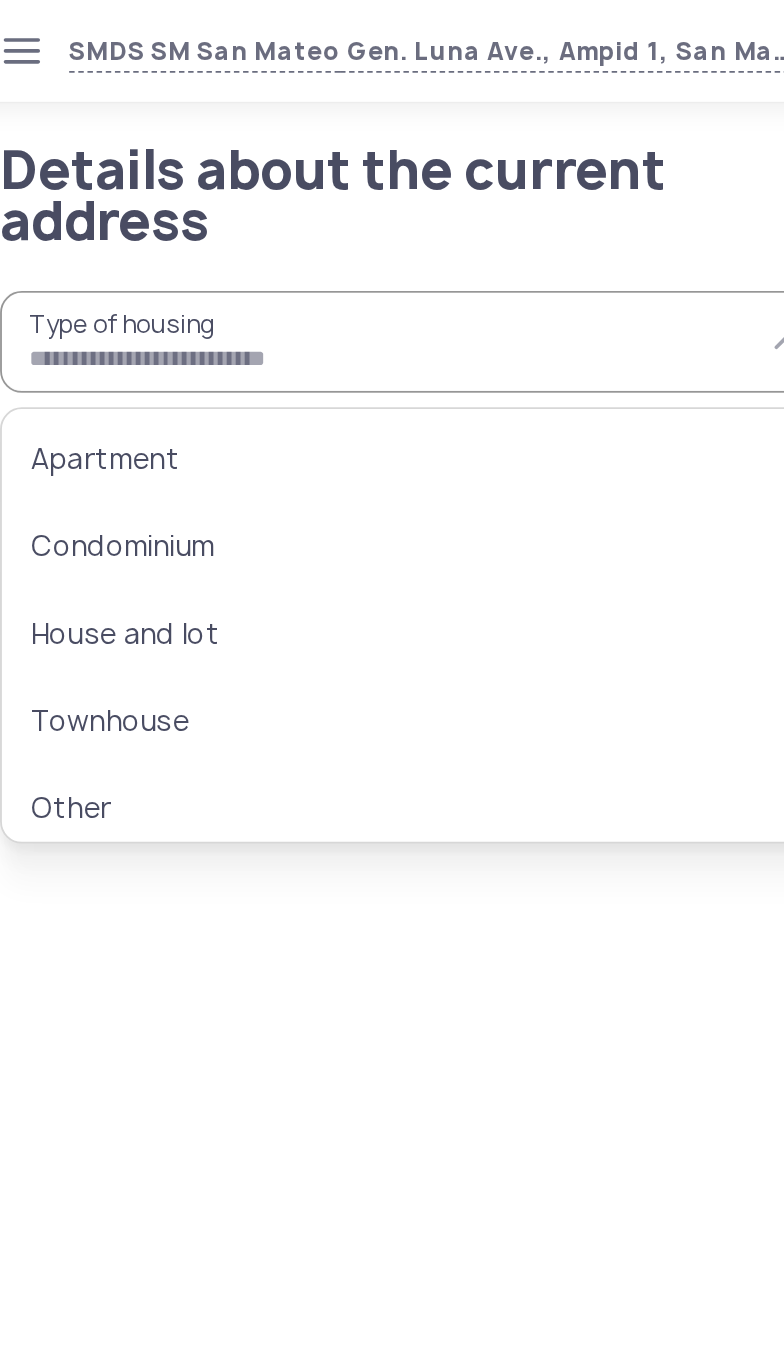 type on "**********" 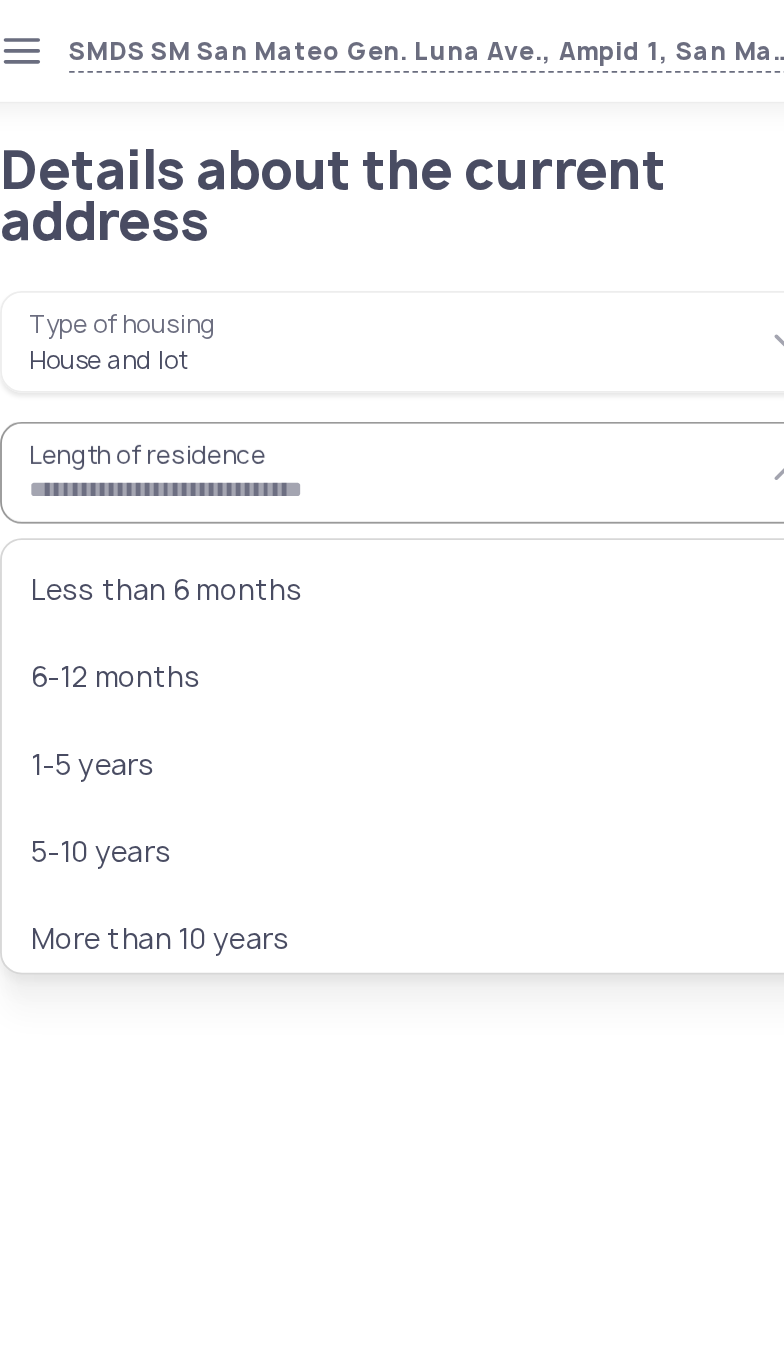 scroll, scrollTop: 9, scrollLeft: 0, axis: vertical 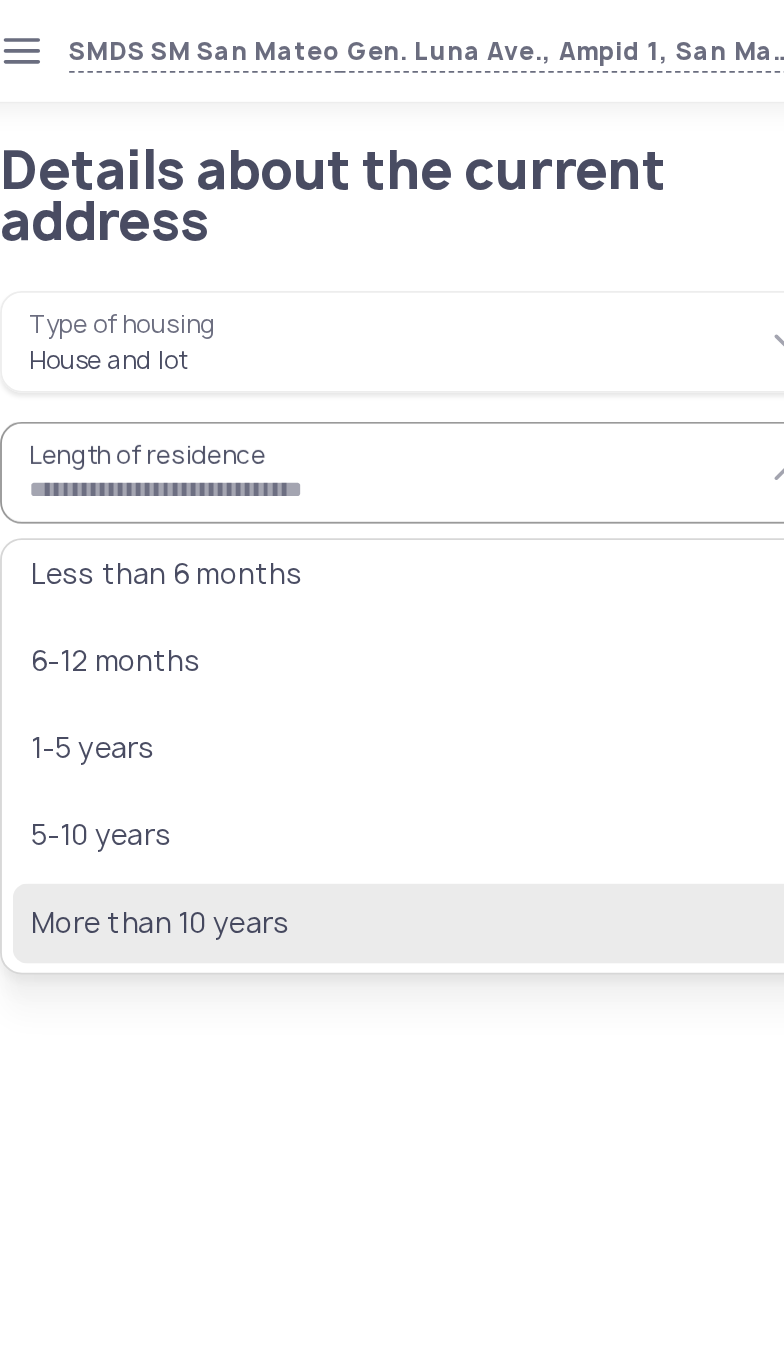 click on "More than 10 years" 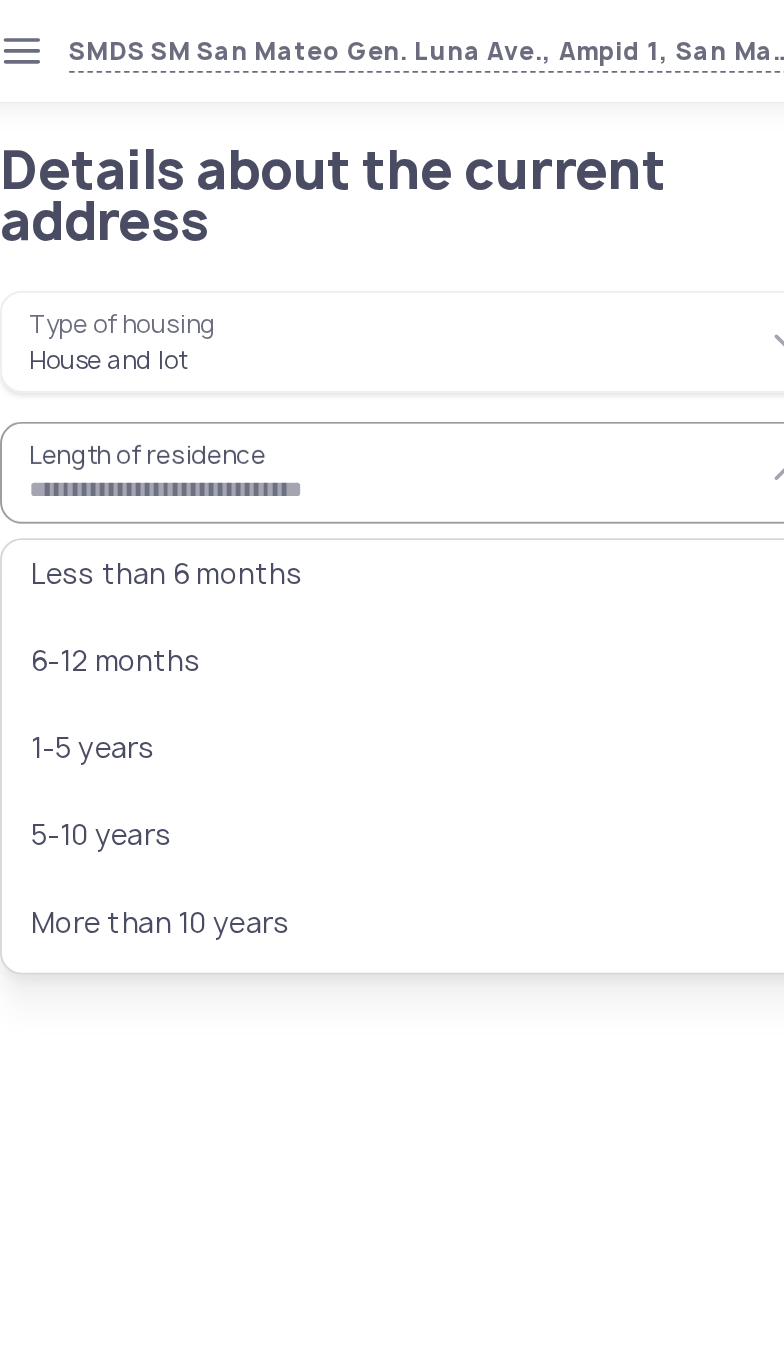 type on "**********" 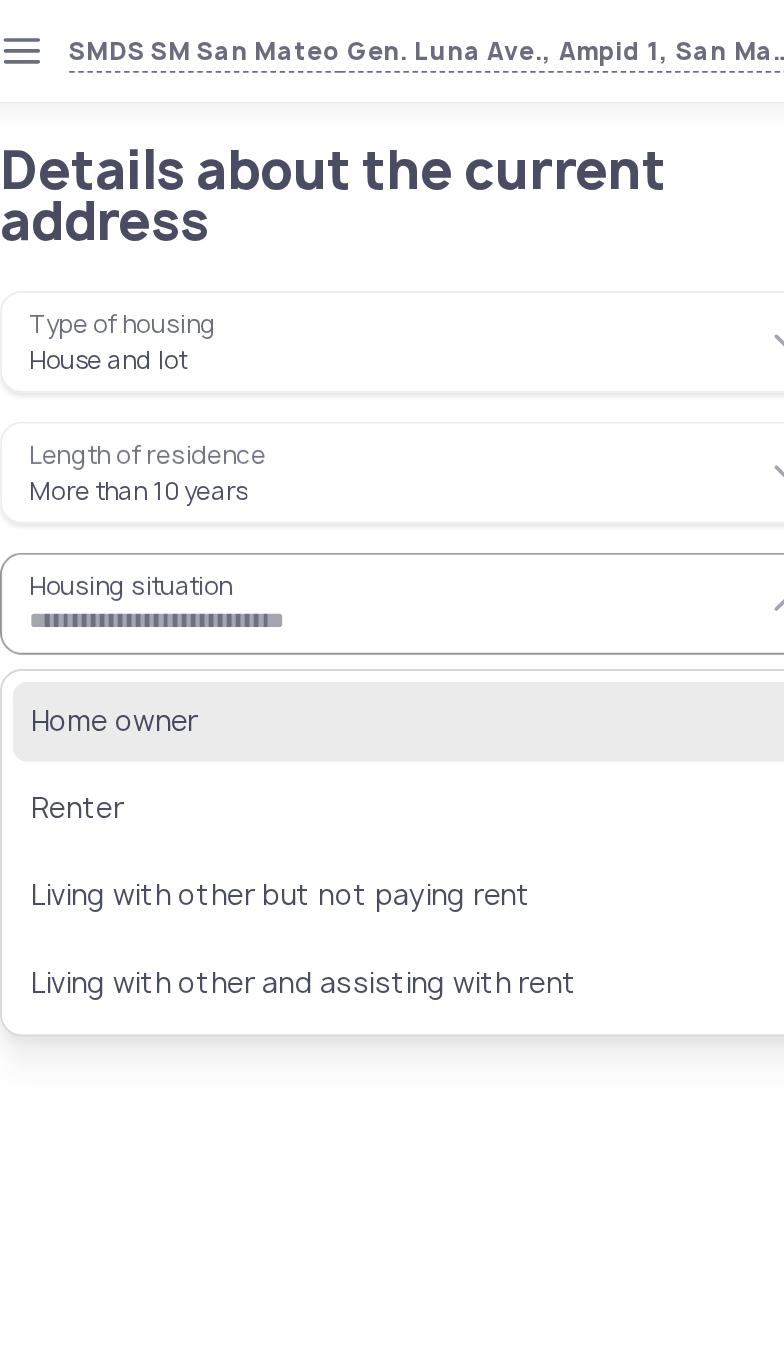 click on "Home owner" 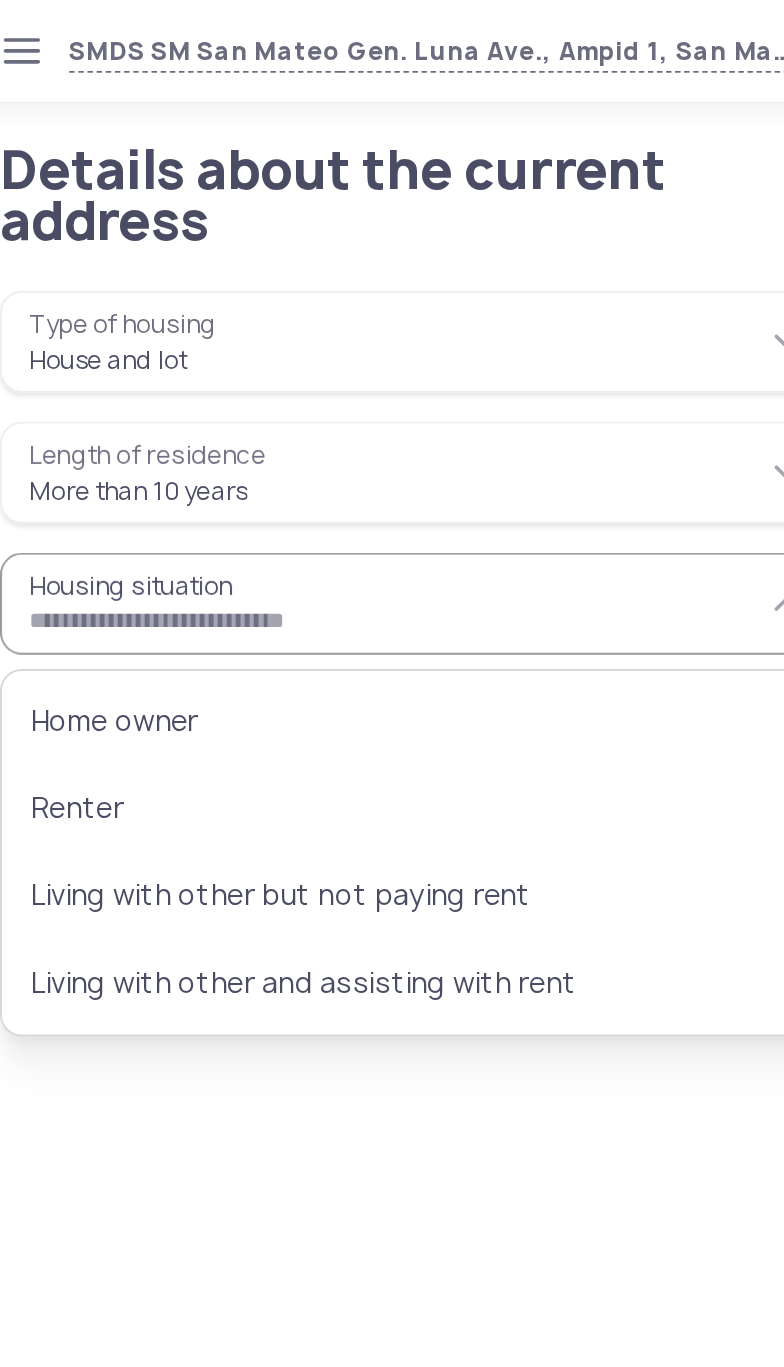 type on "**********" 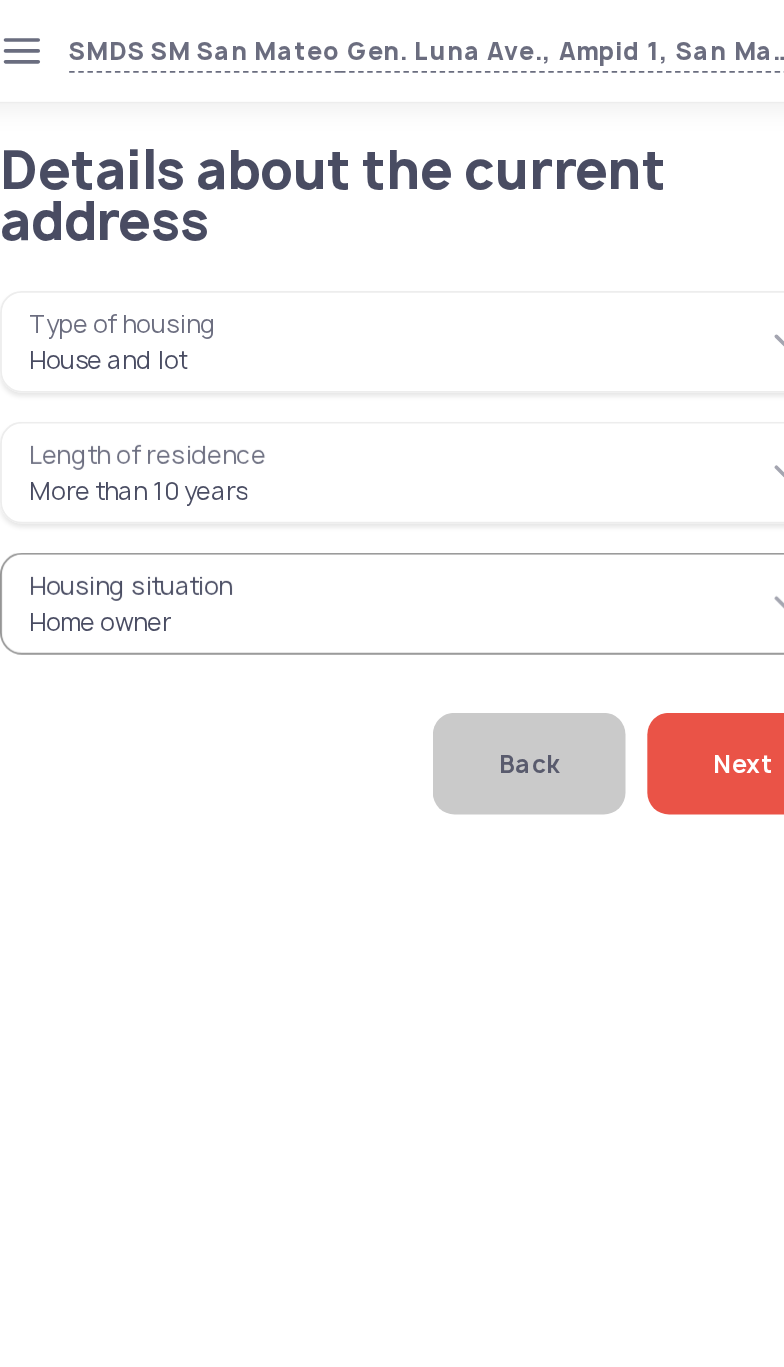 click on "Next" 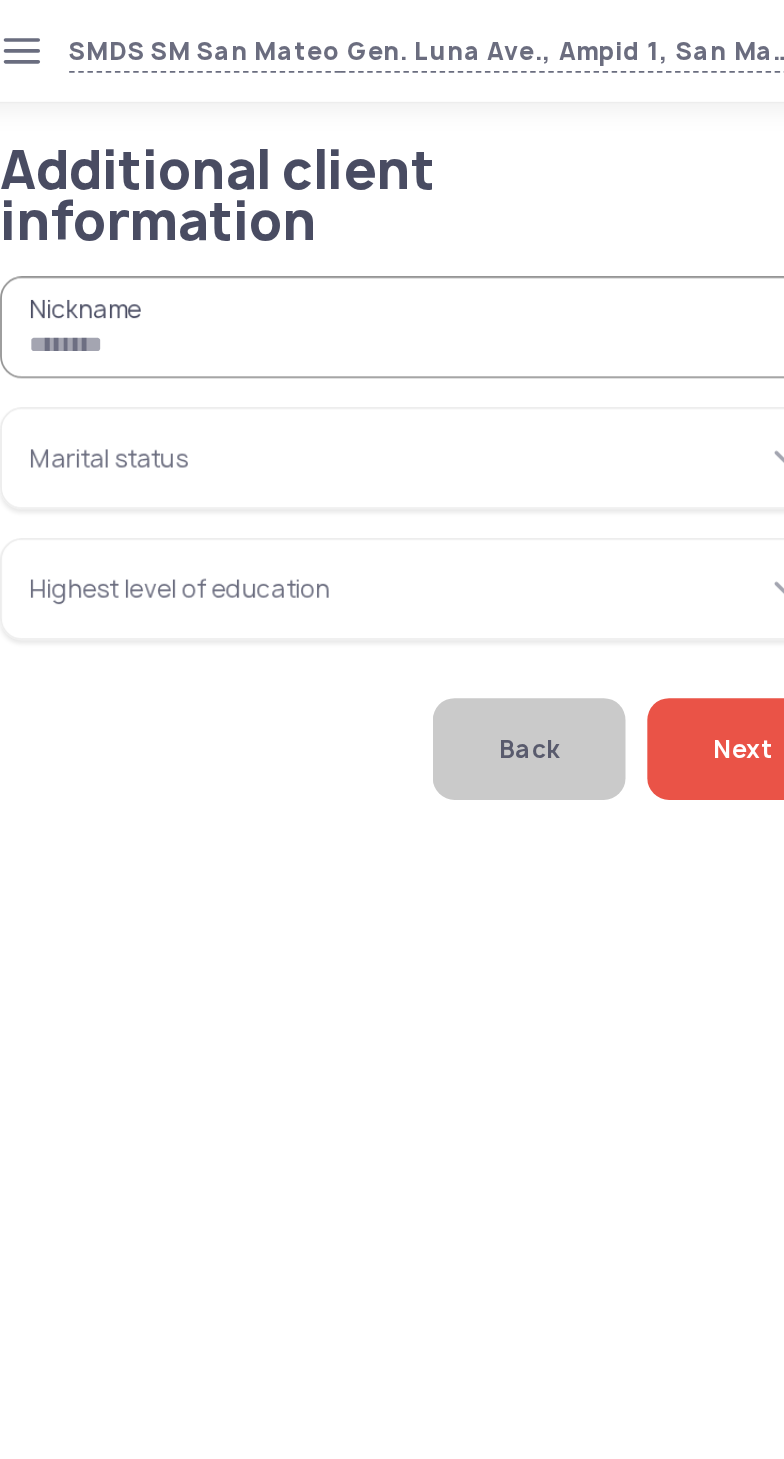 click on "Nickname" at bounding box center (266, 180) 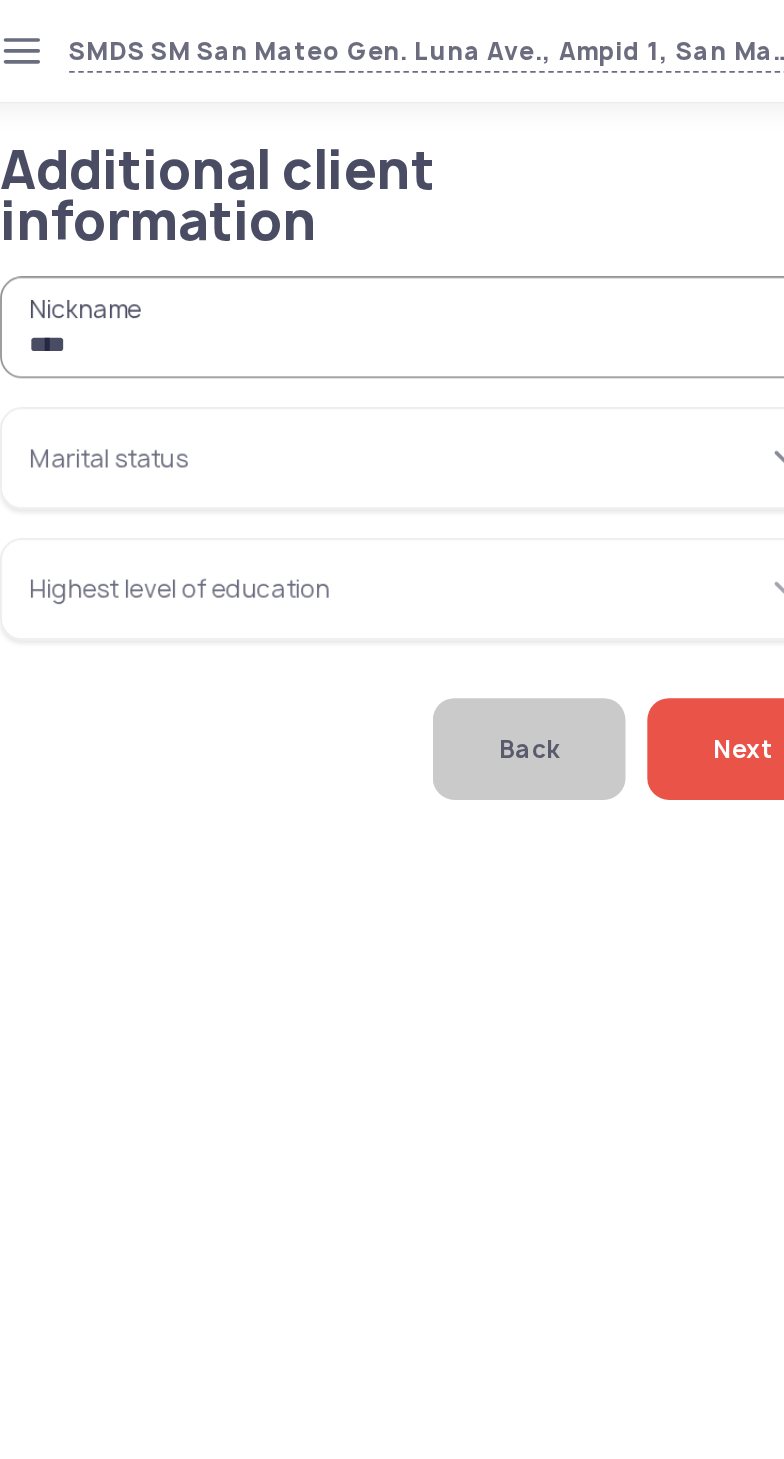 type on "****" 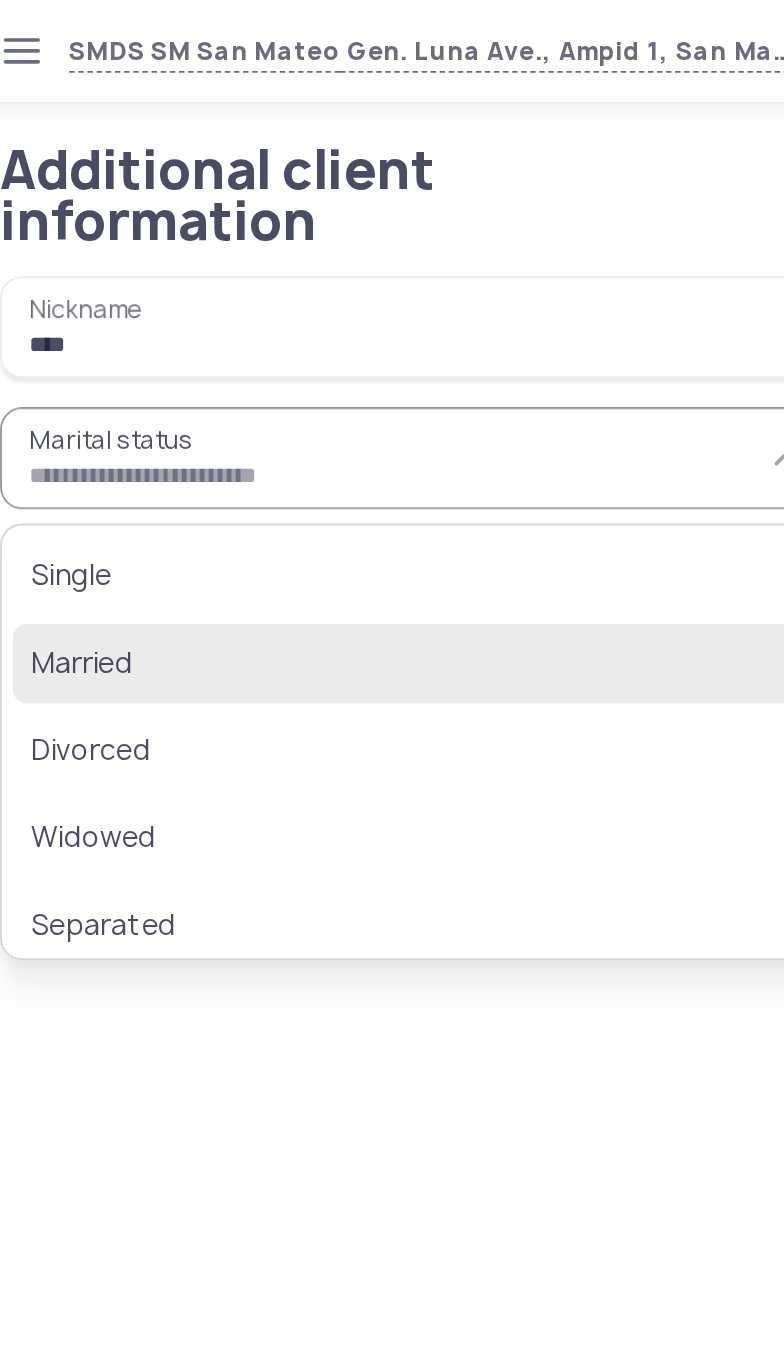 click on "Married" 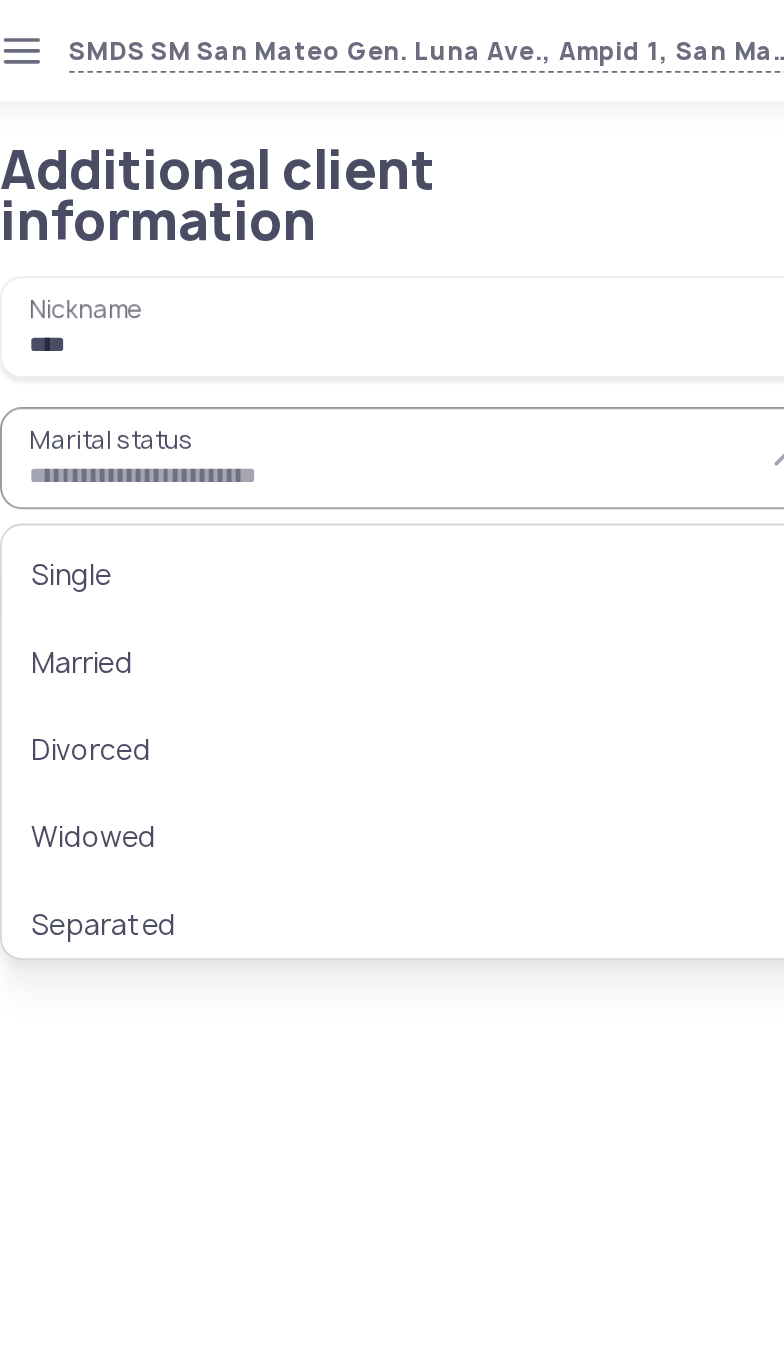 type on "*******" 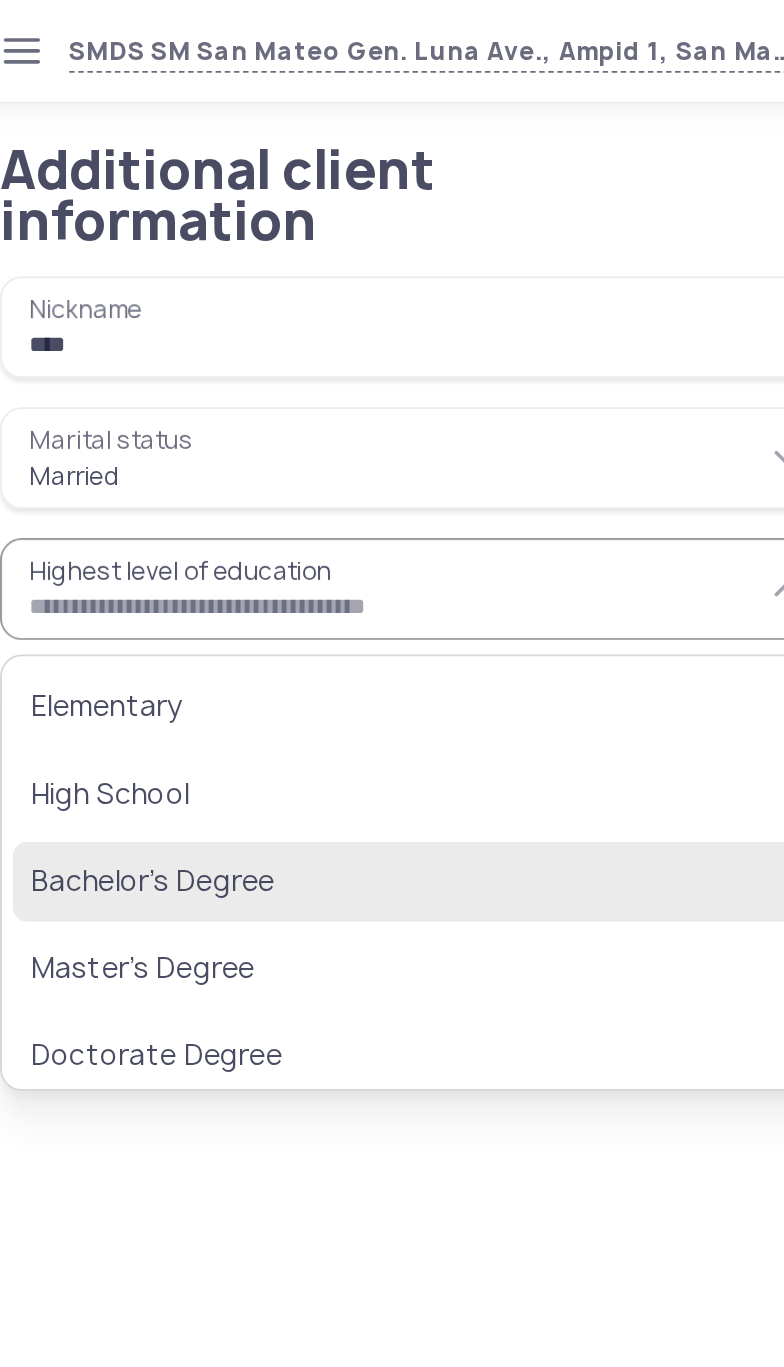 click on "Bachelor’s Degree" 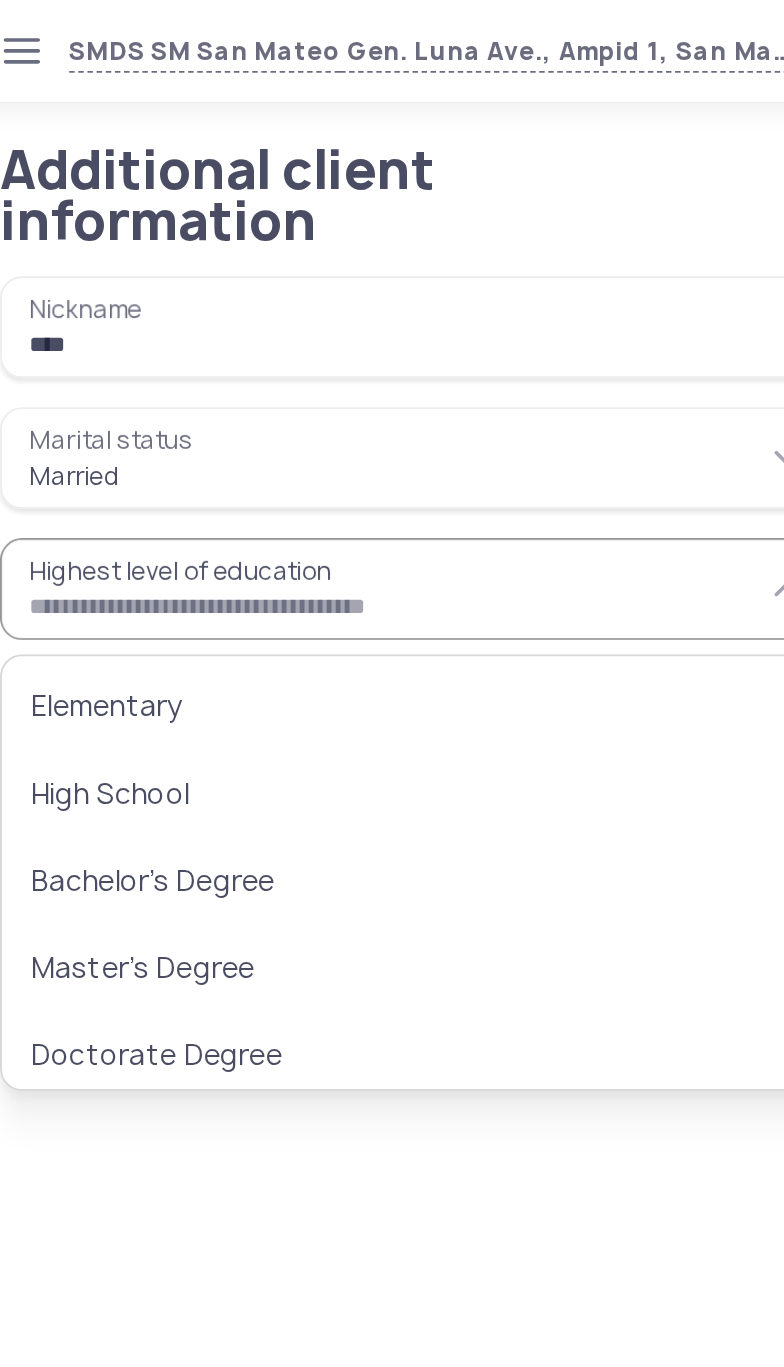 type on "**********" 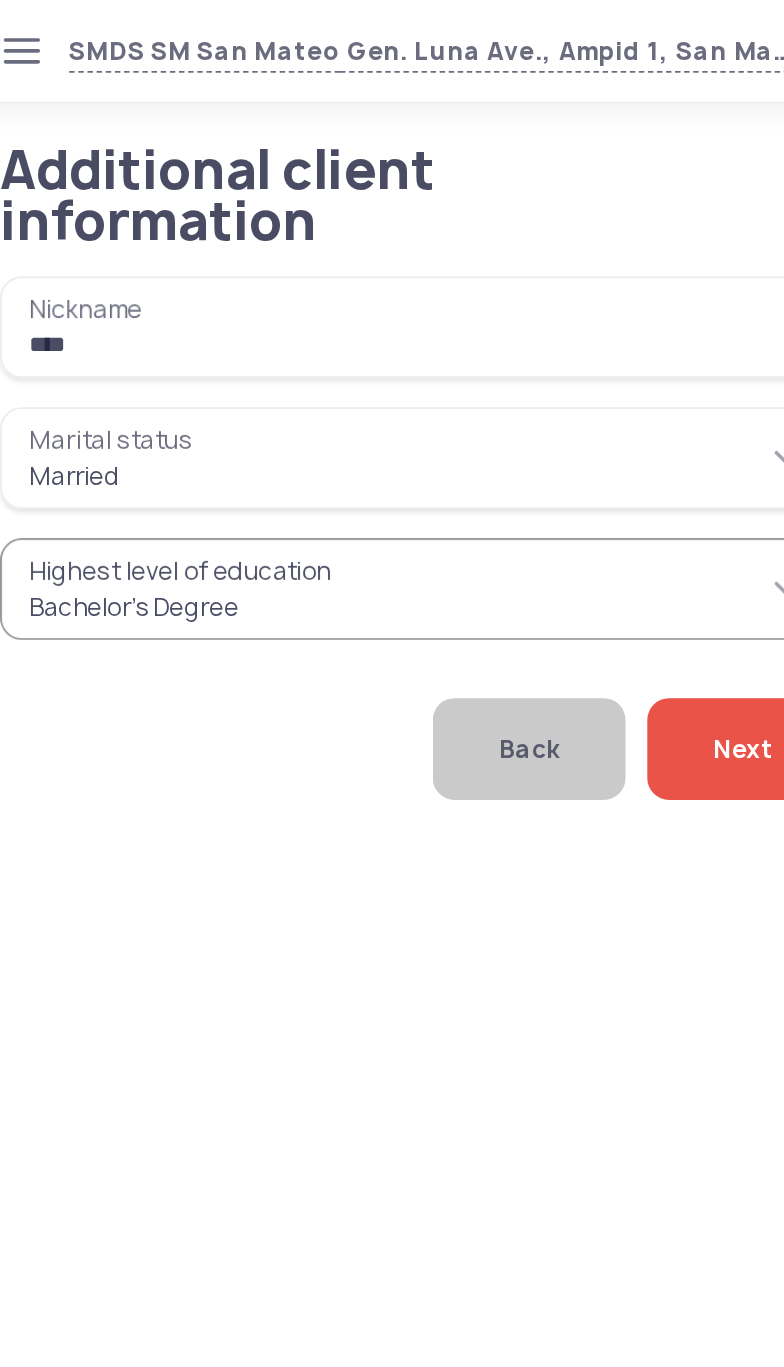 click on "Next" 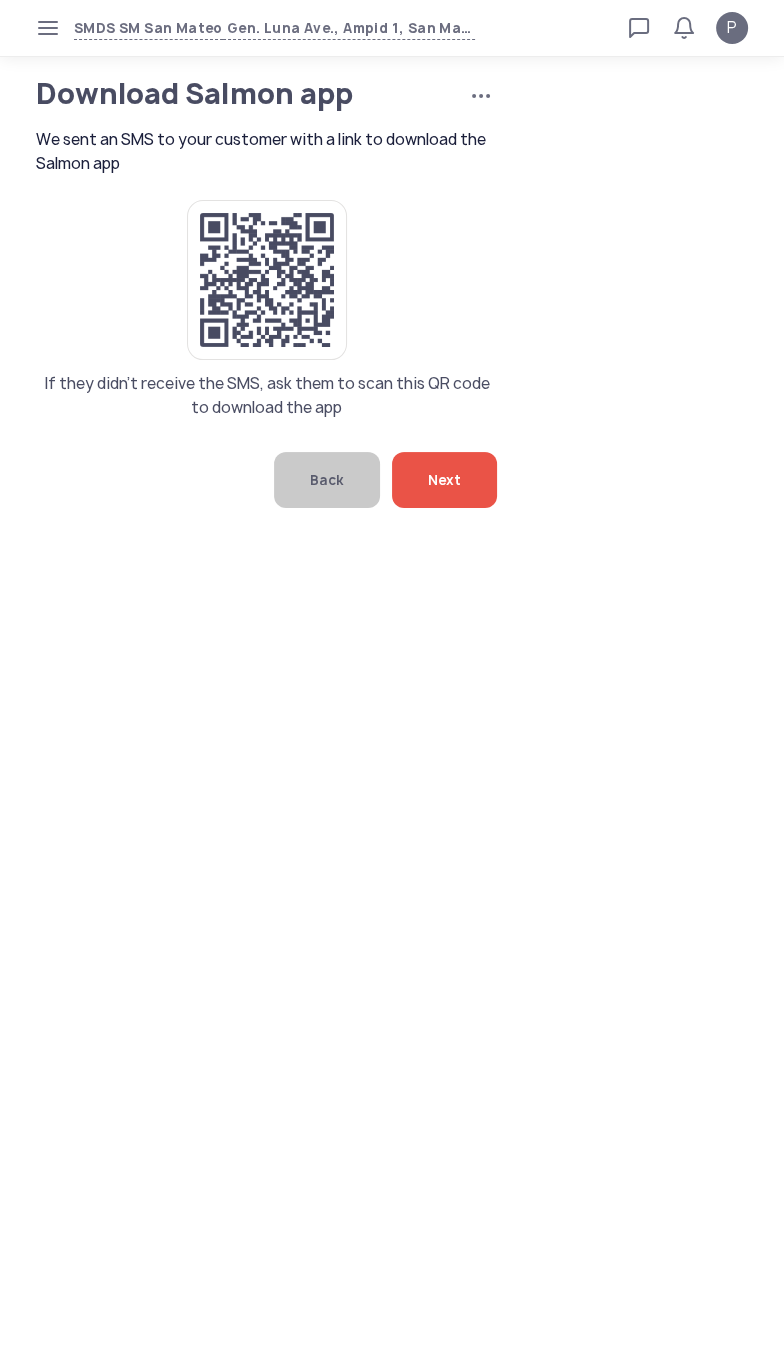 click on "Next" 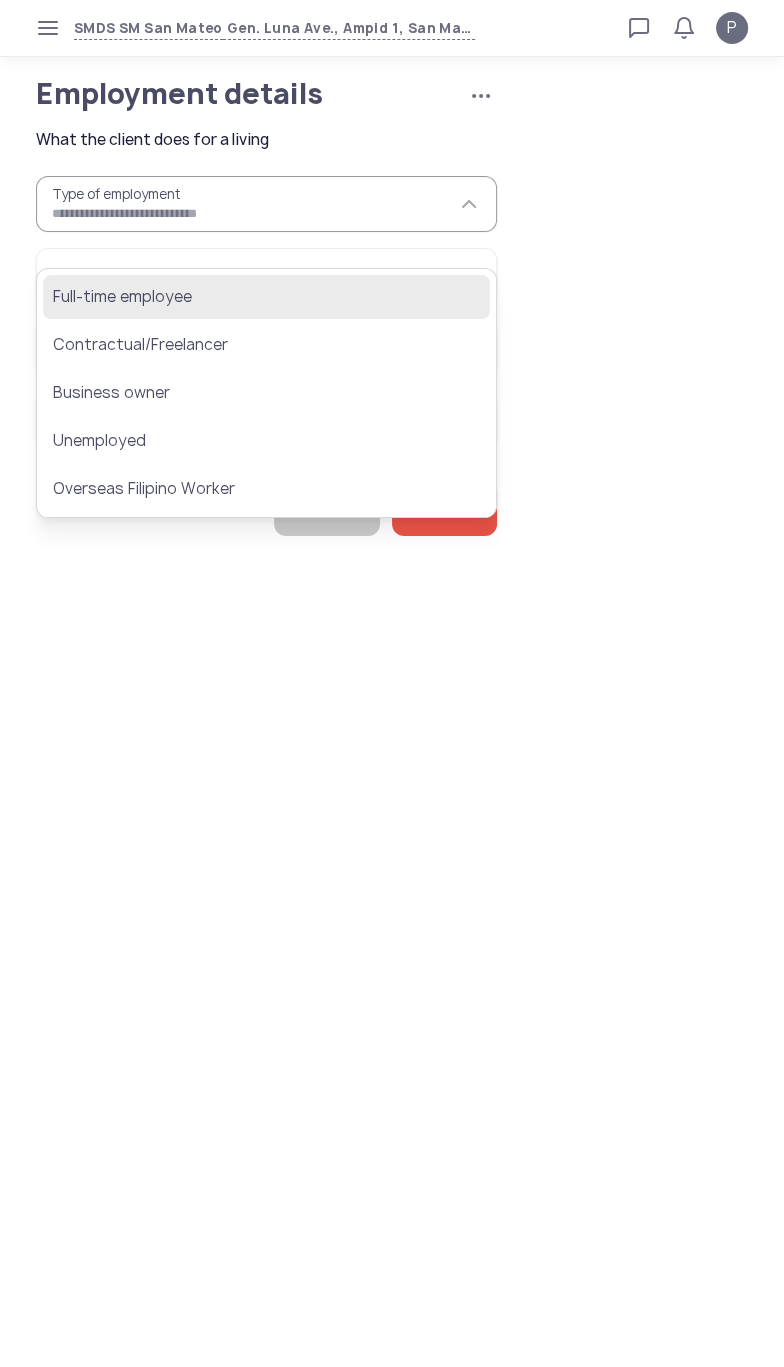 click on "Full-time employee" 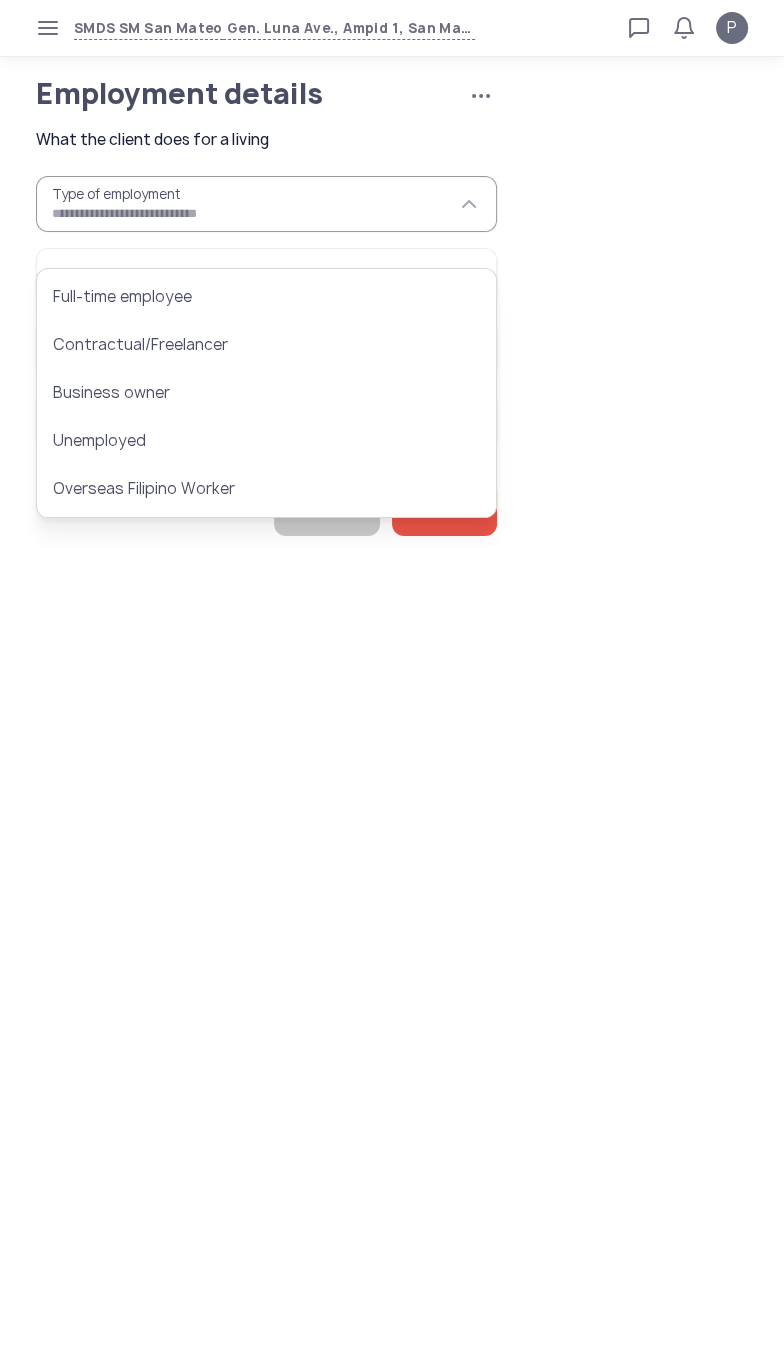 type on "**********" 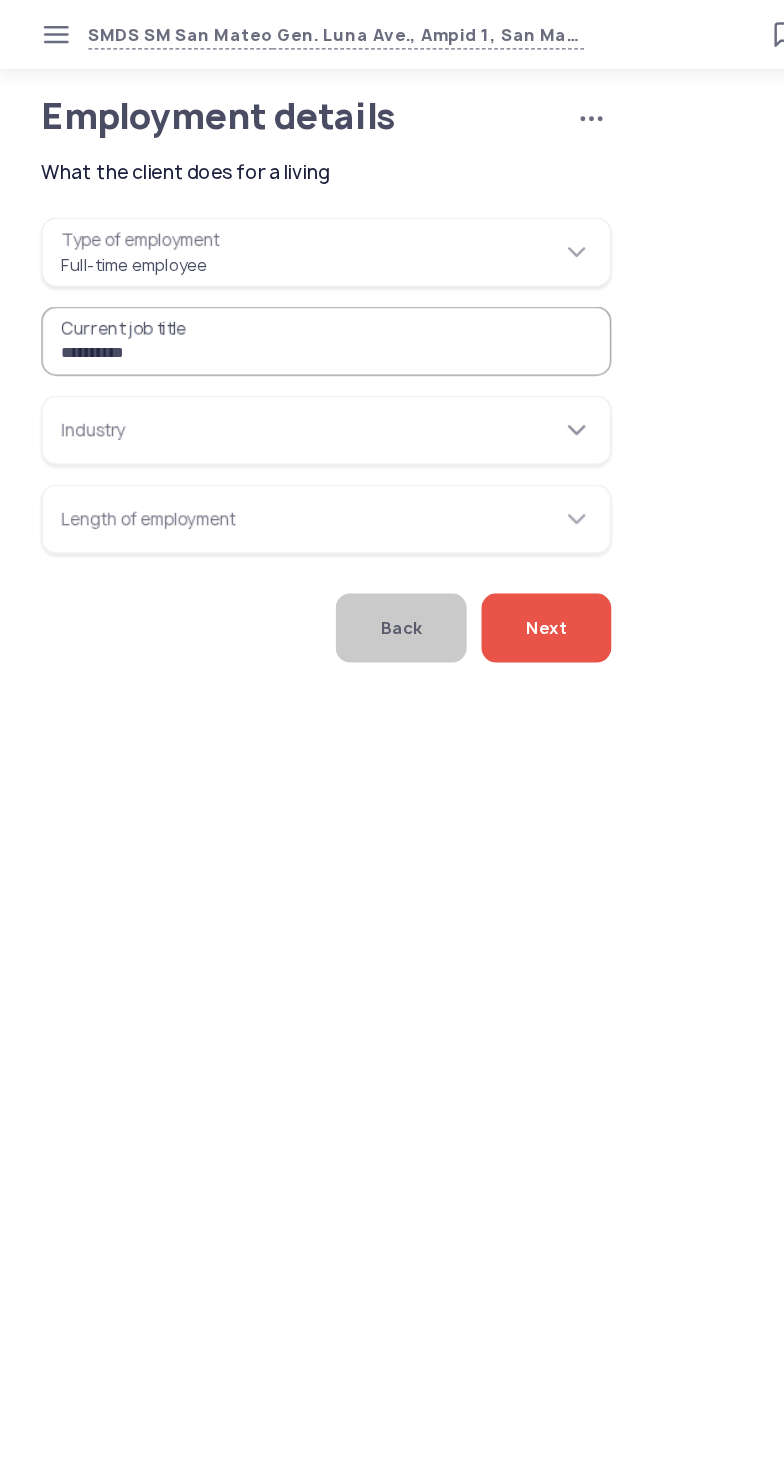 type on "**********" 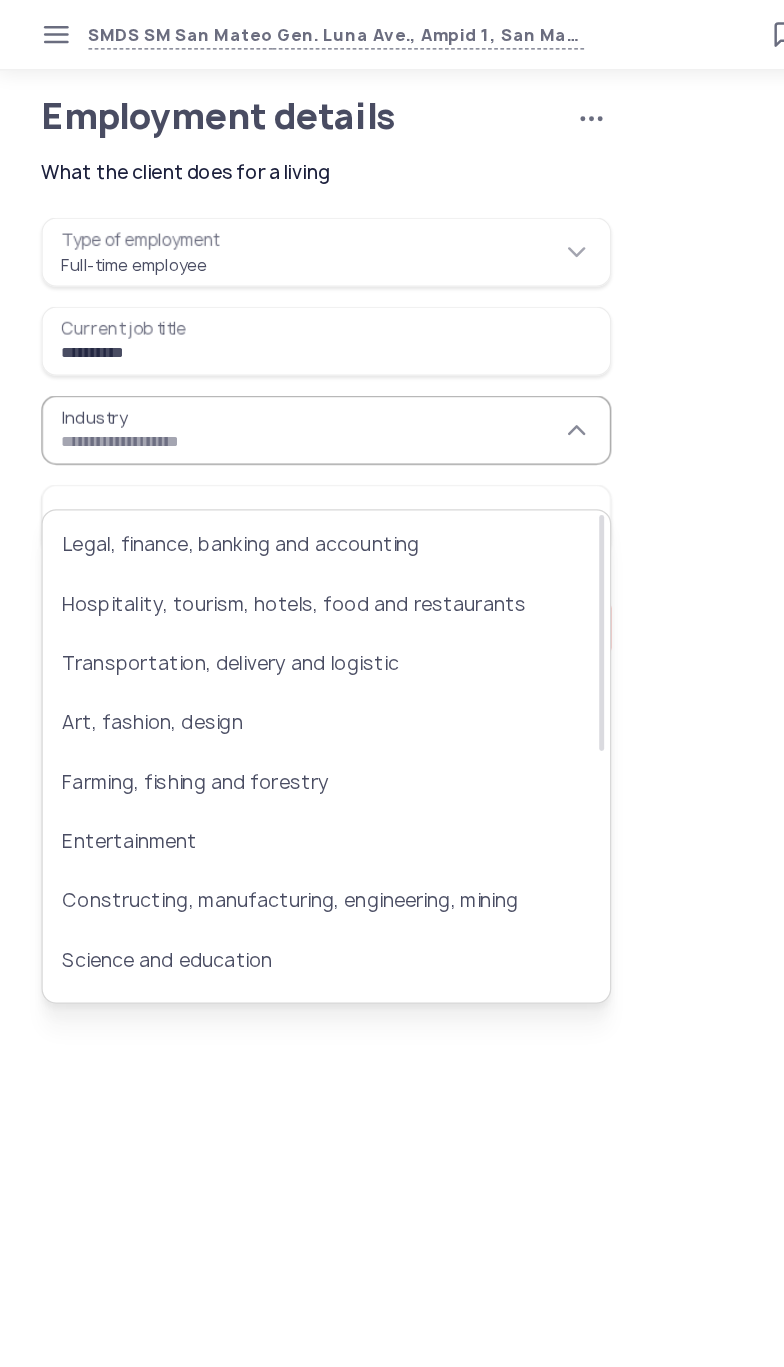 scroll, scrollTop: 405, scrollLeft: 0, axis: vertical 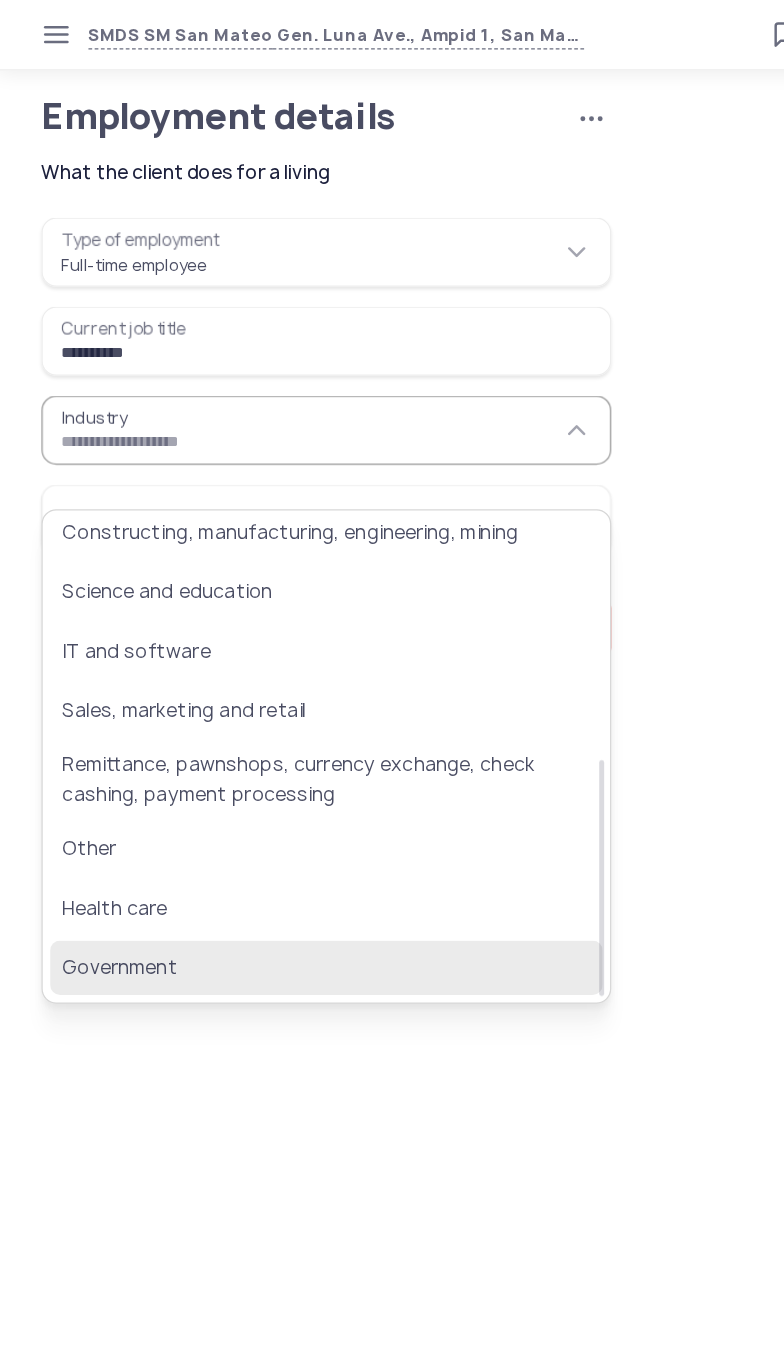 click on "Government" 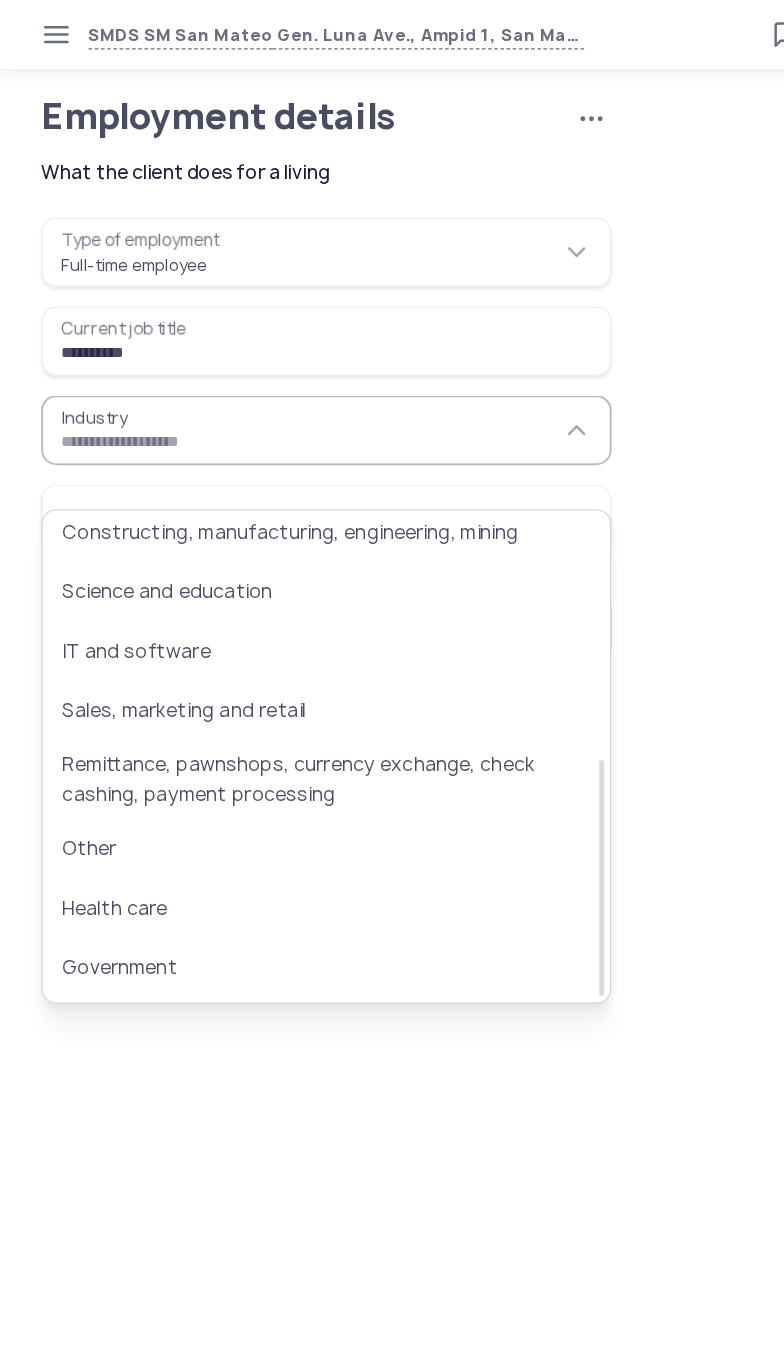 type on "**********" 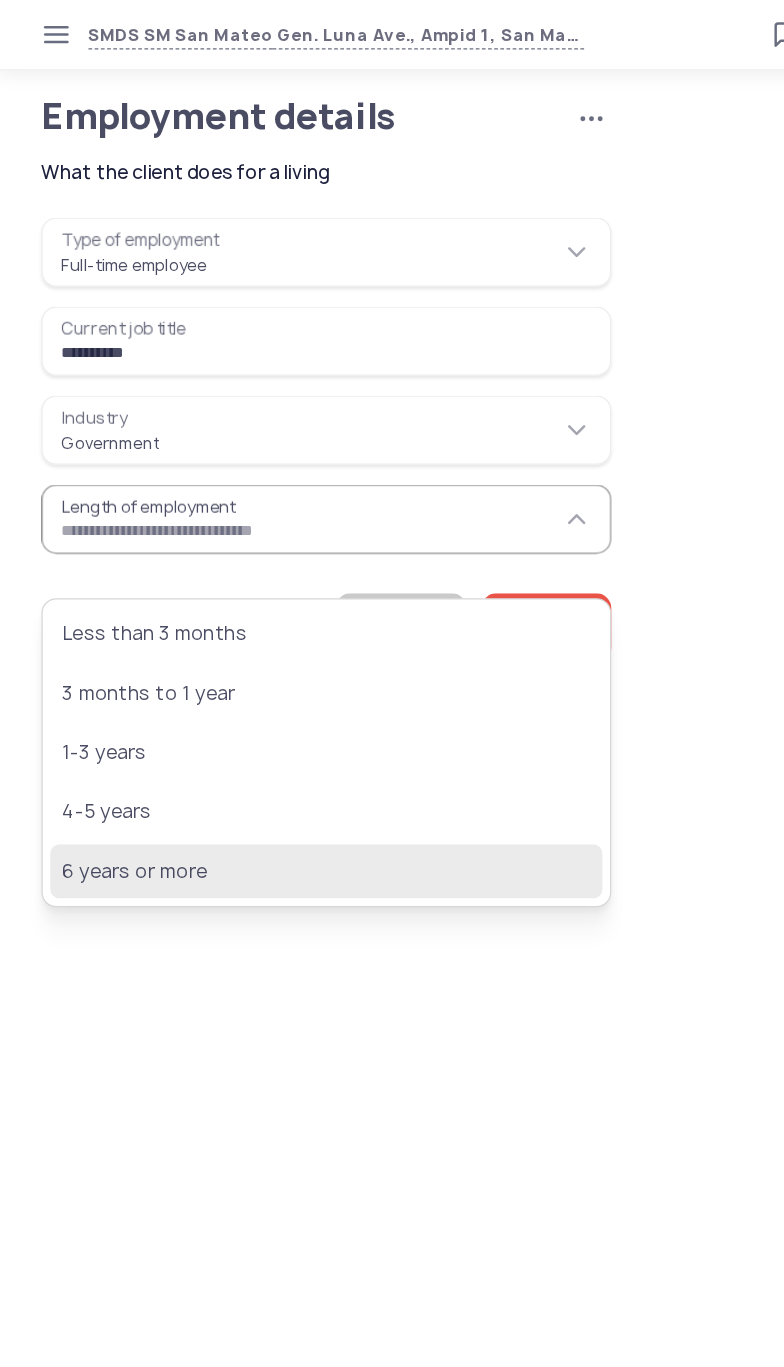 click on "6 years or more" 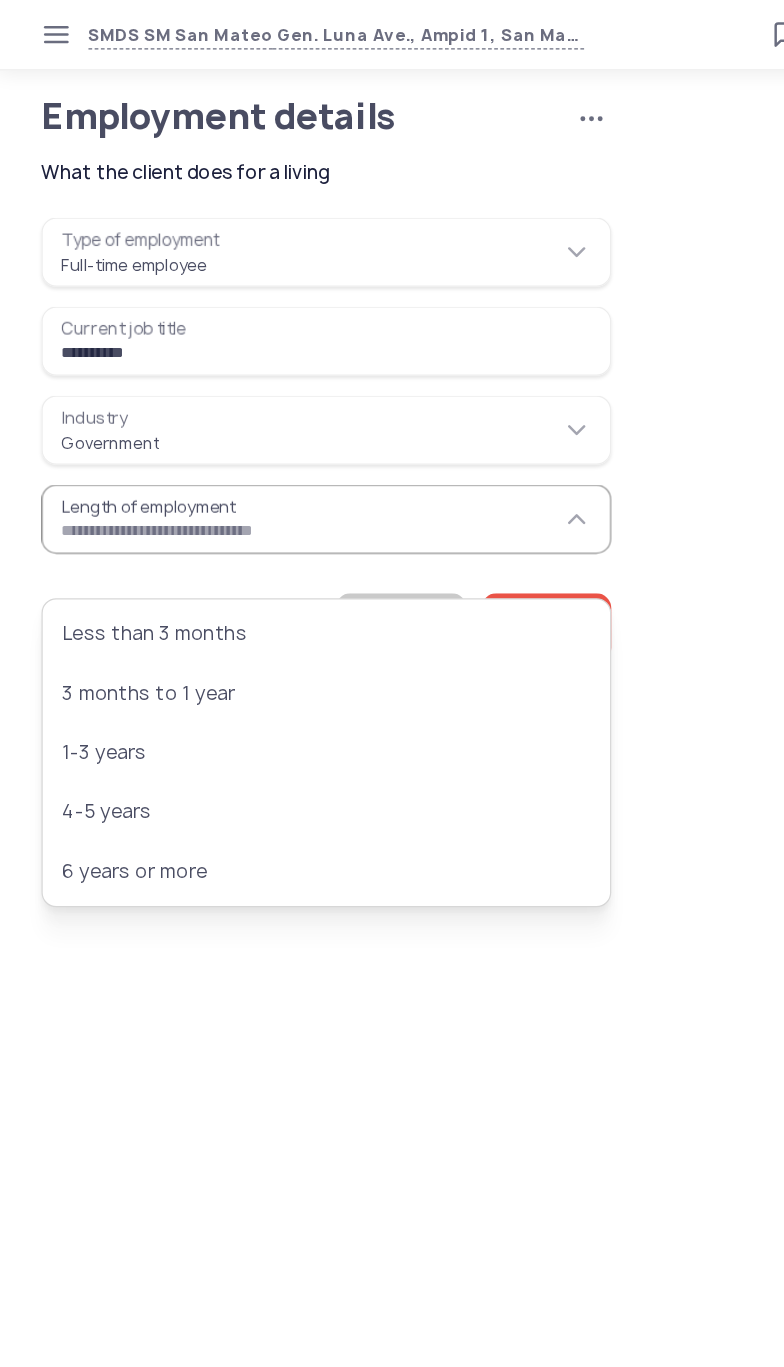 type on "**********" 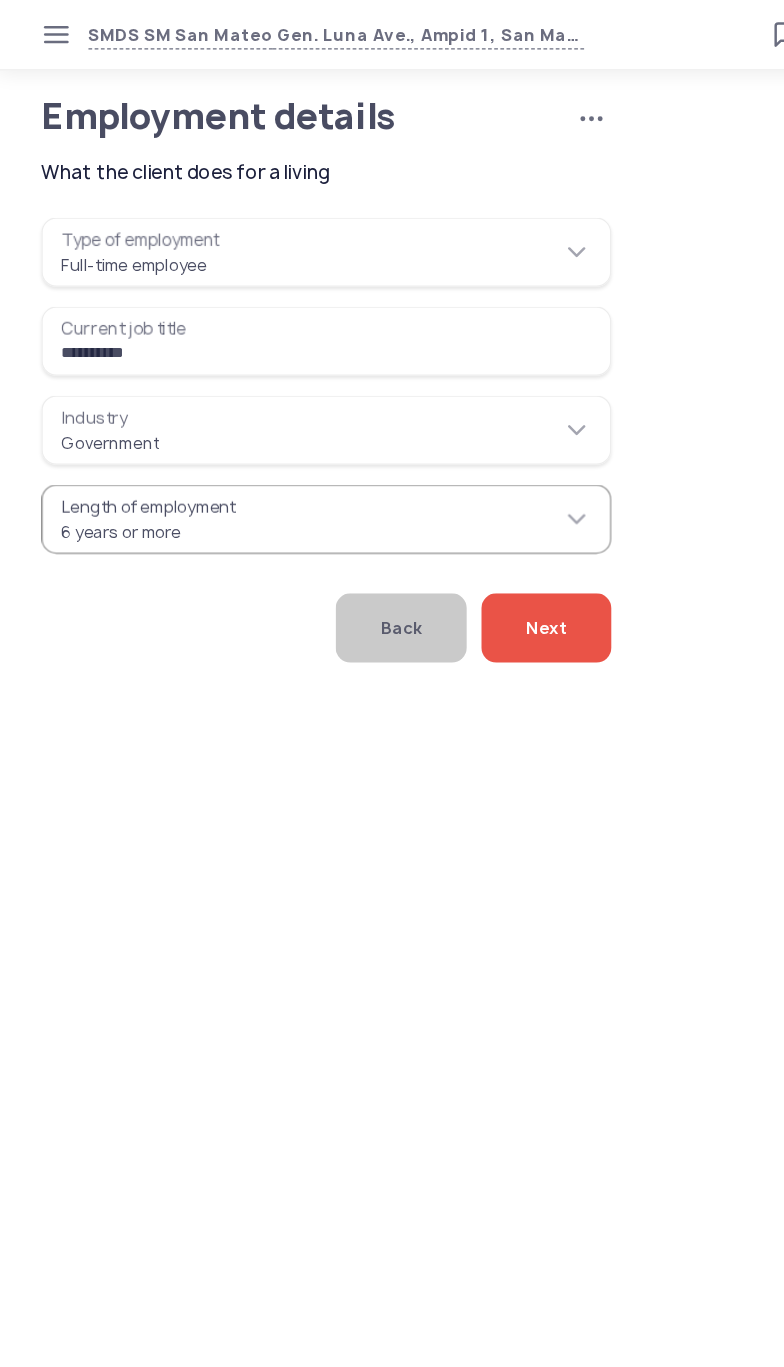 click on "Next" 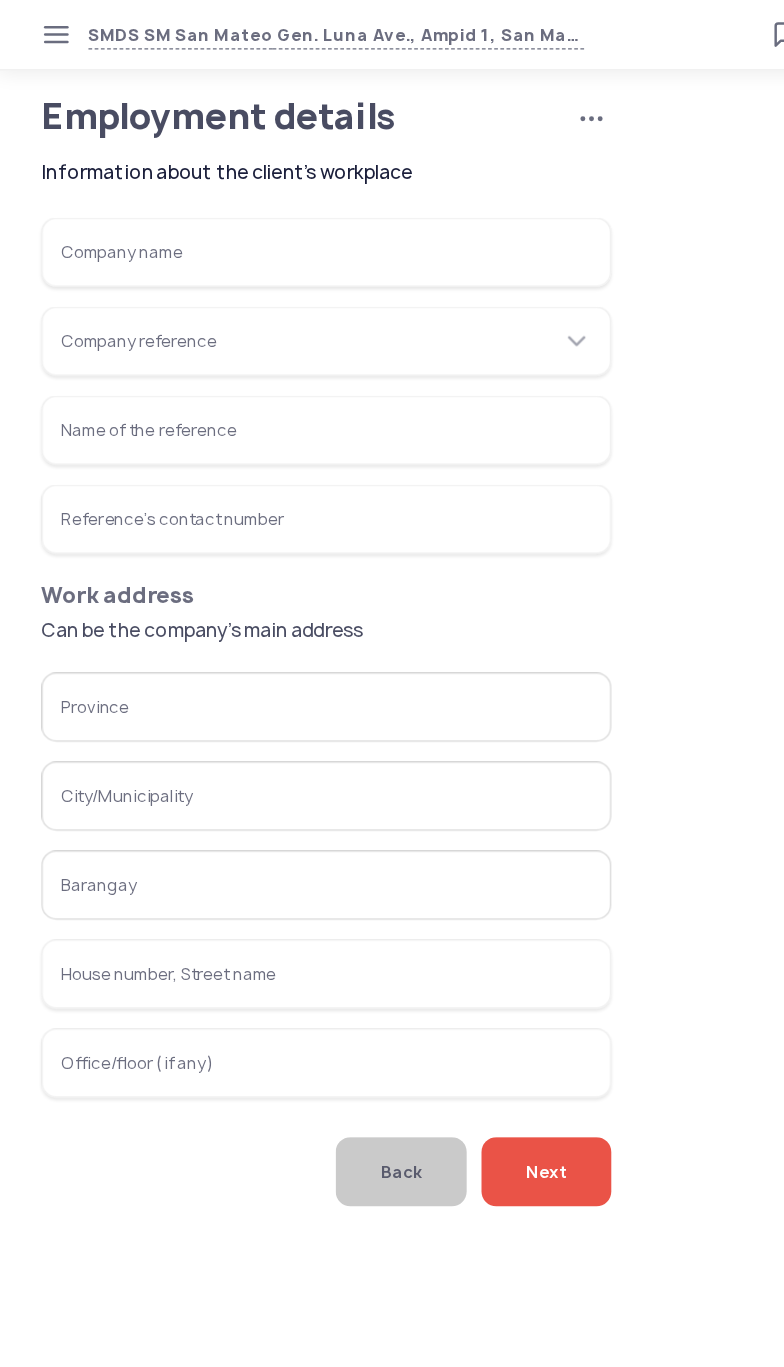 click on "Company name" at bounding box center (266, 204) 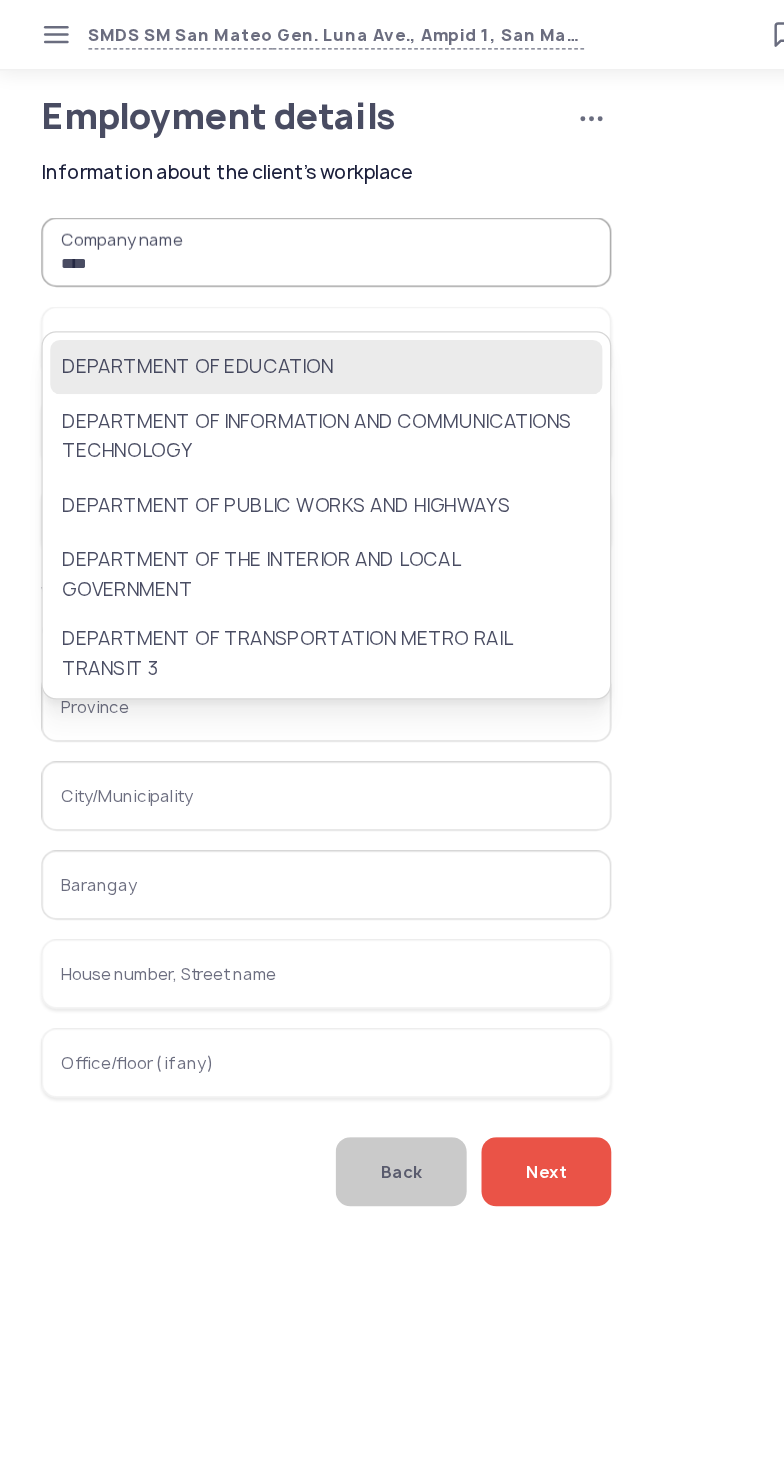 click on "DEPARTMENT OF EDUCATION" 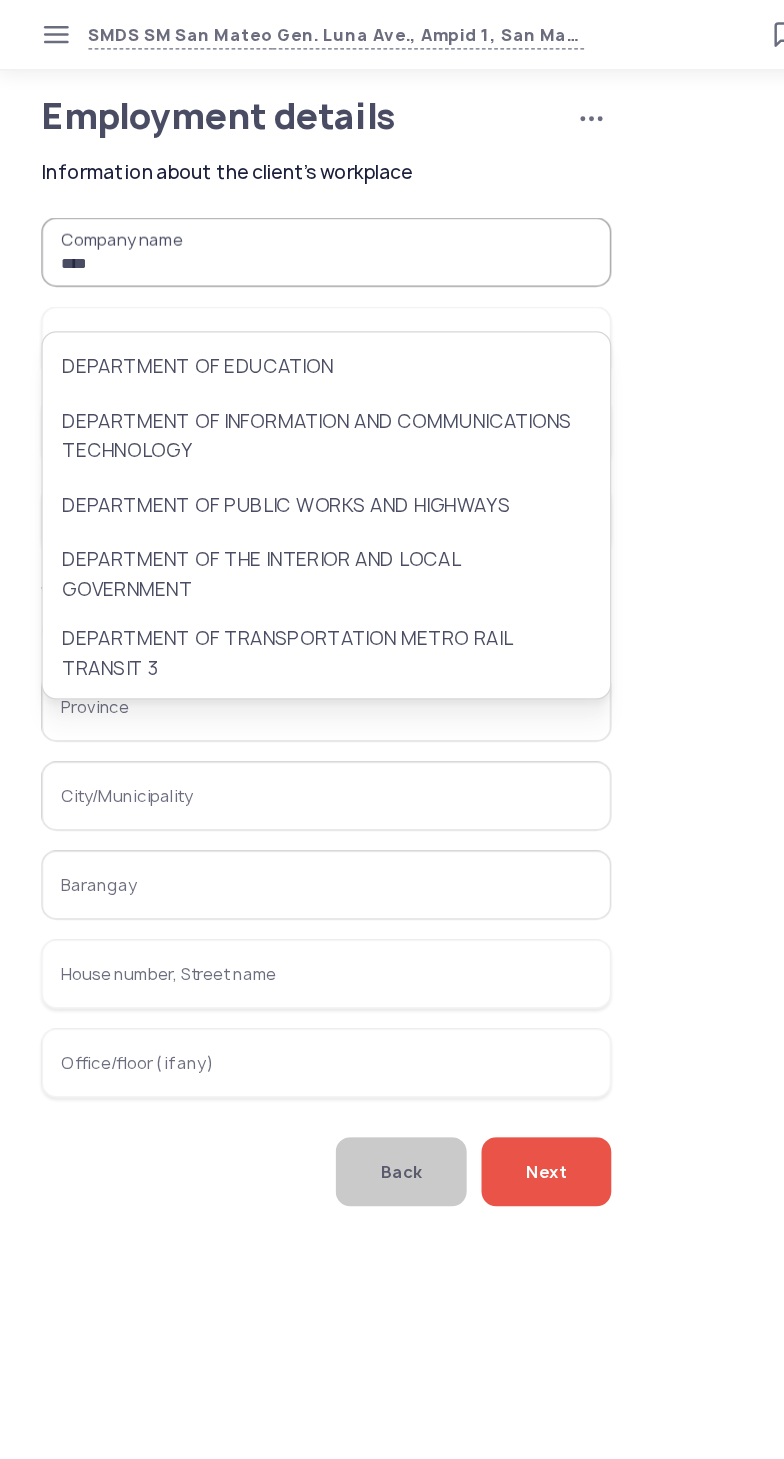 type on "**********" 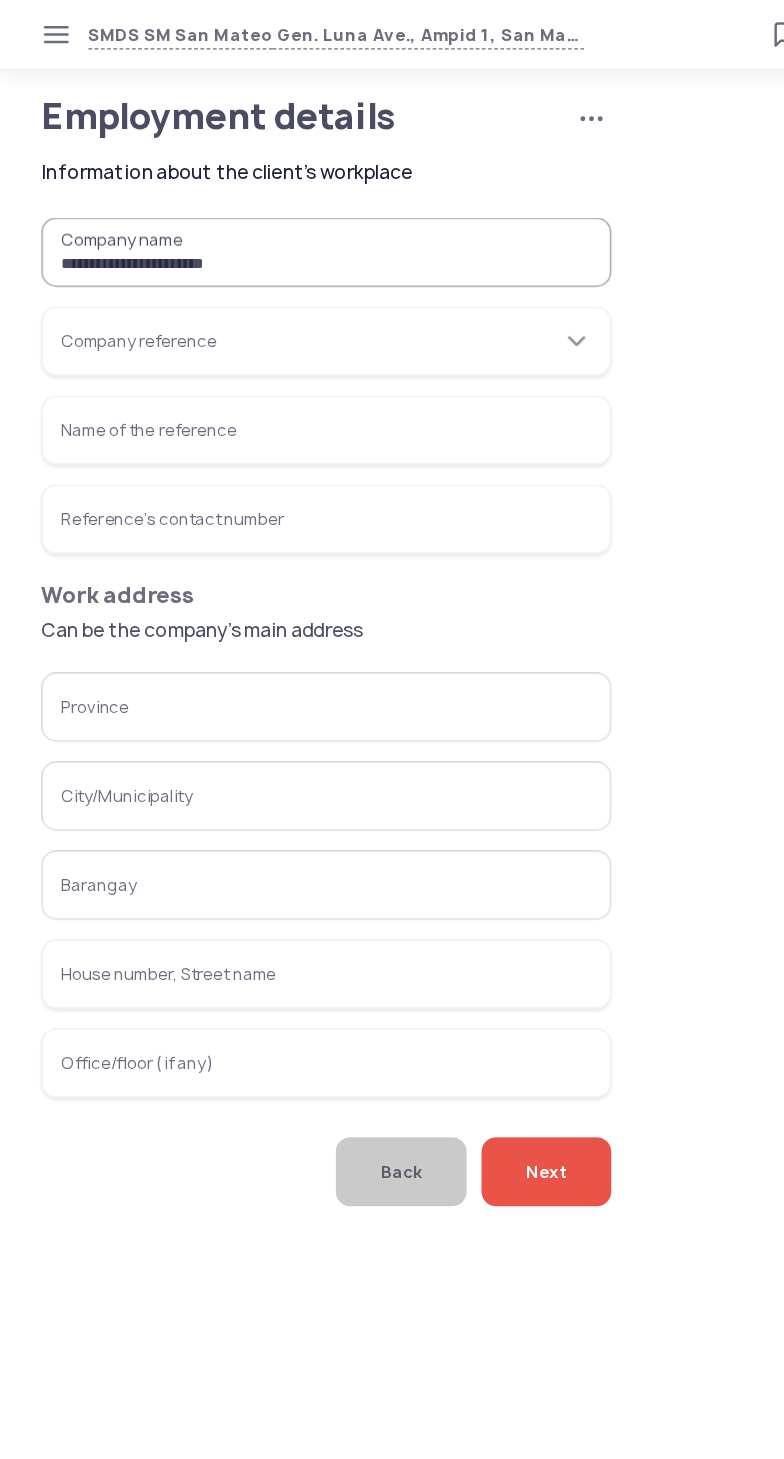 click on "Company reference" at bounding box center (266, 276) 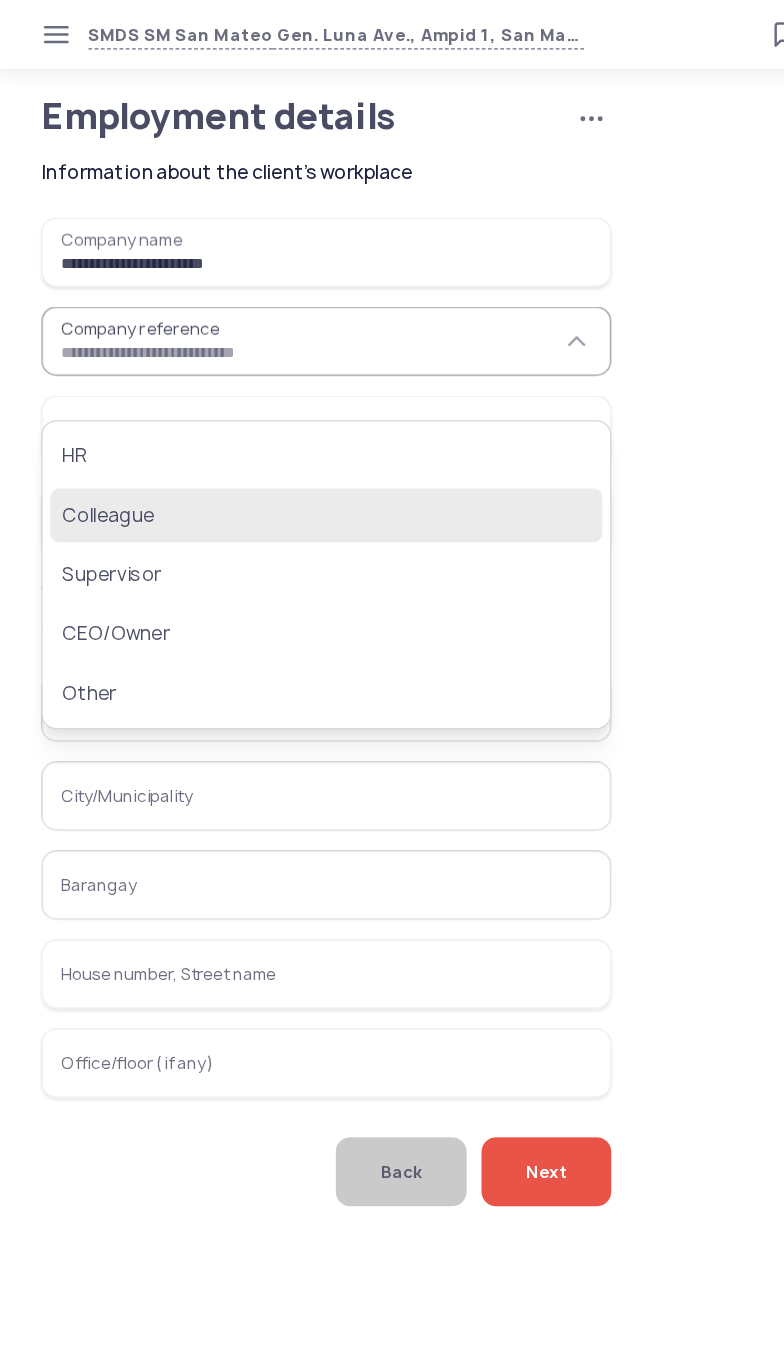click on "Colleague" 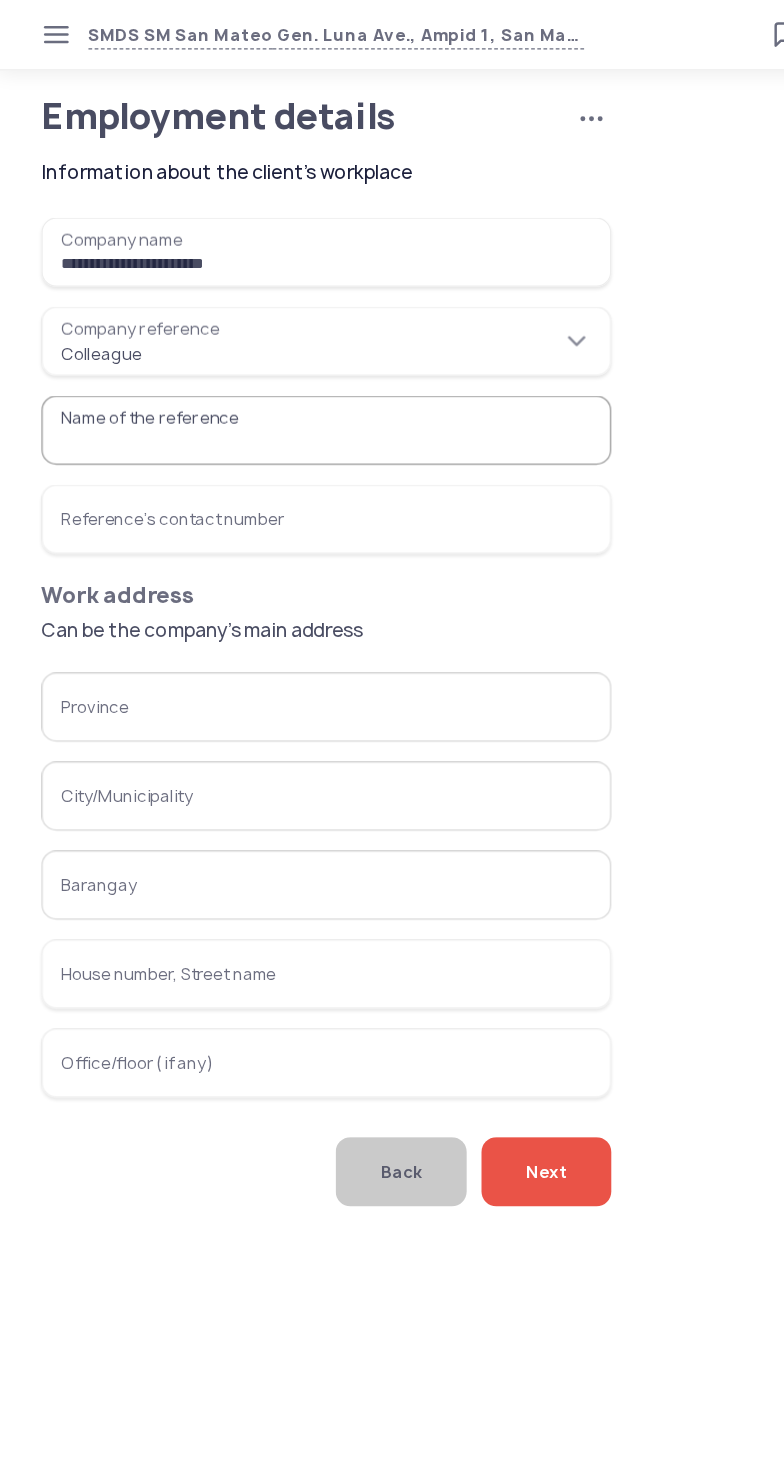 click on "*********" at bounding box center [266, 276] 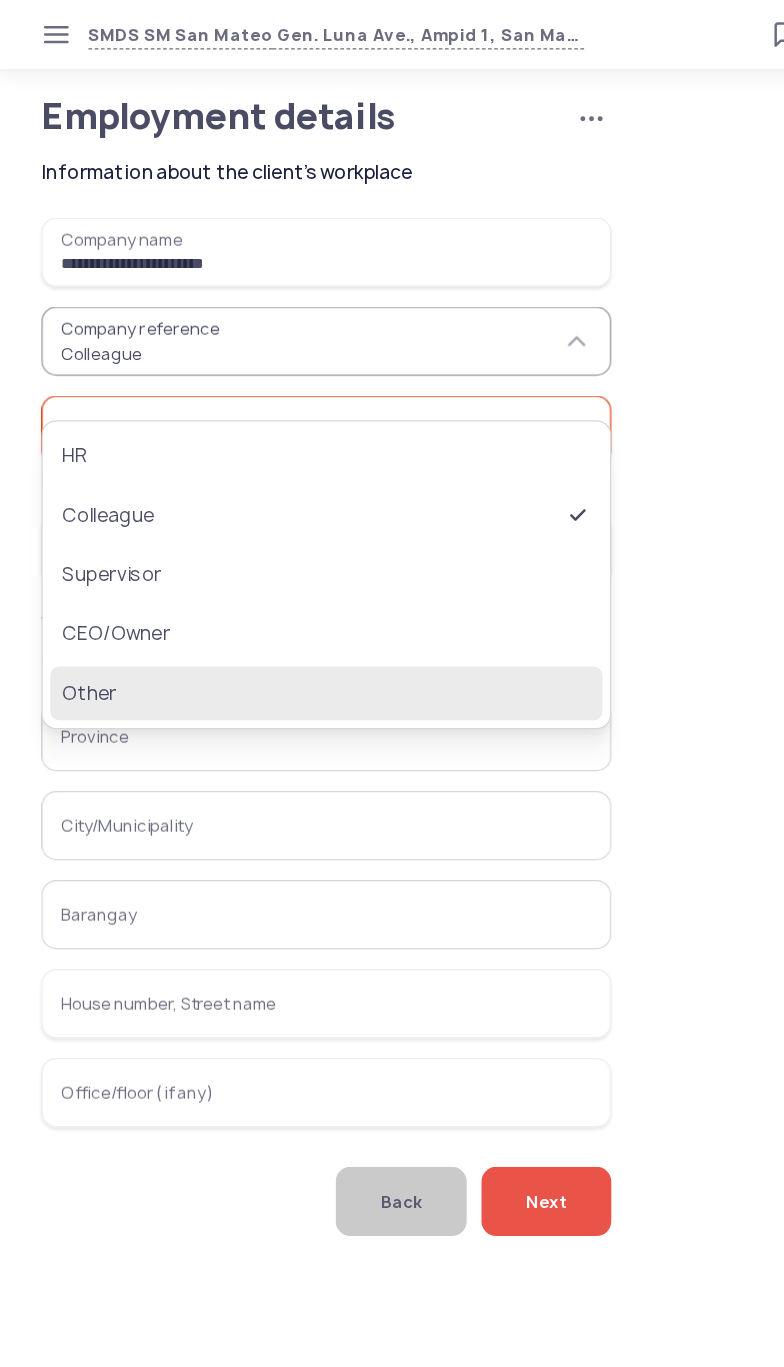 click on "Other" 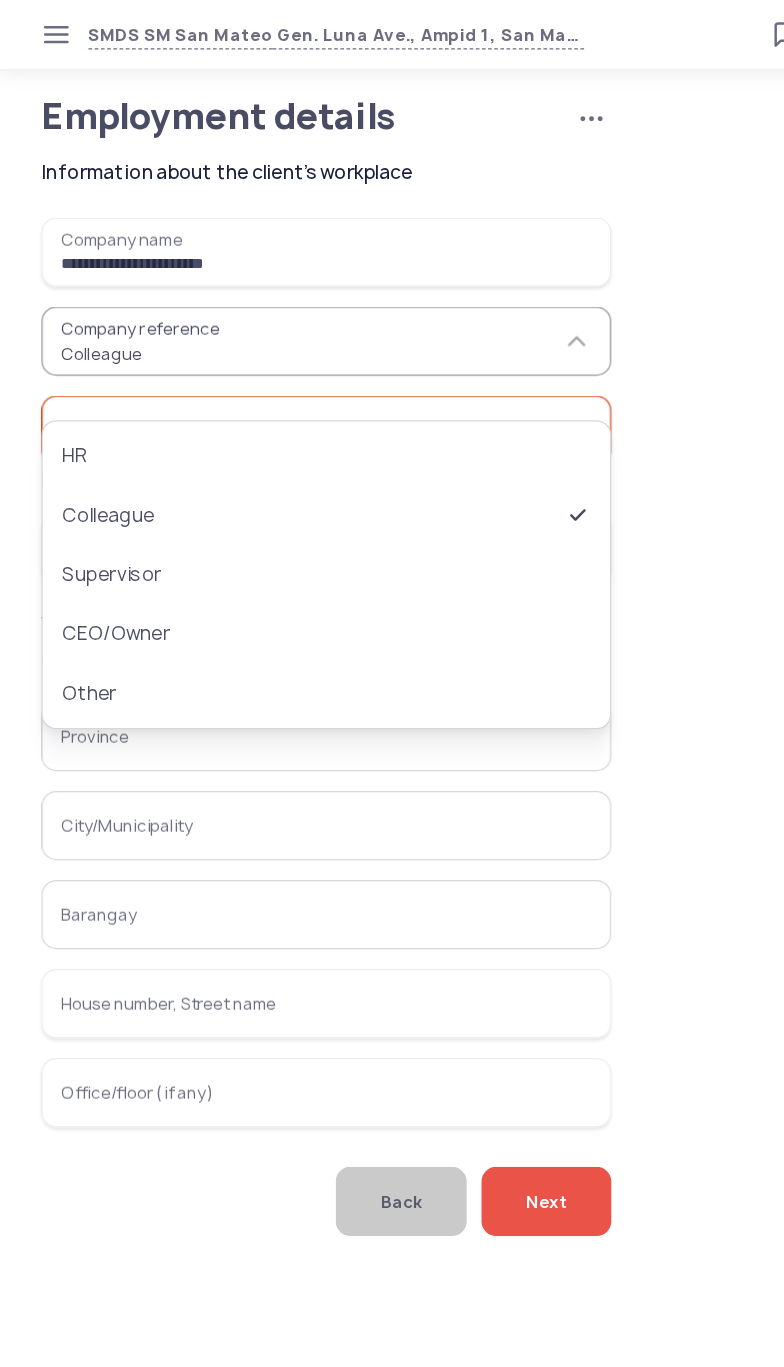 type on "*****" 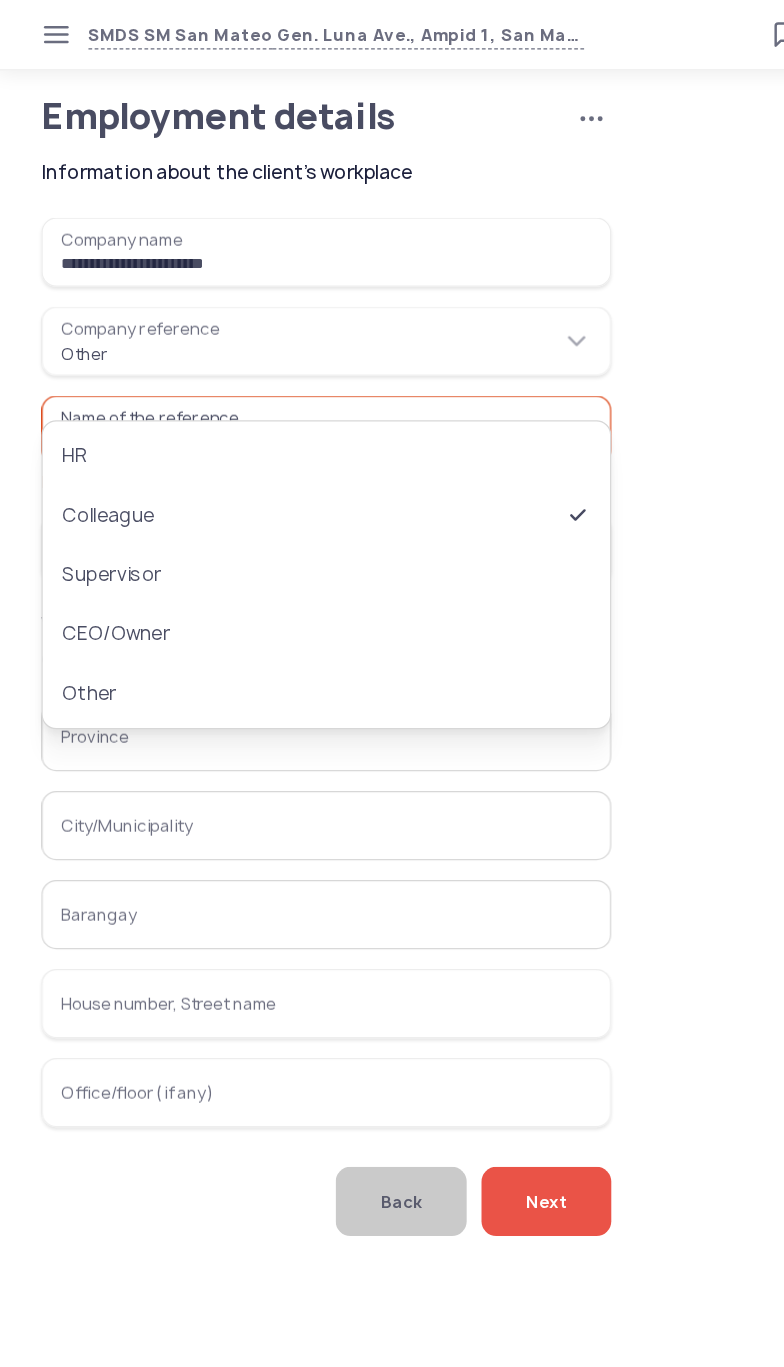 scroll, scrollTop: 0, scrollLeft: 0, axis: both 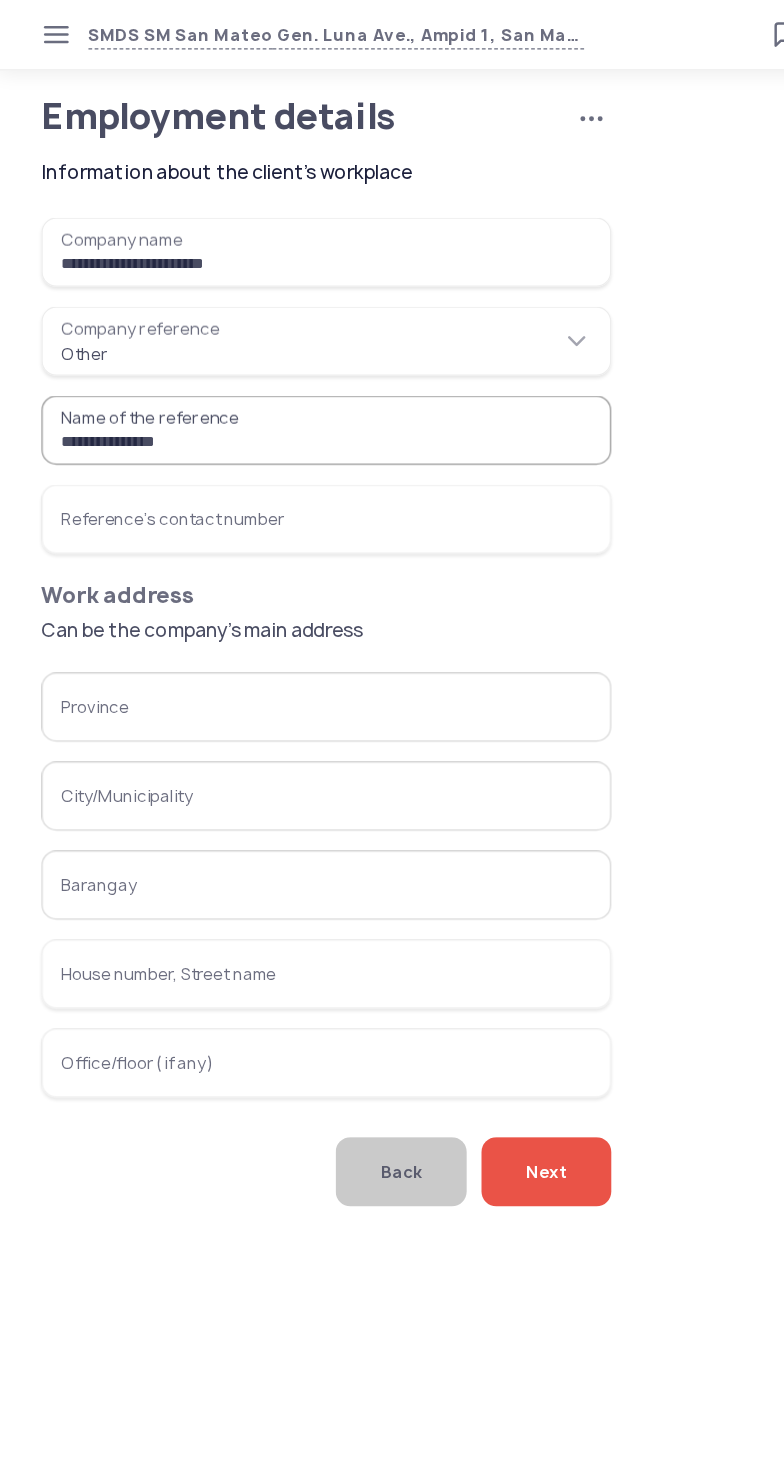 type on "**********" 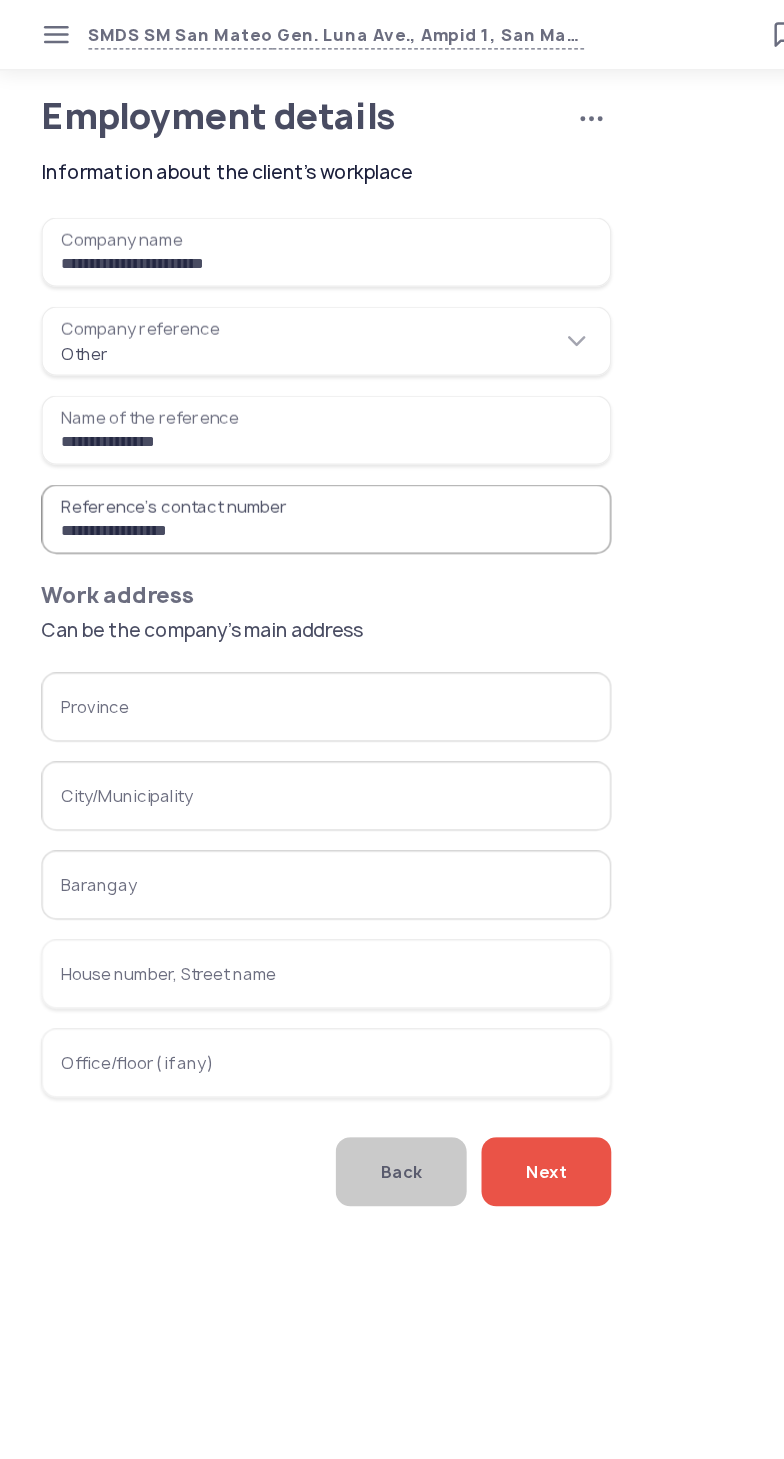type on "**********" 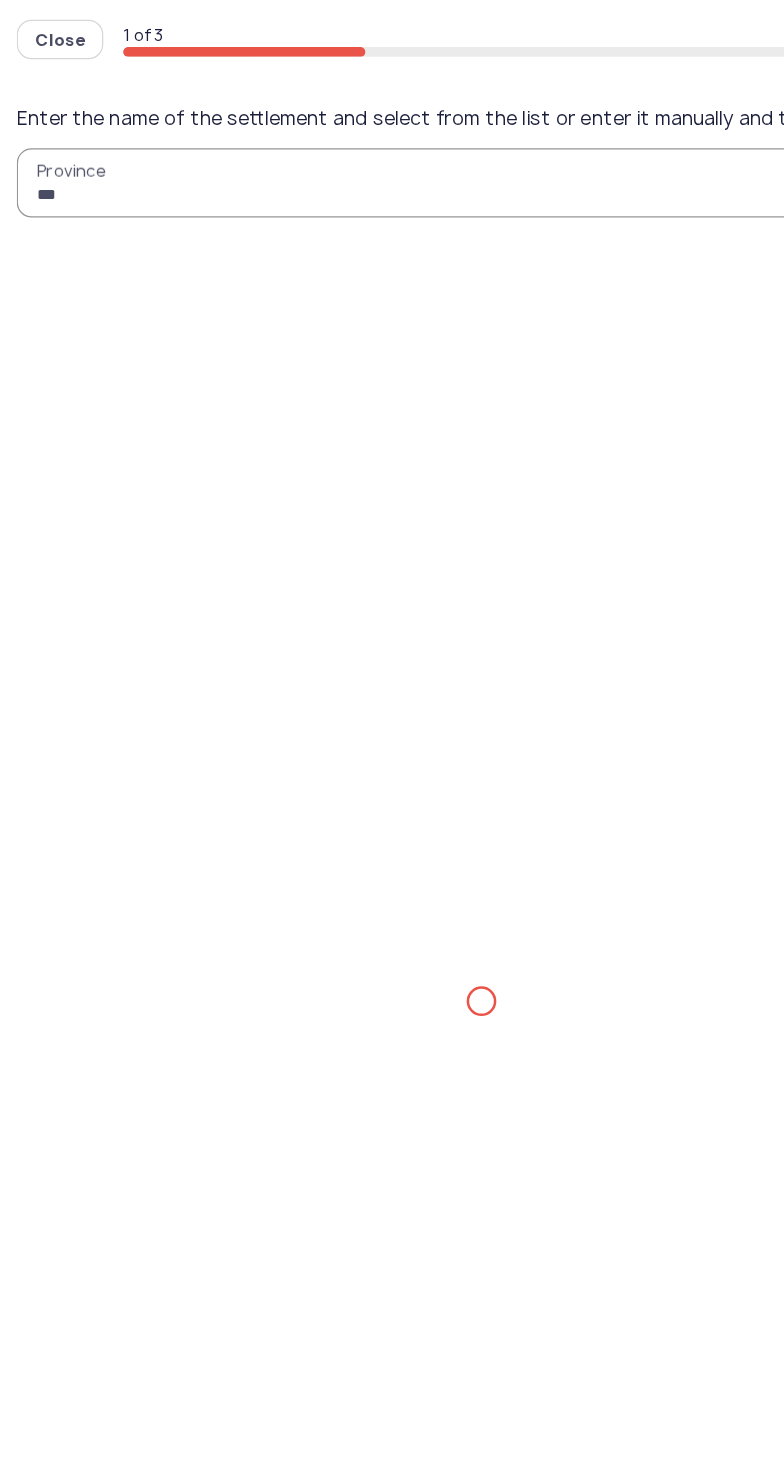 type on "****" 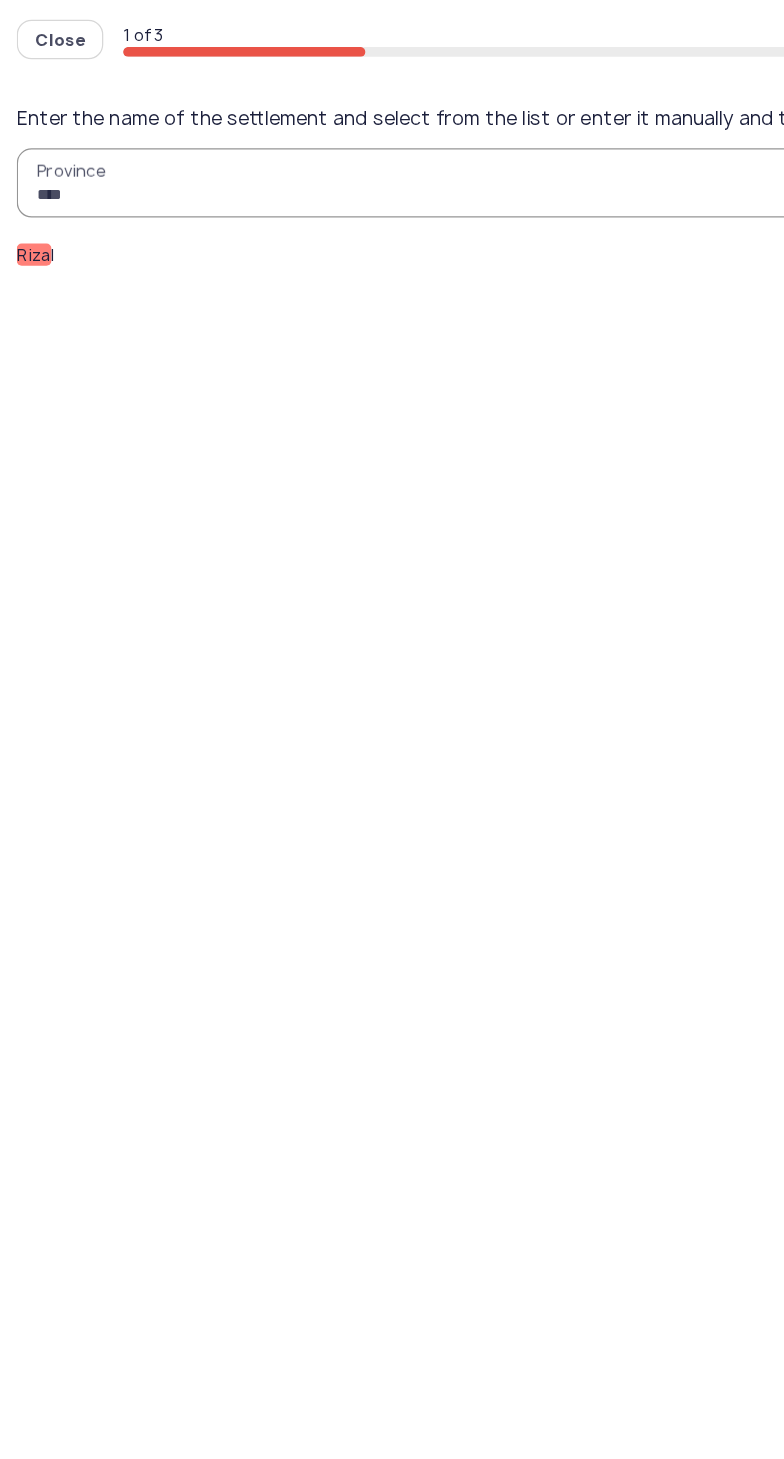 click on "Riza l" 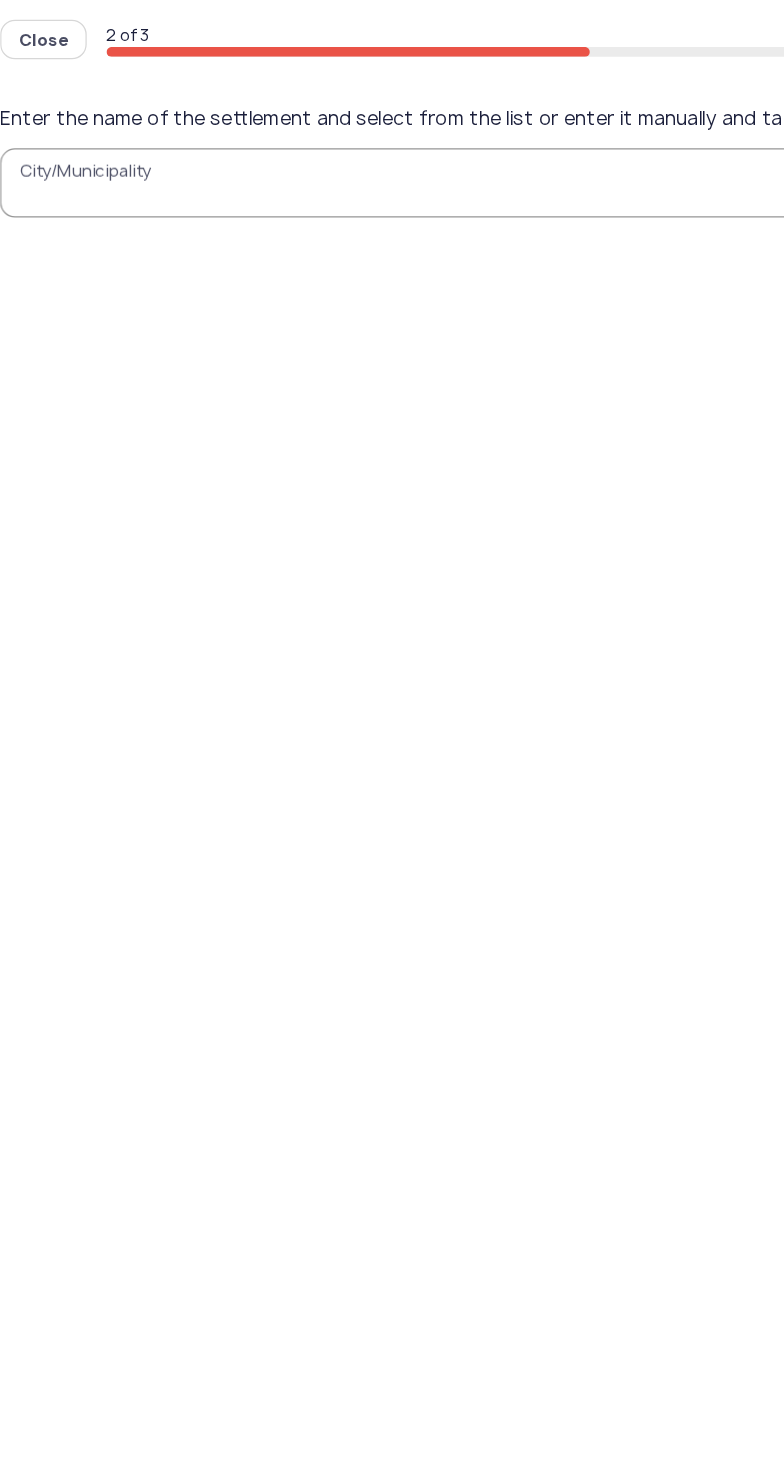 click on "City/Municipality" at bounding box center [392, 148] 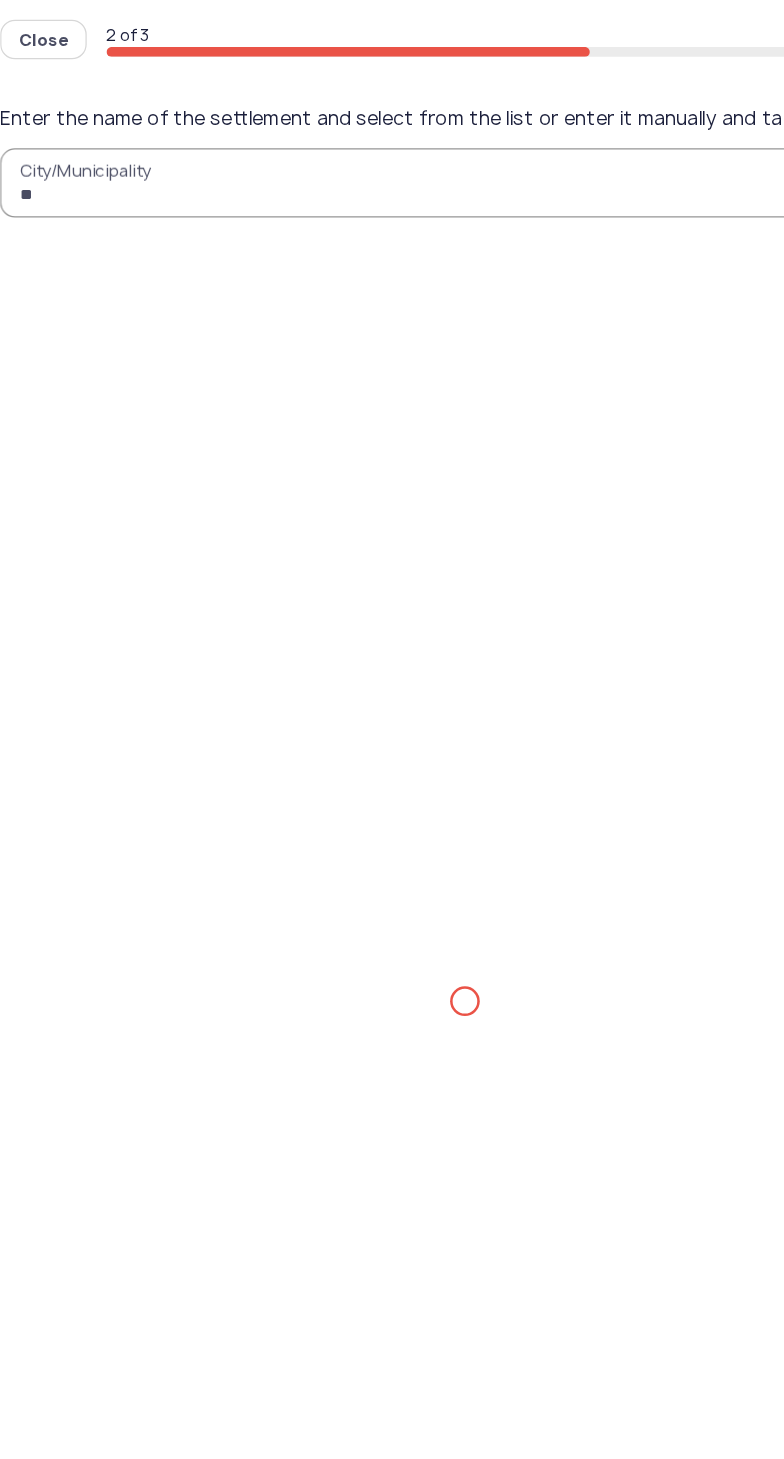 type on "***" 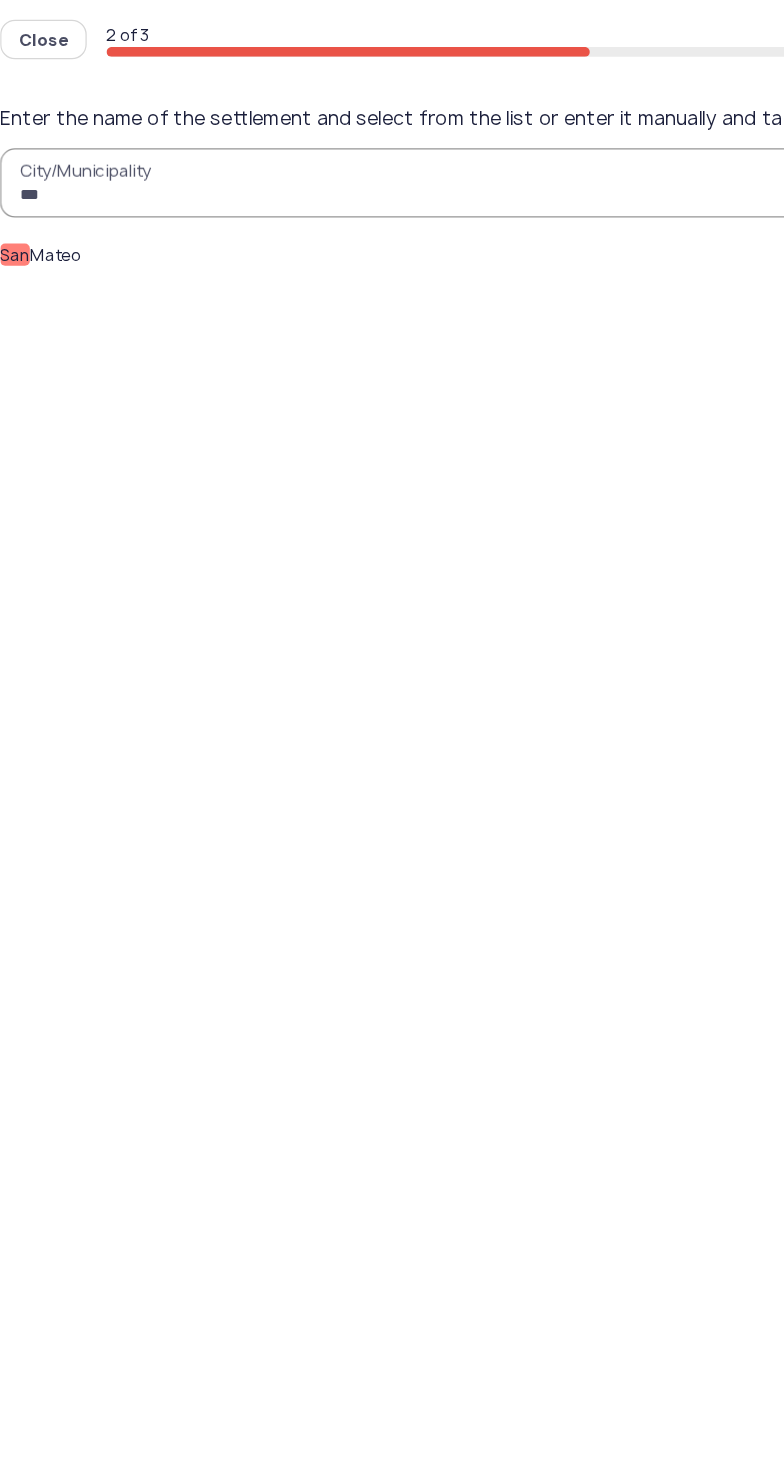 click on "San  Mateo" 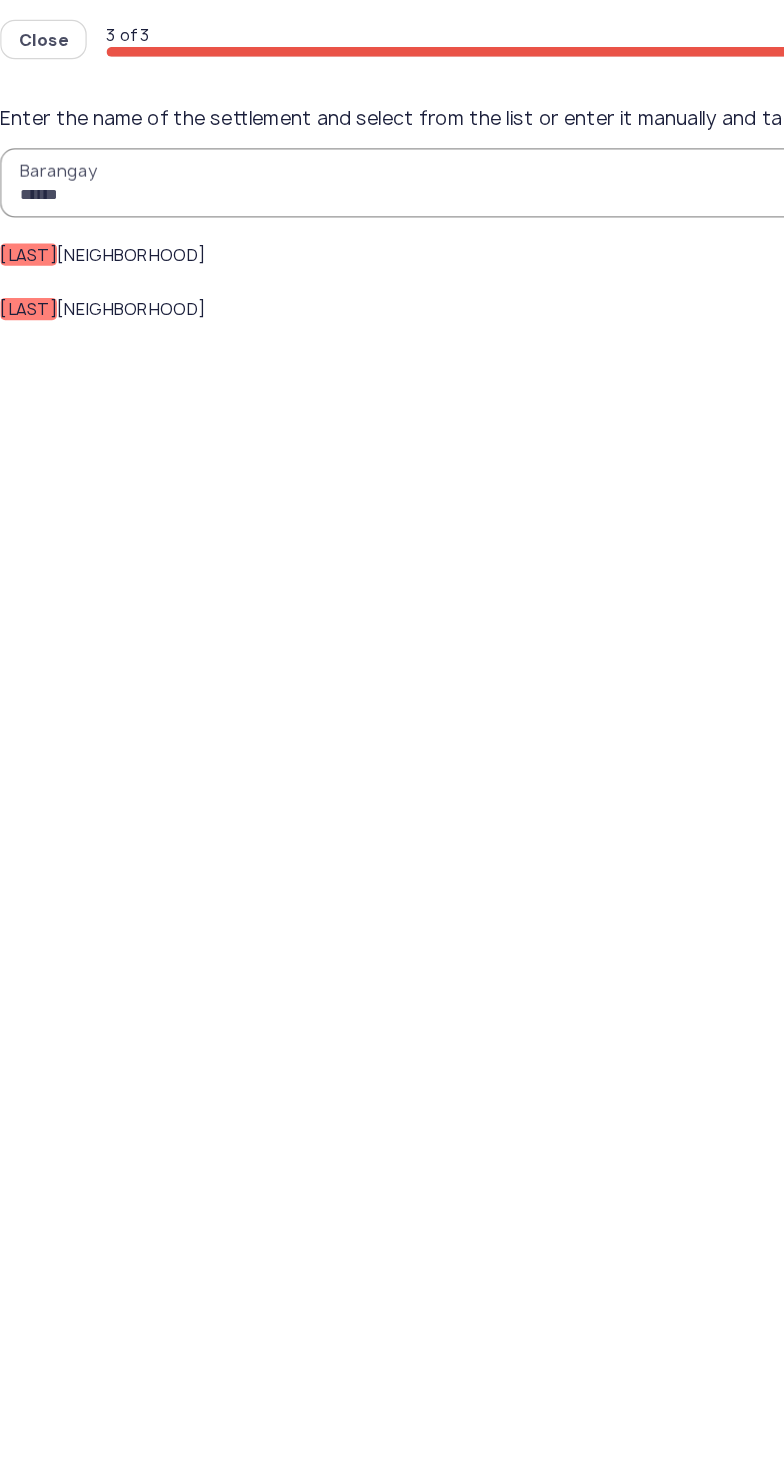 type on "******" 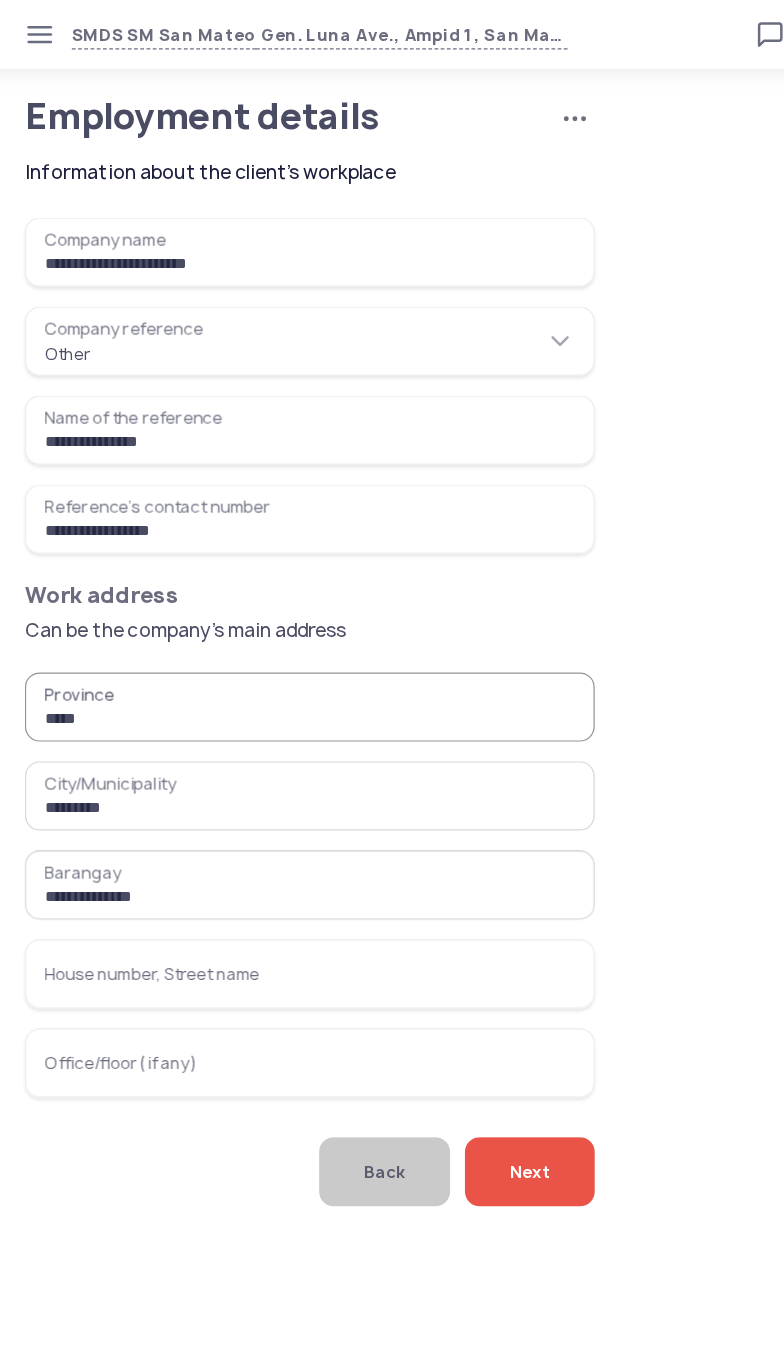click on "House number, Street name" at bounding box center [266, 788] 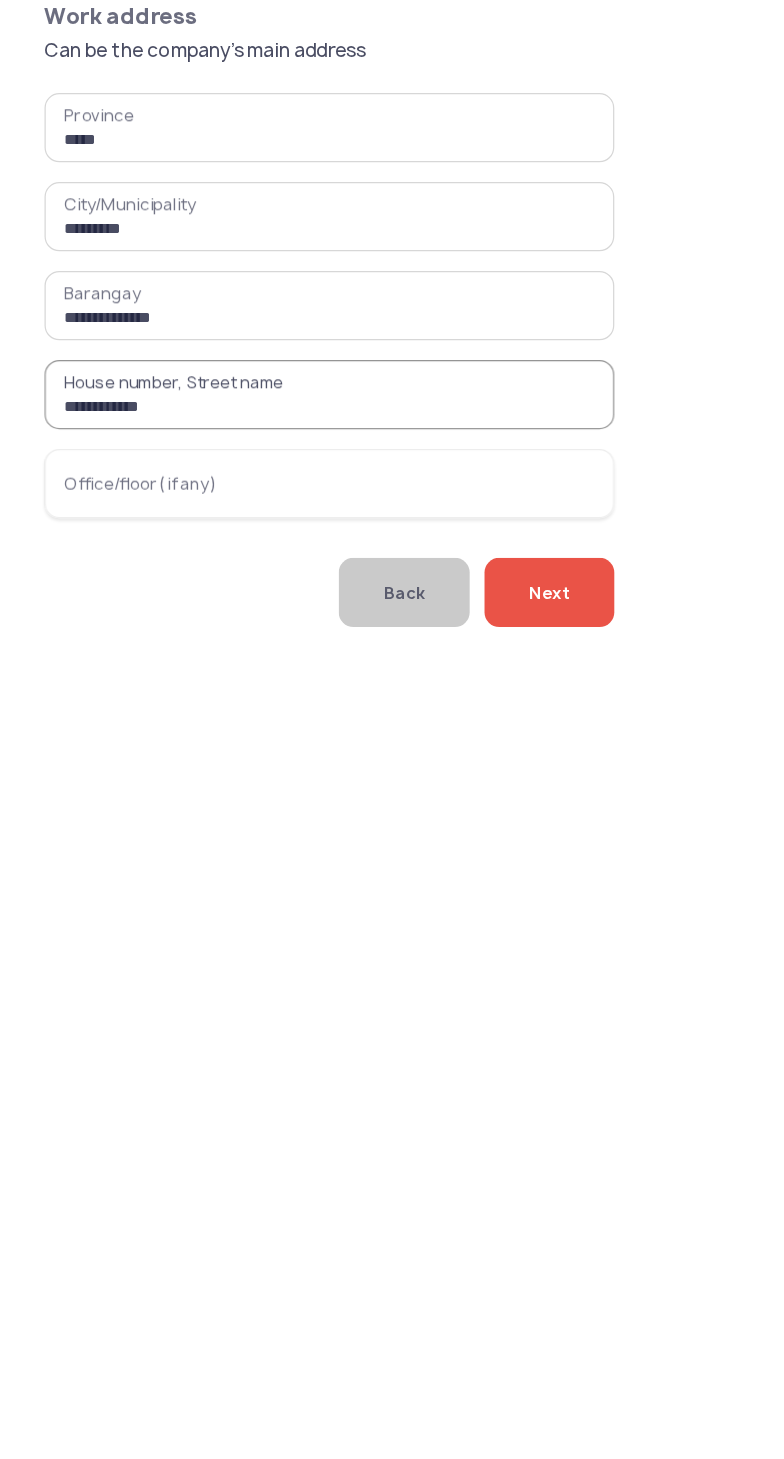 type on "**********" 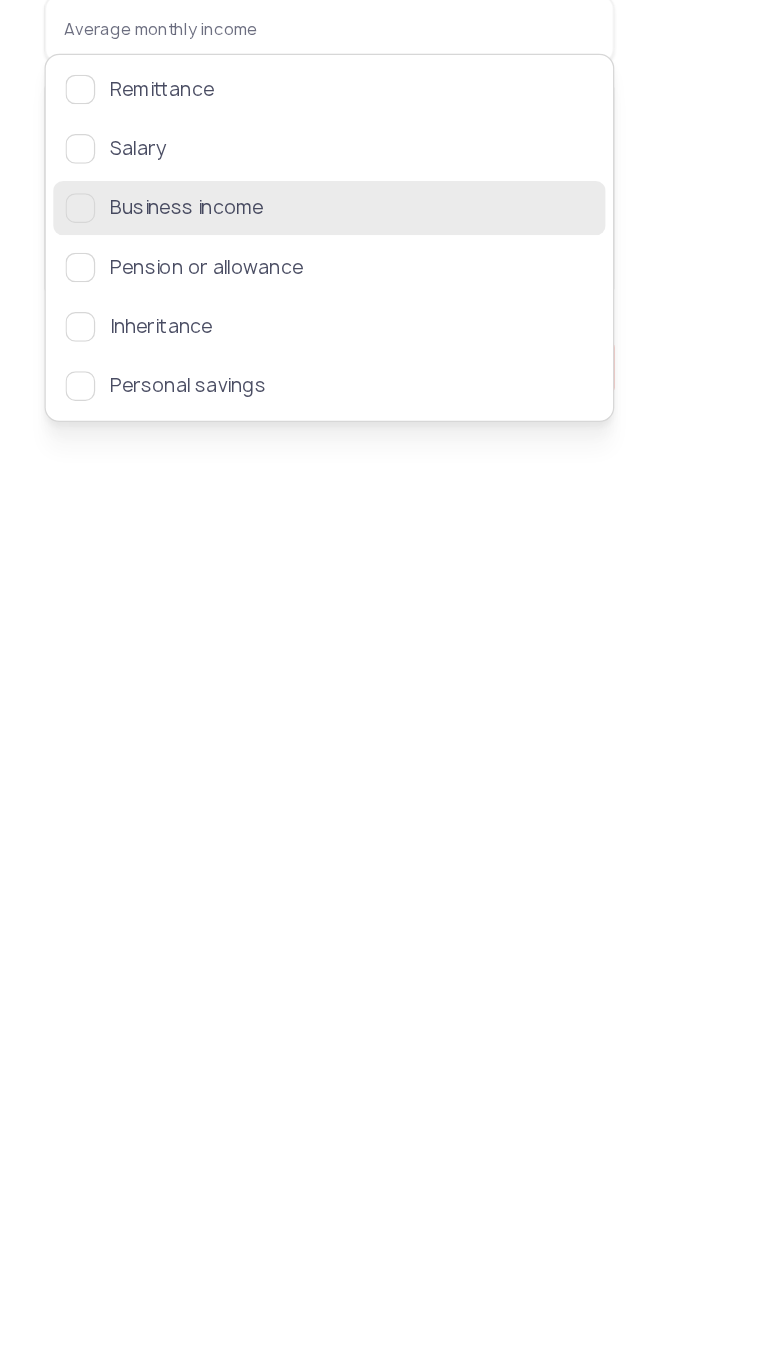 click 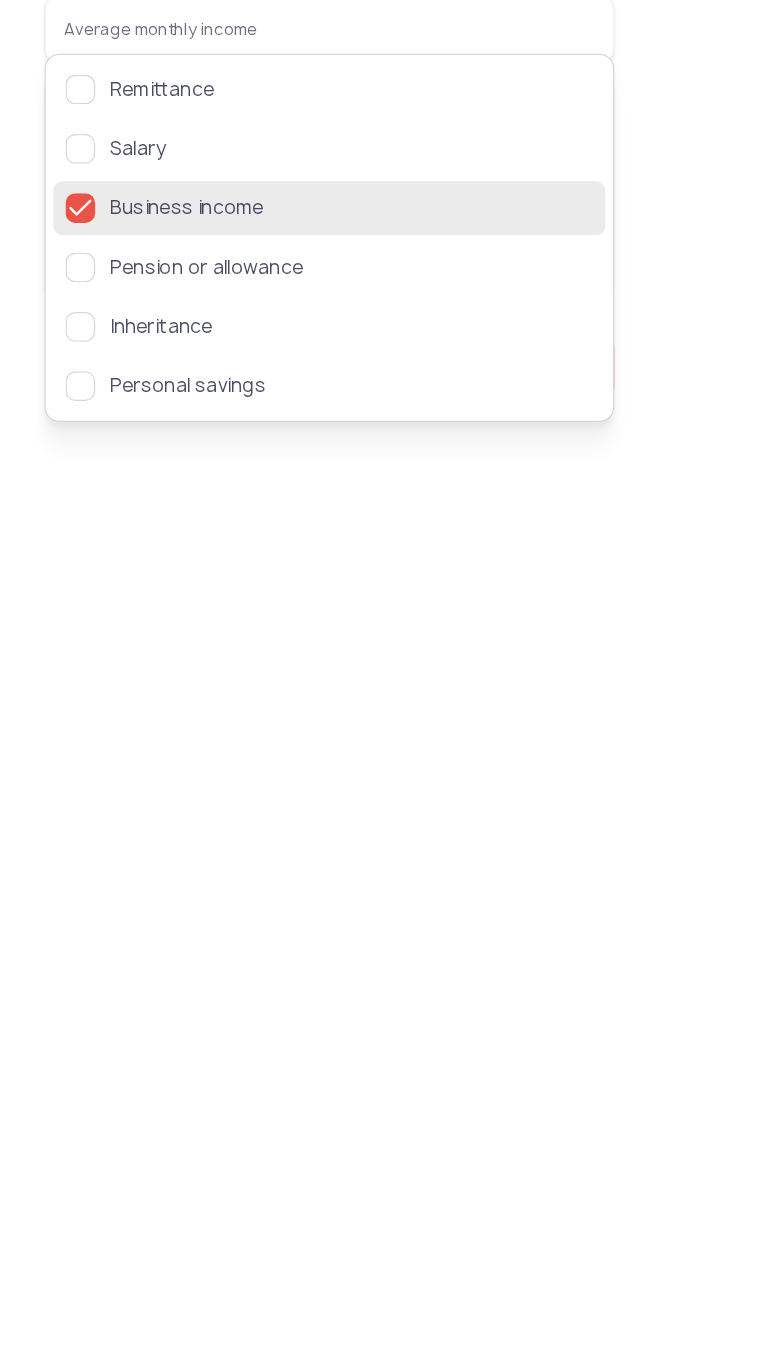 click 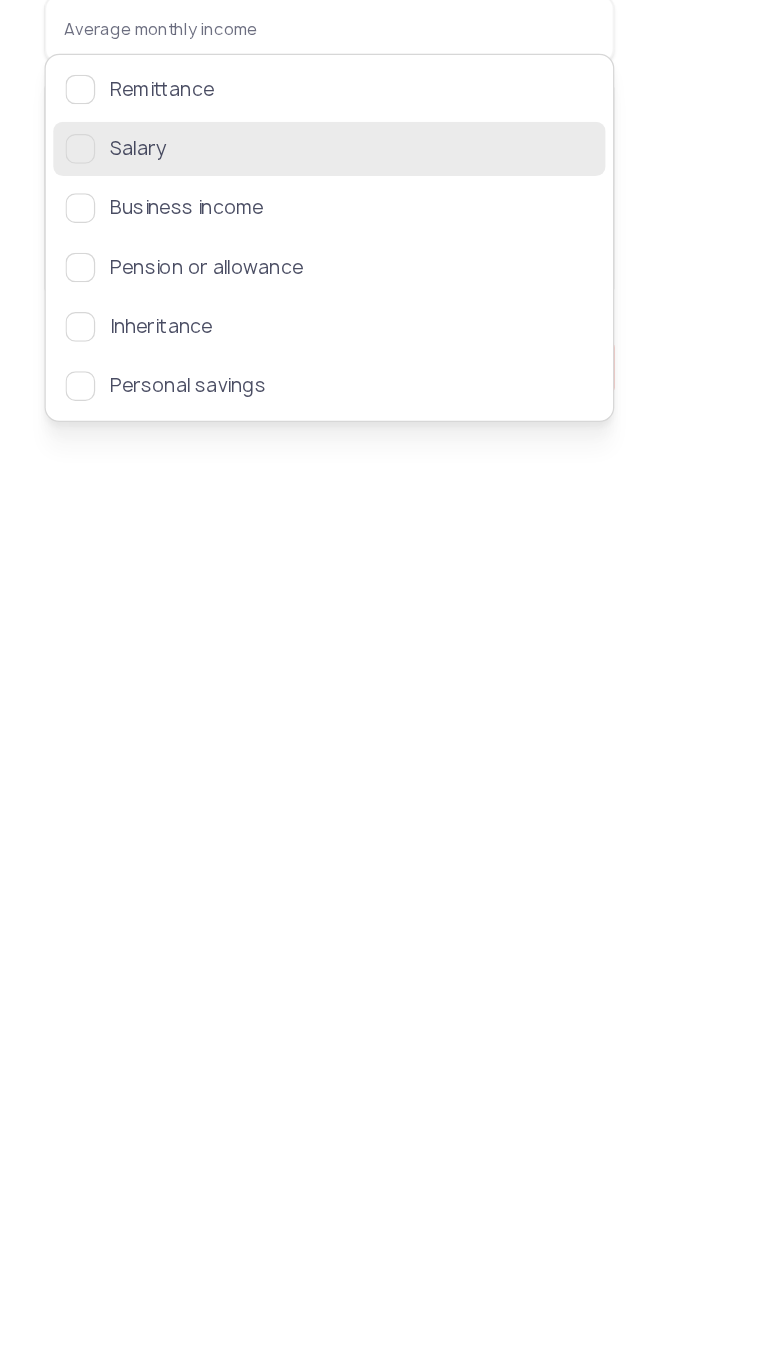click 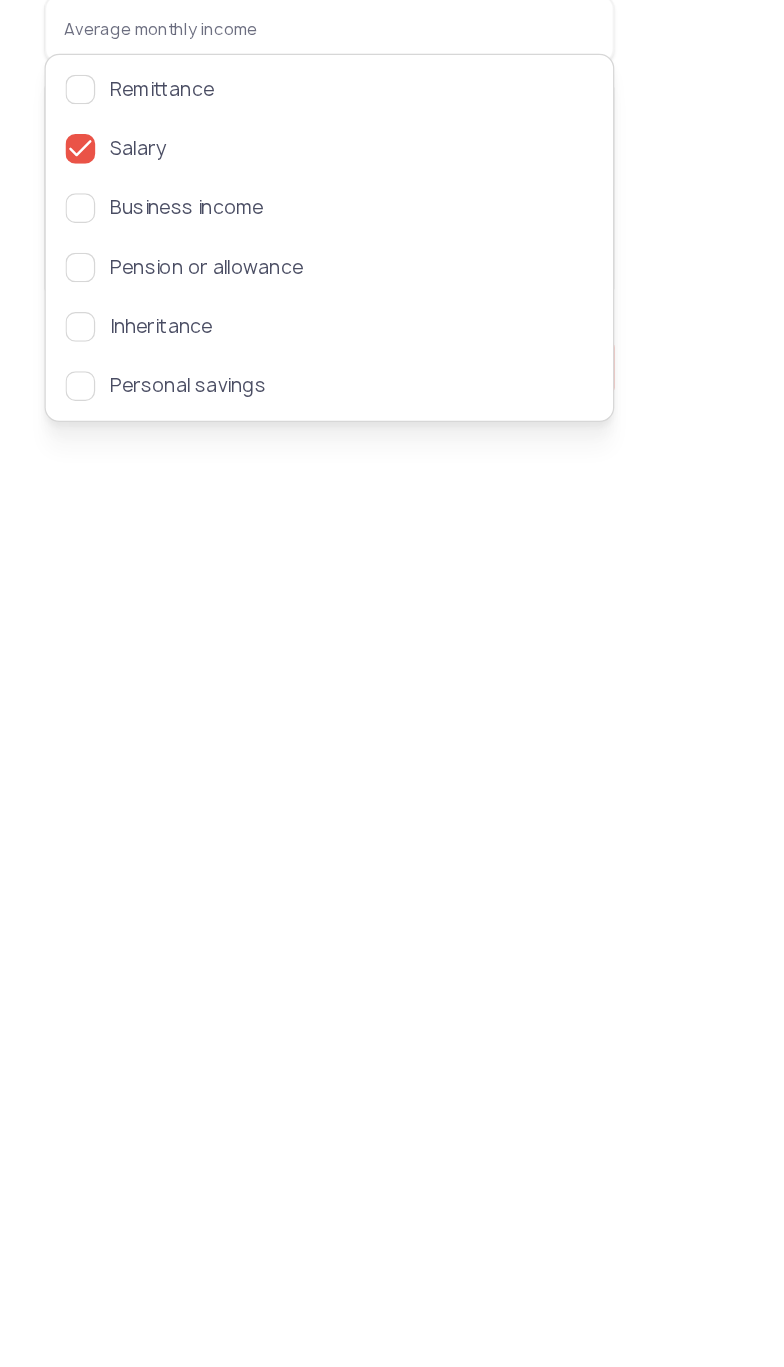 click on "Income and finances   Cancel application  The client's sources of income, debt, and savings  Source of funds  Salary  Average monthly income   Has a bank account   Has taken a loan or credit card before   Has outstanding debt   Back   Next" 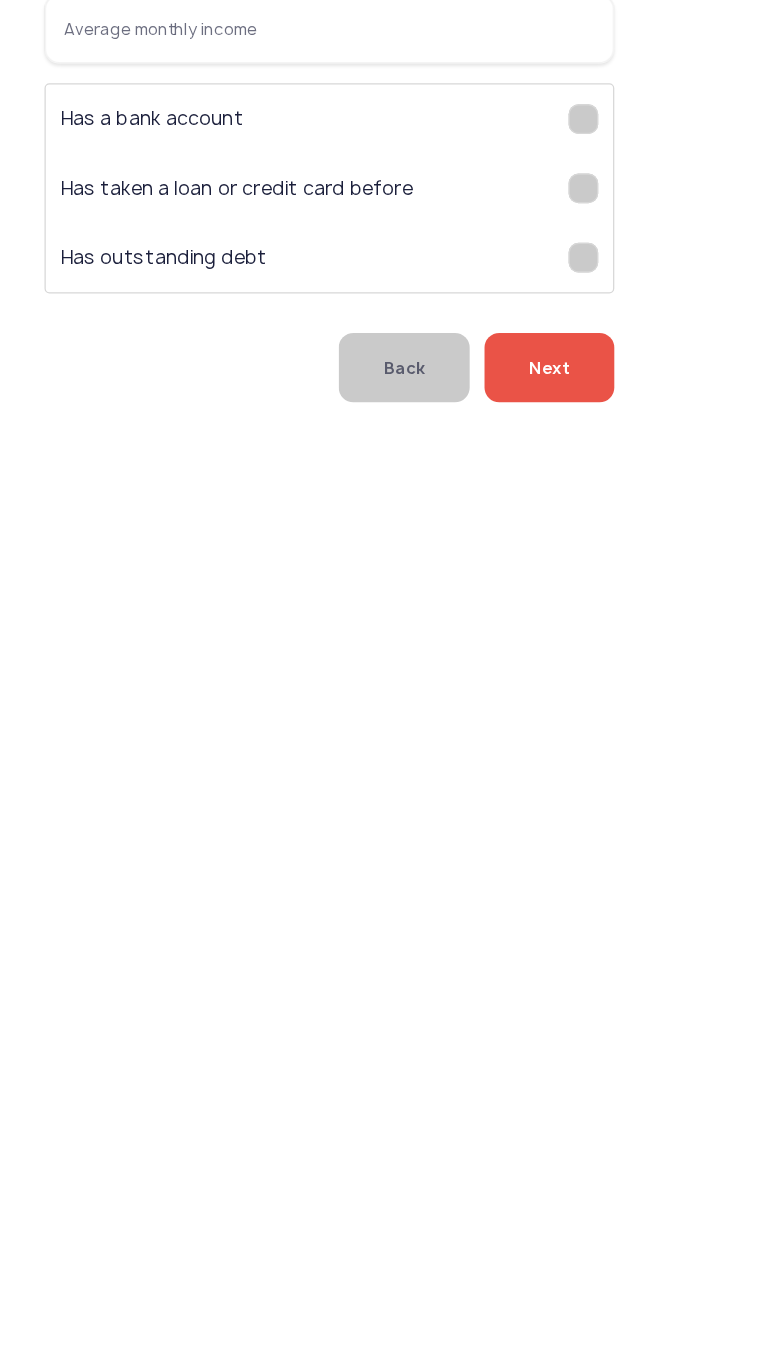 click on "Has a bank account" 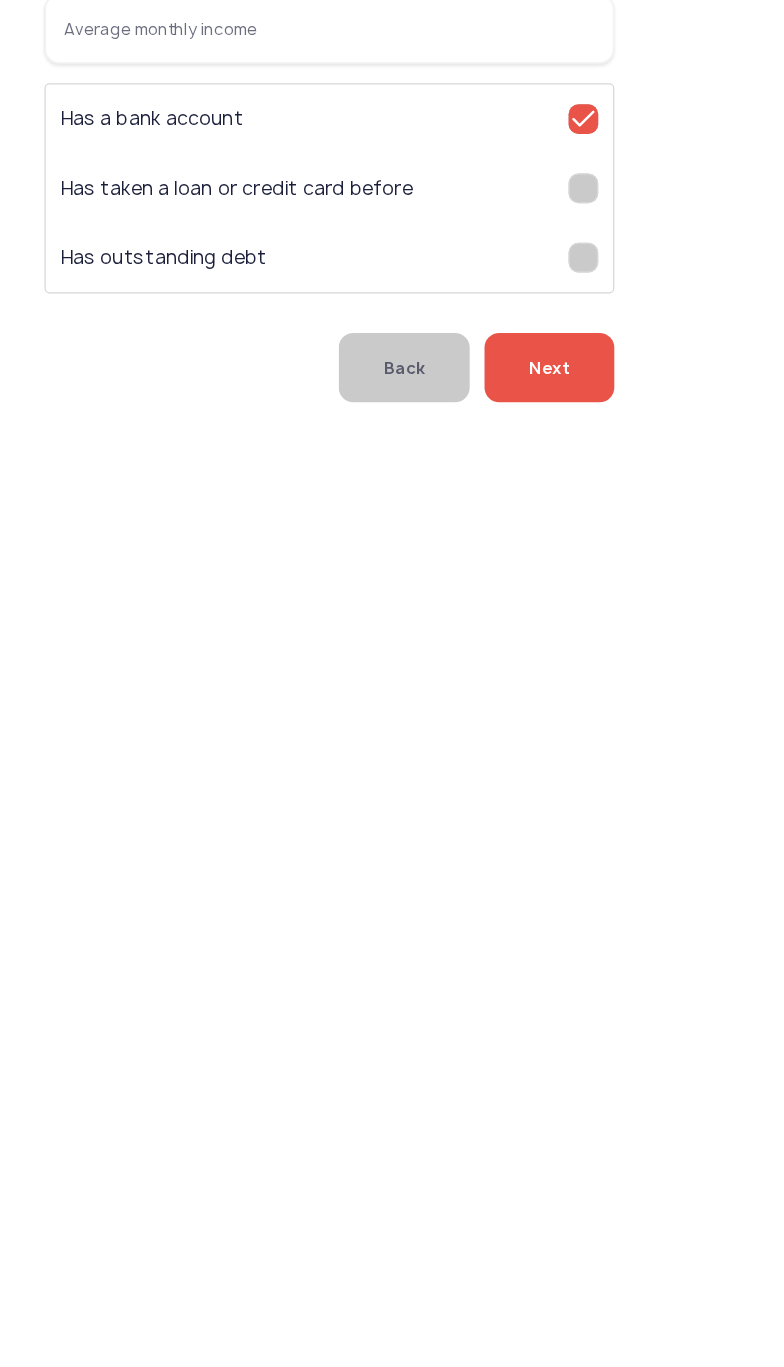 click on "Average monthly income" at bounding box center (266, 284) 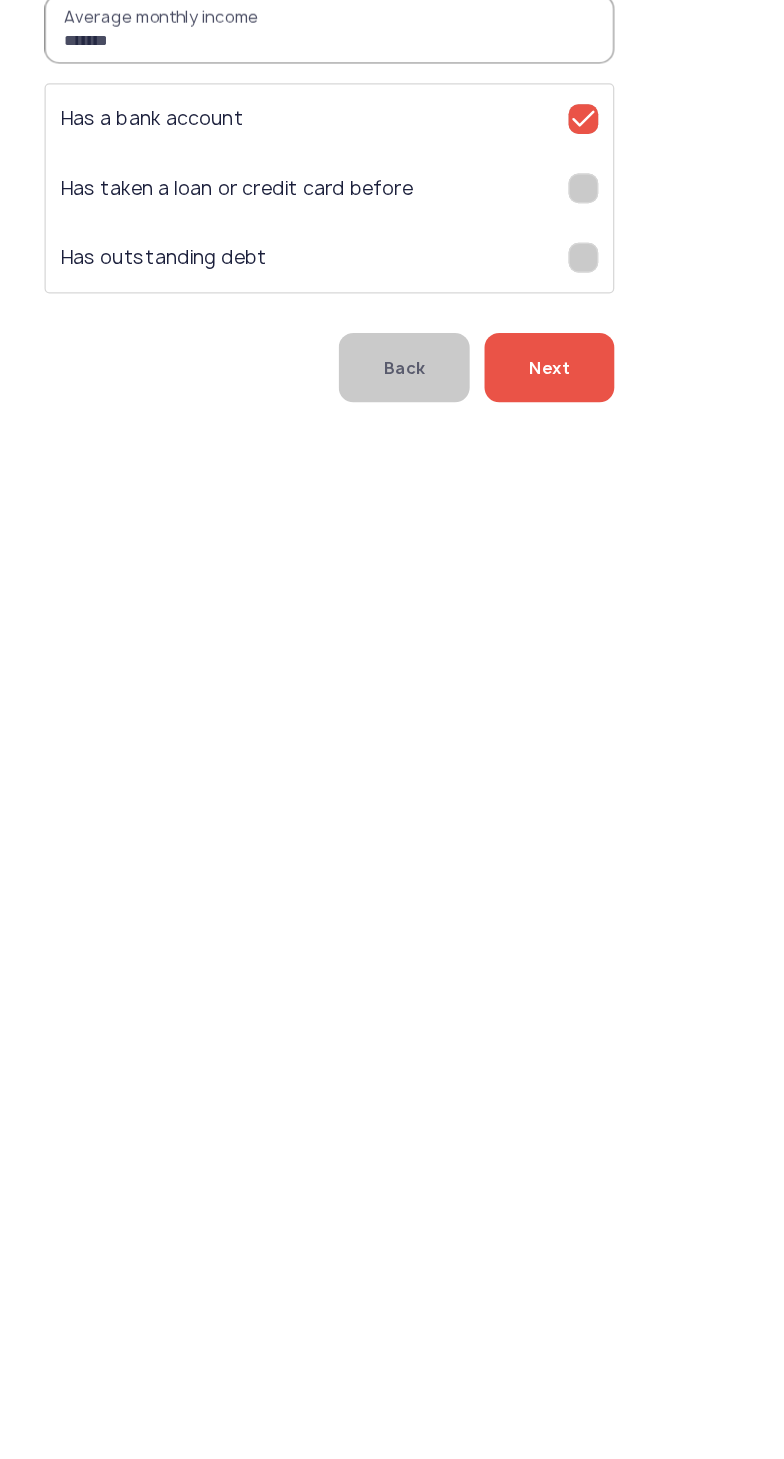 type on "*******" 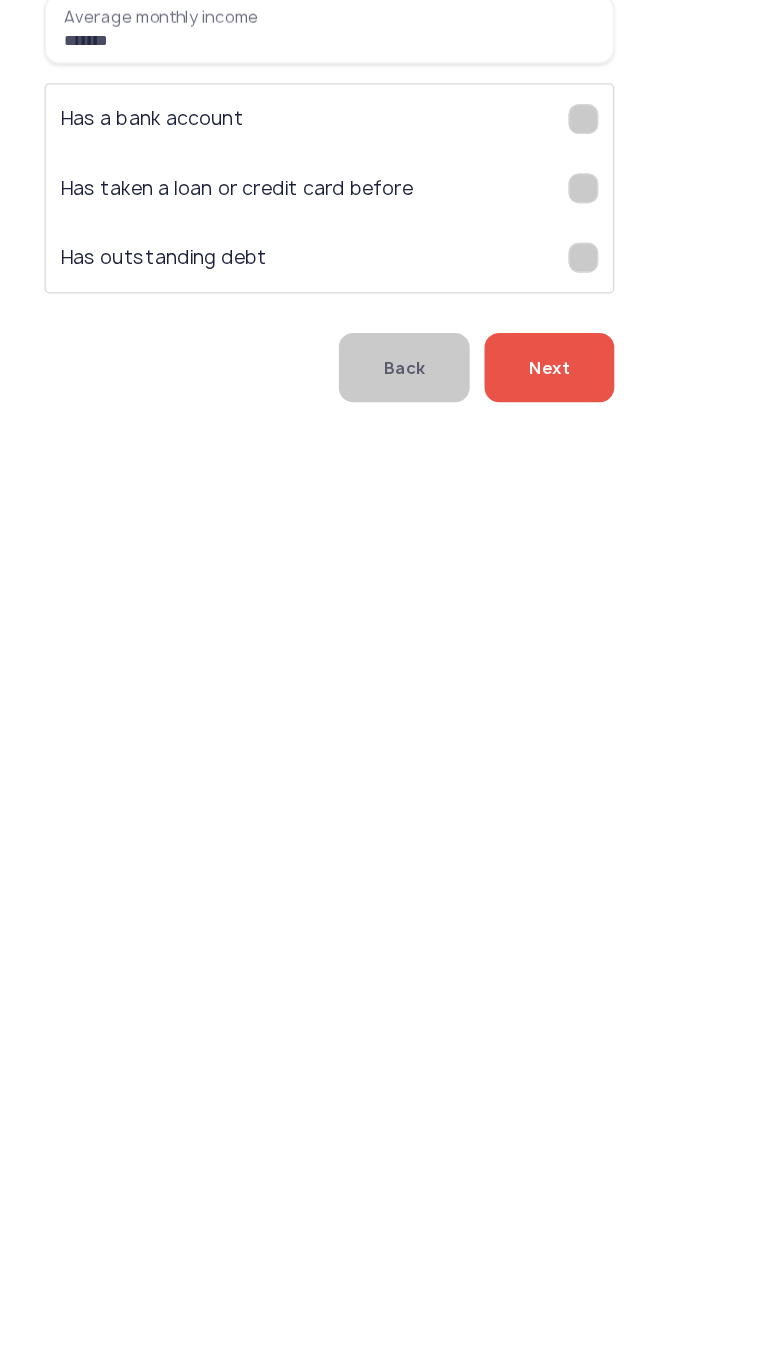 click on "Next" 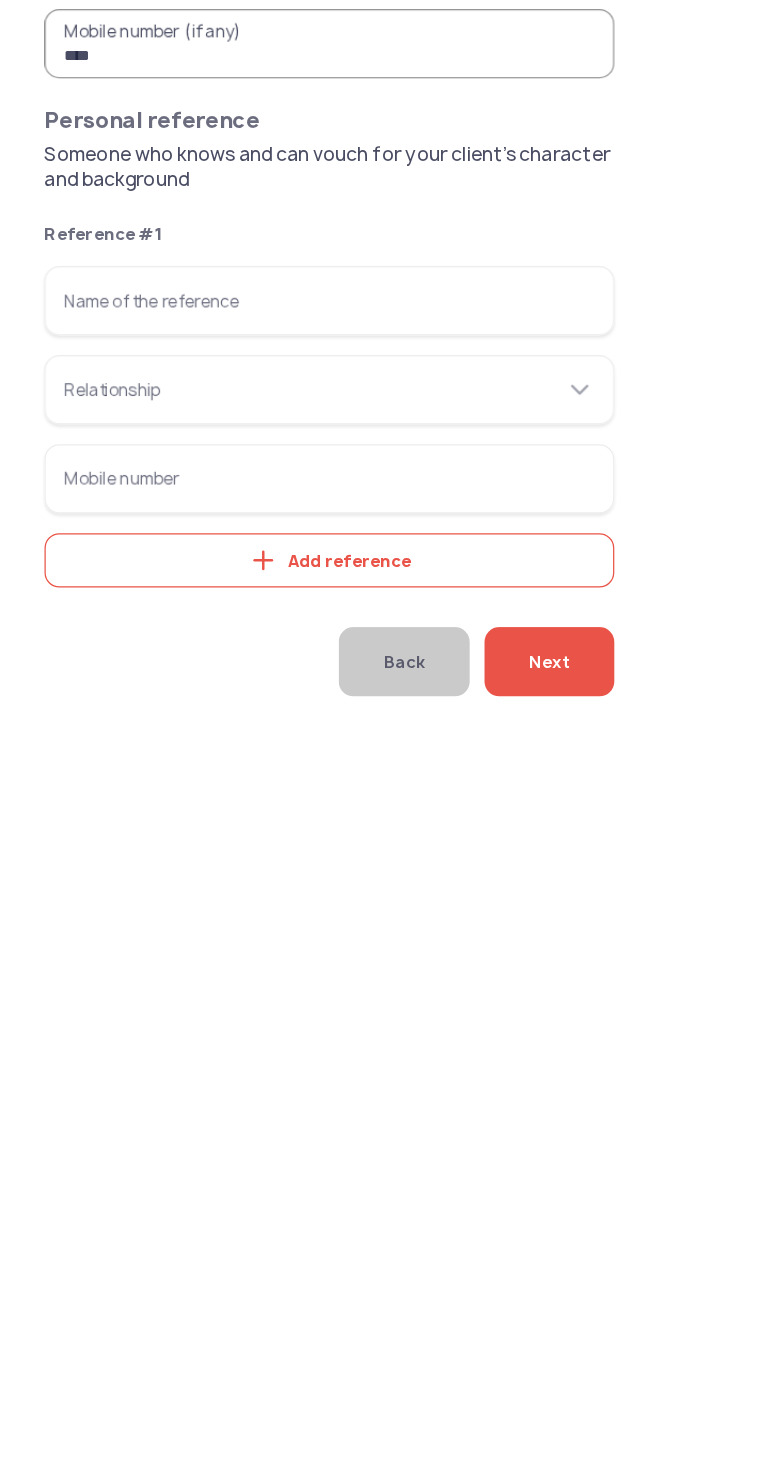 click on "Name of the reference" at bounding box center [266, 432] 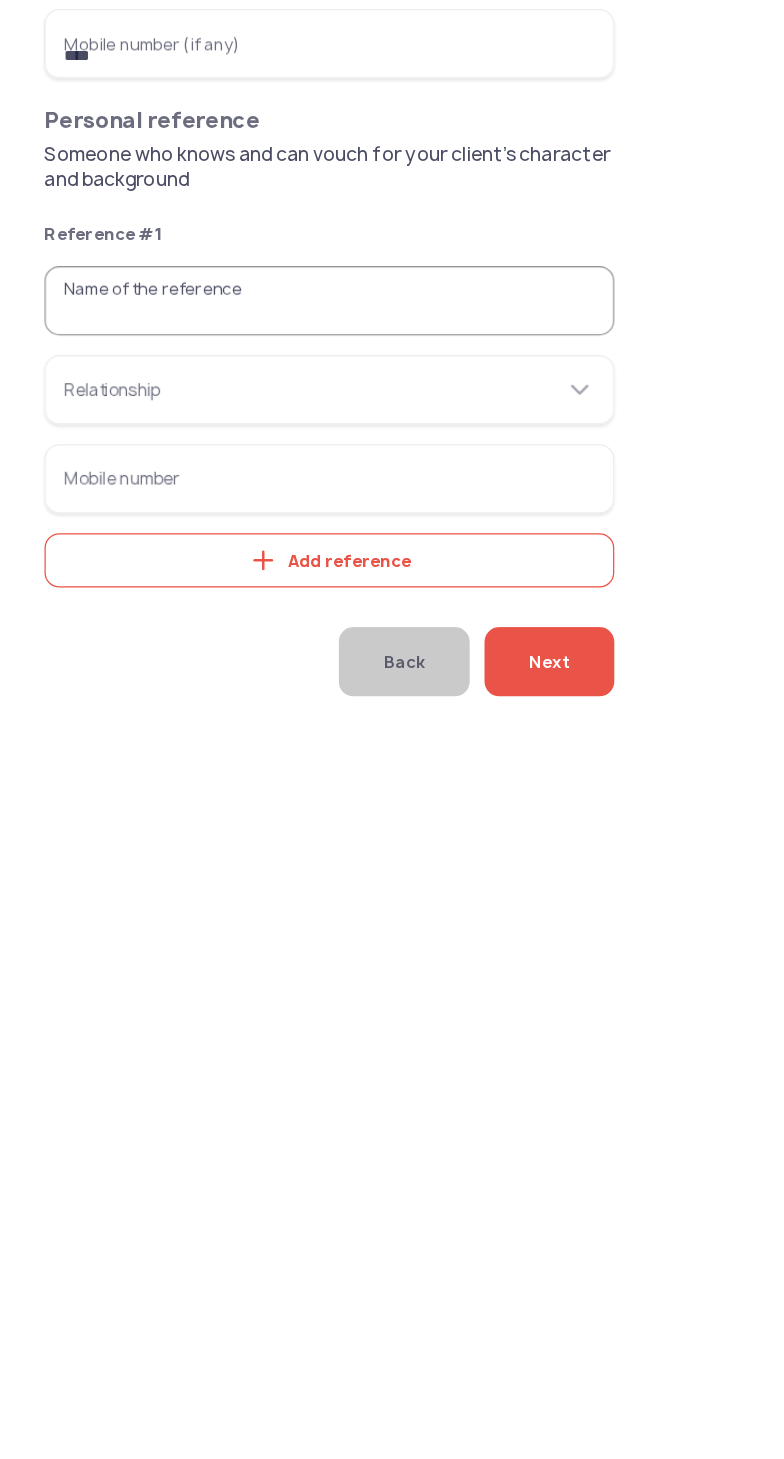 type 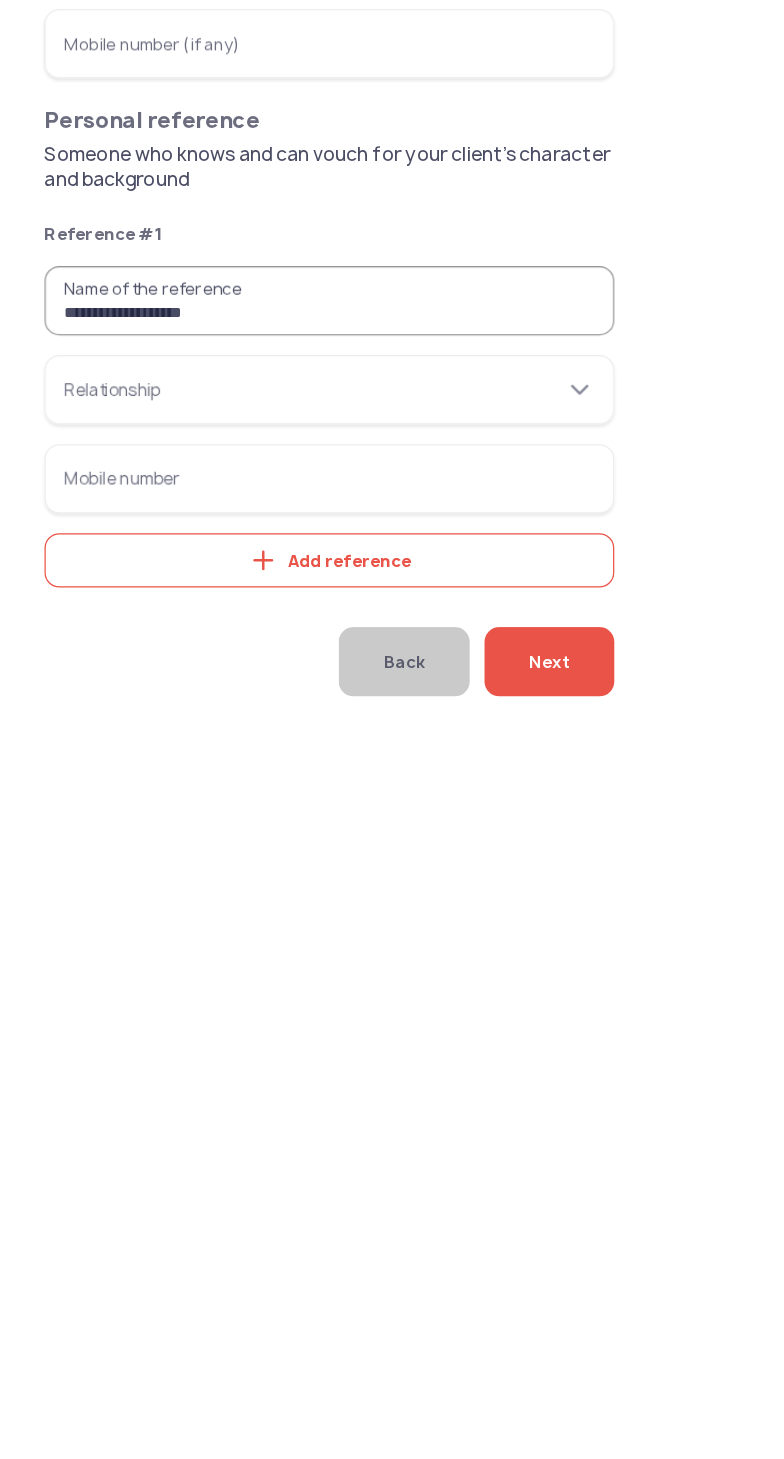 type on "**********" 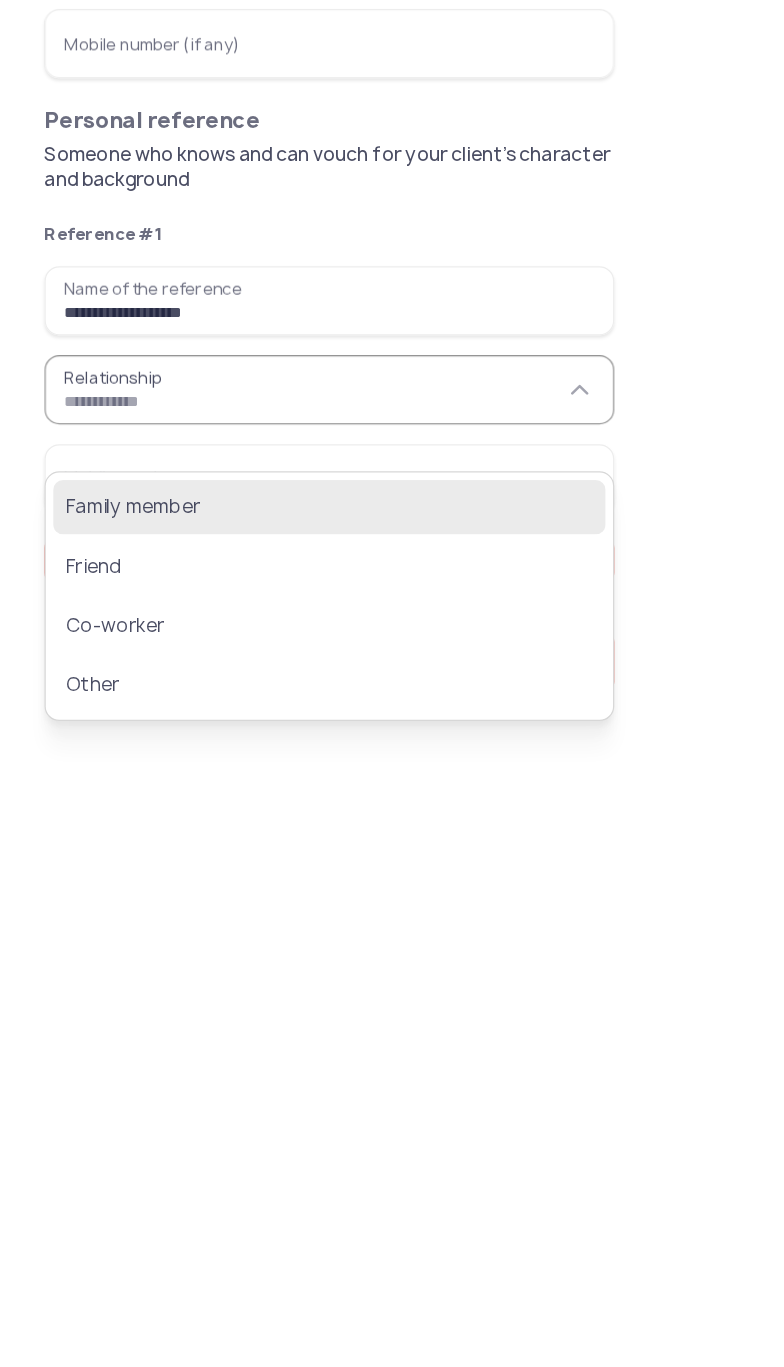 click on "Family member" 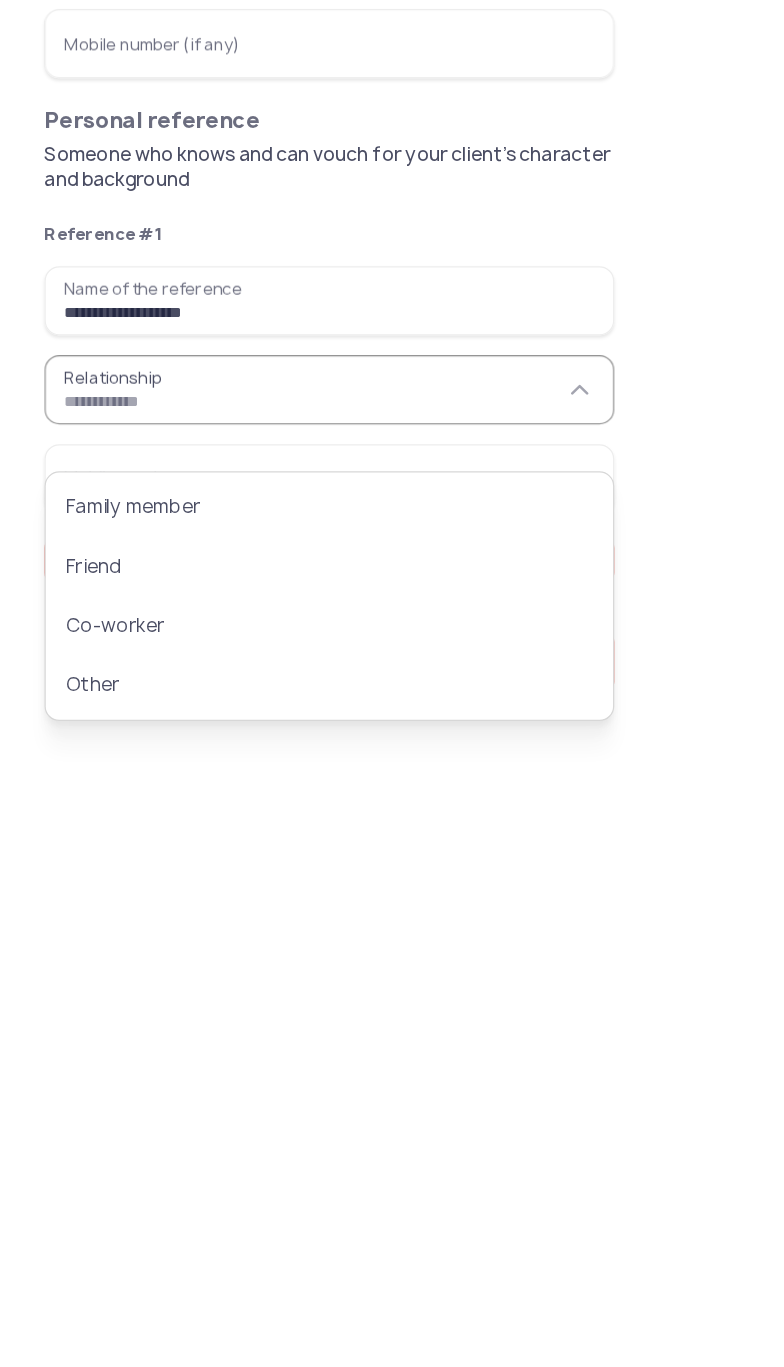 type on "**********" 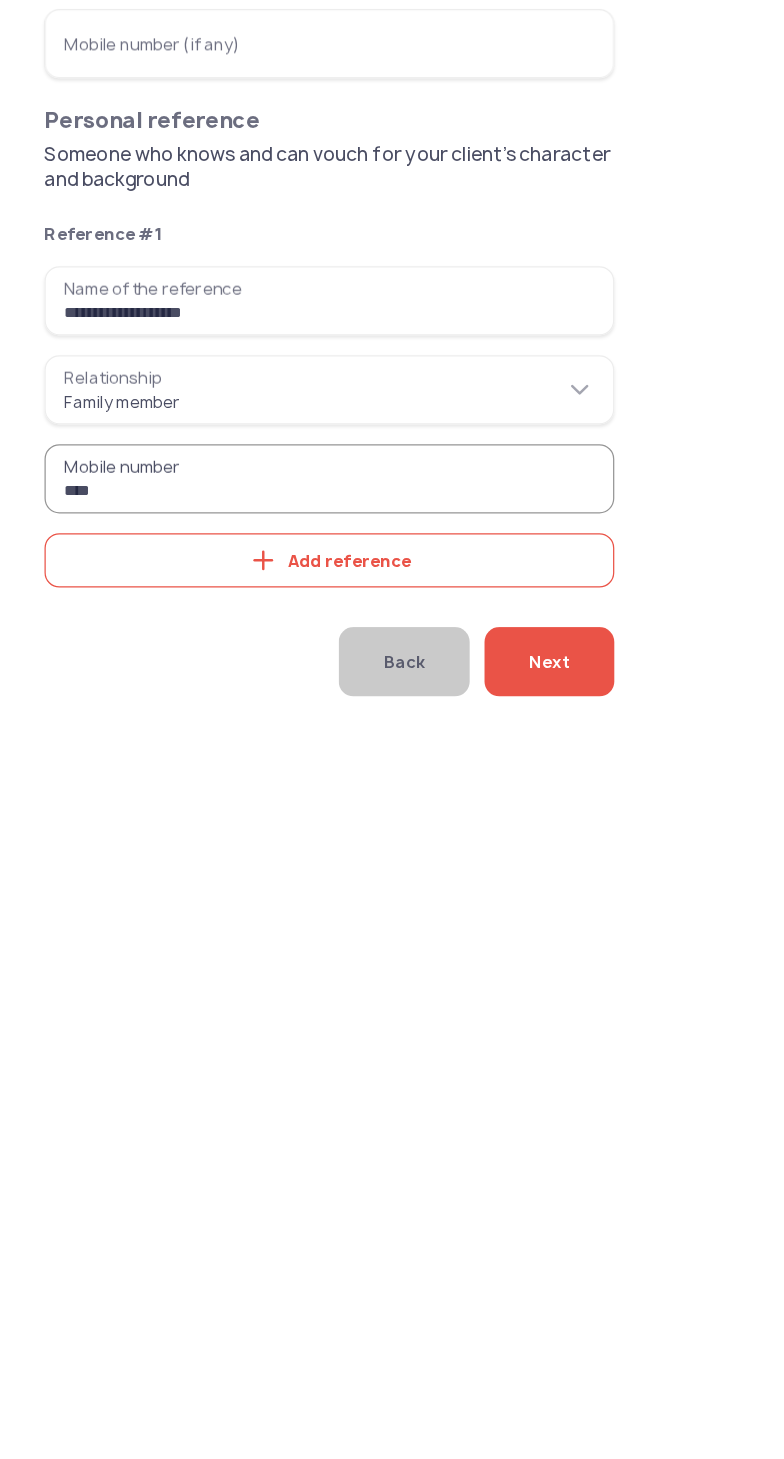 click on "**********" at bounding box center (266, 432) 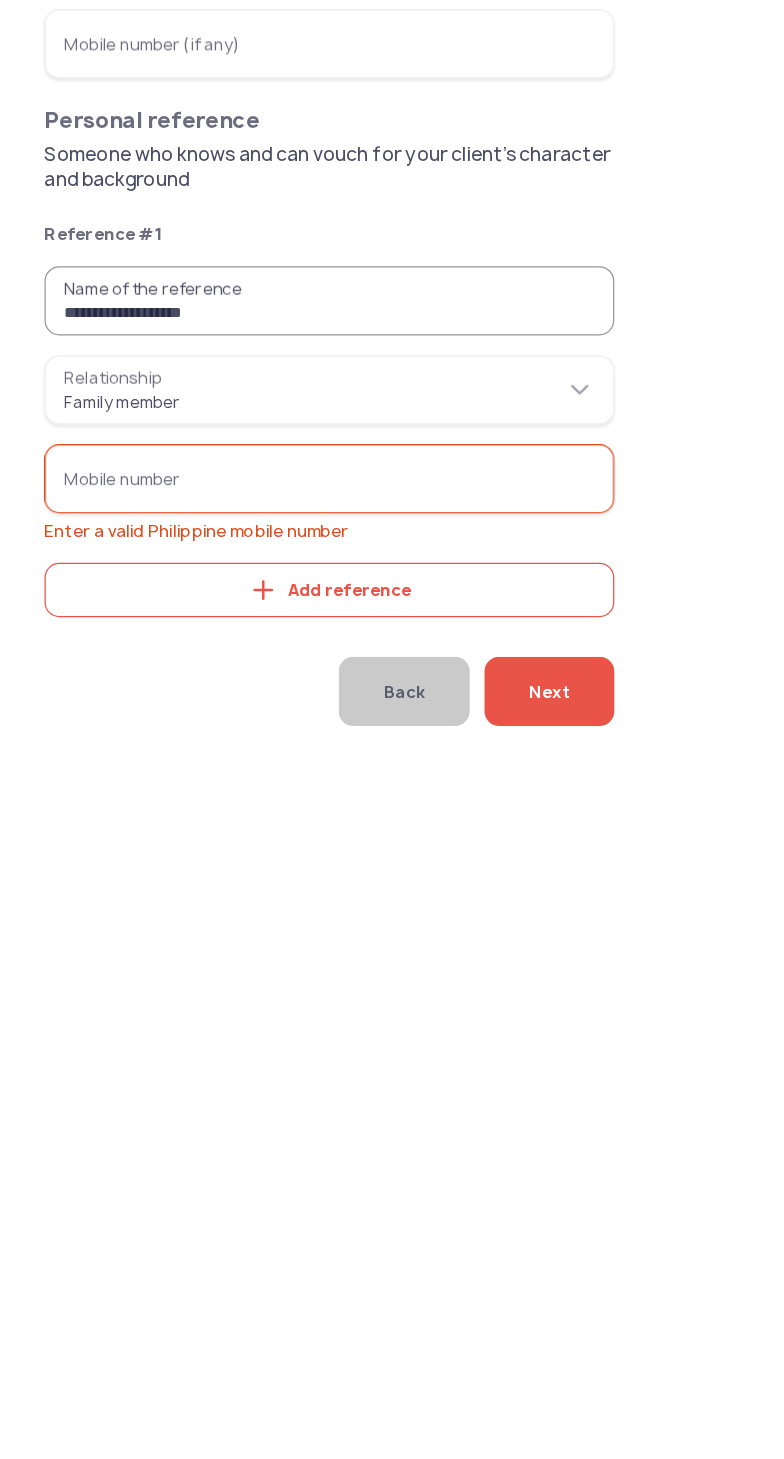 click on "**********" at bounding box center [266, 432] 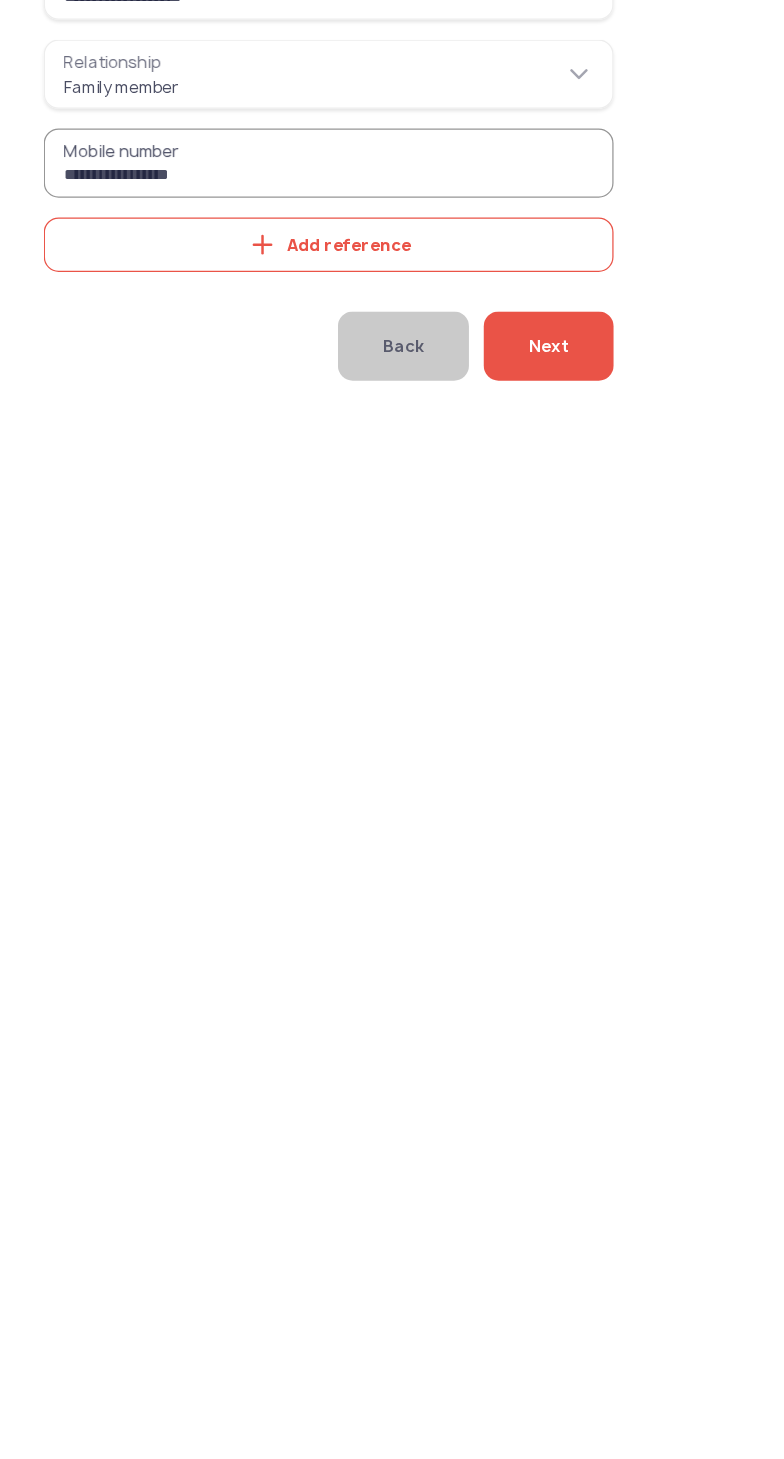 type on "**********" 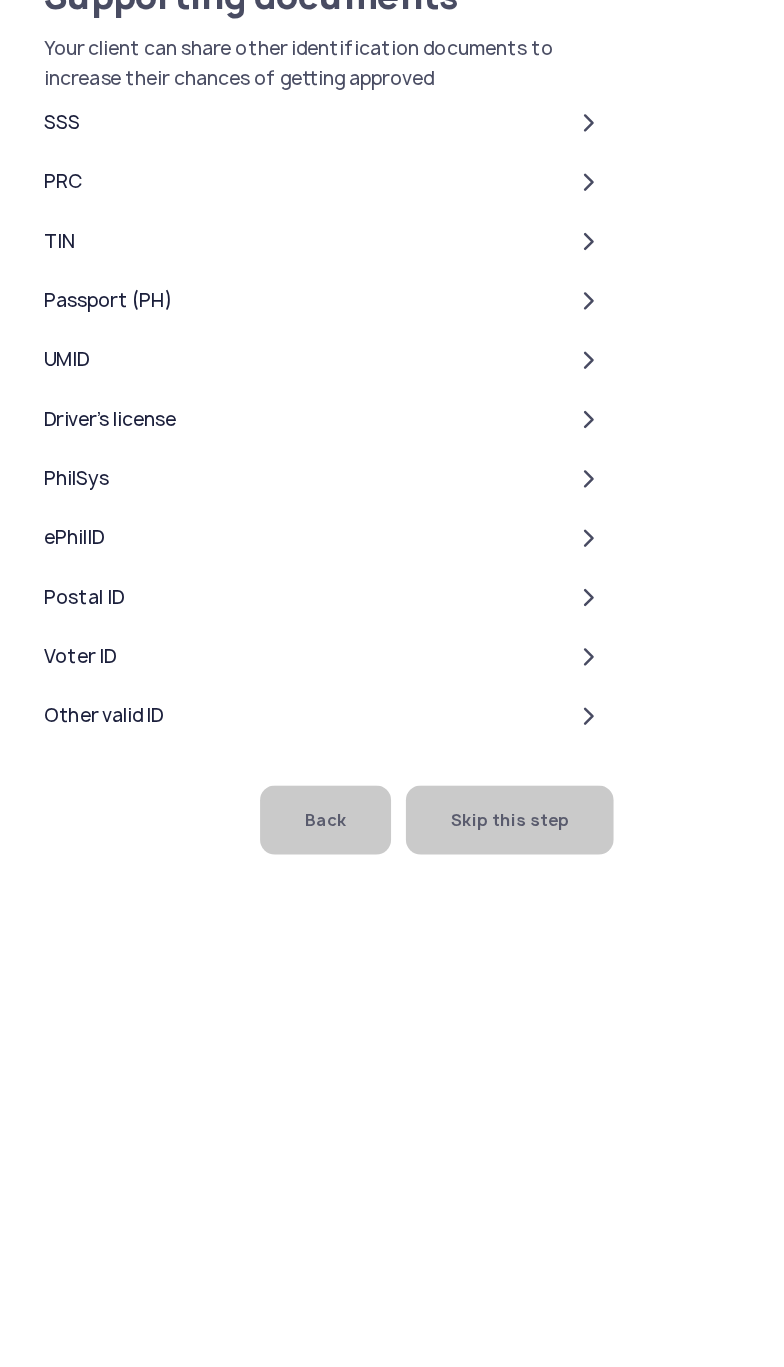 click on "Skip this step" 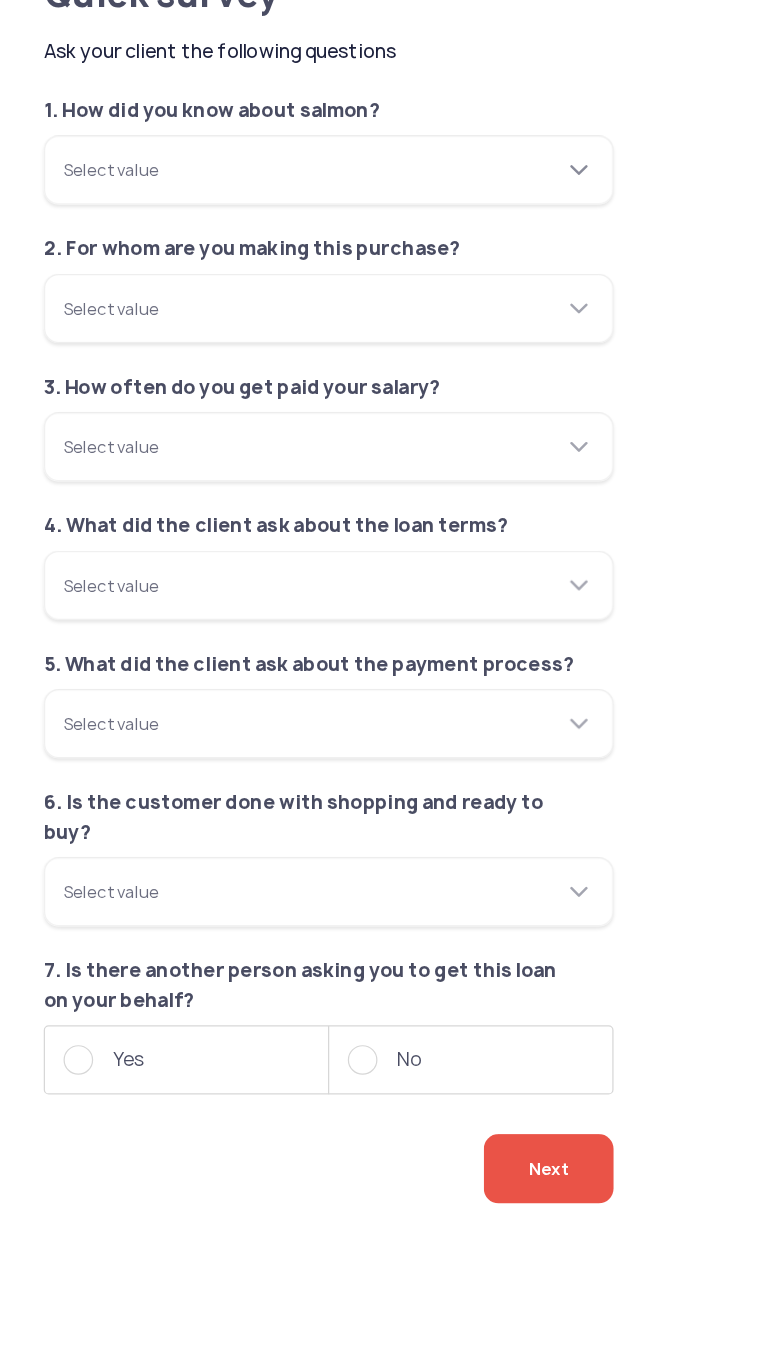 click on "Select value" at bounding box center [266, 236] 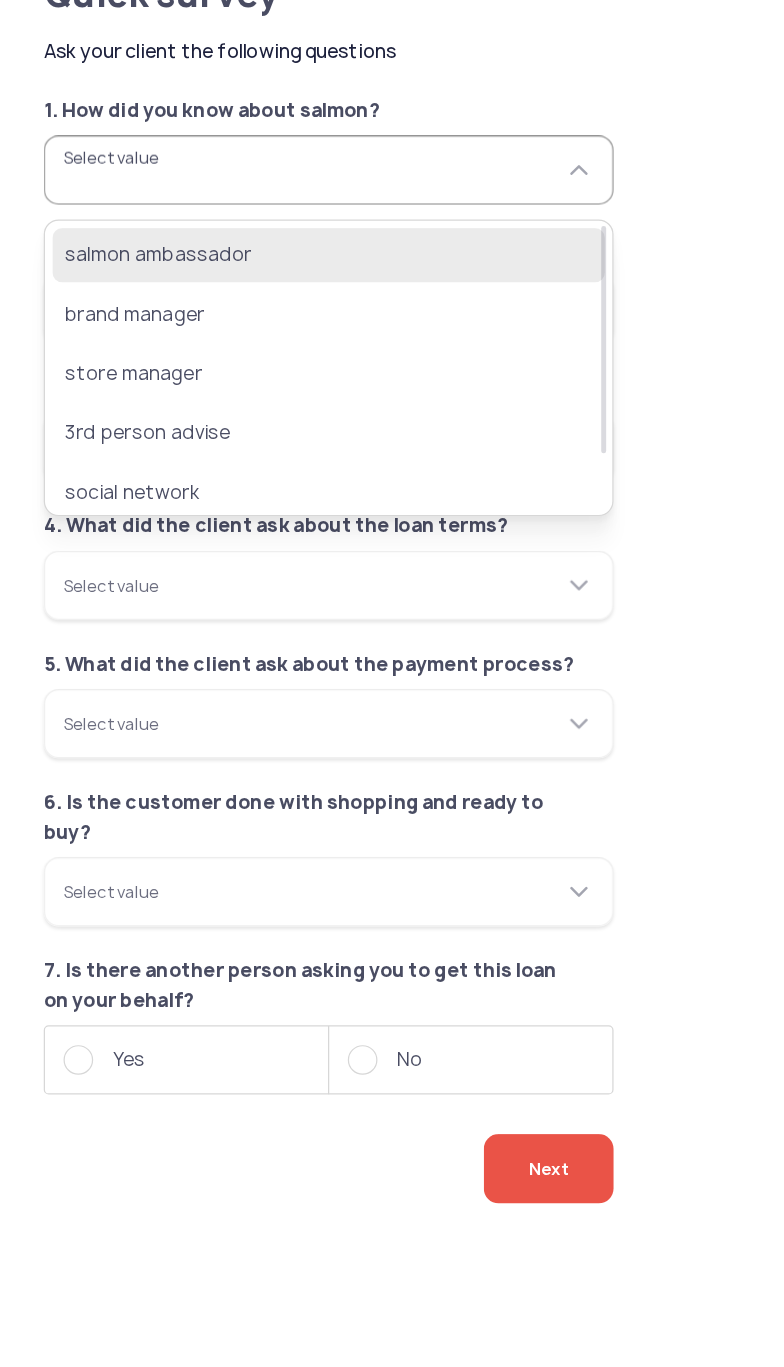 click on "salmon ambassador" 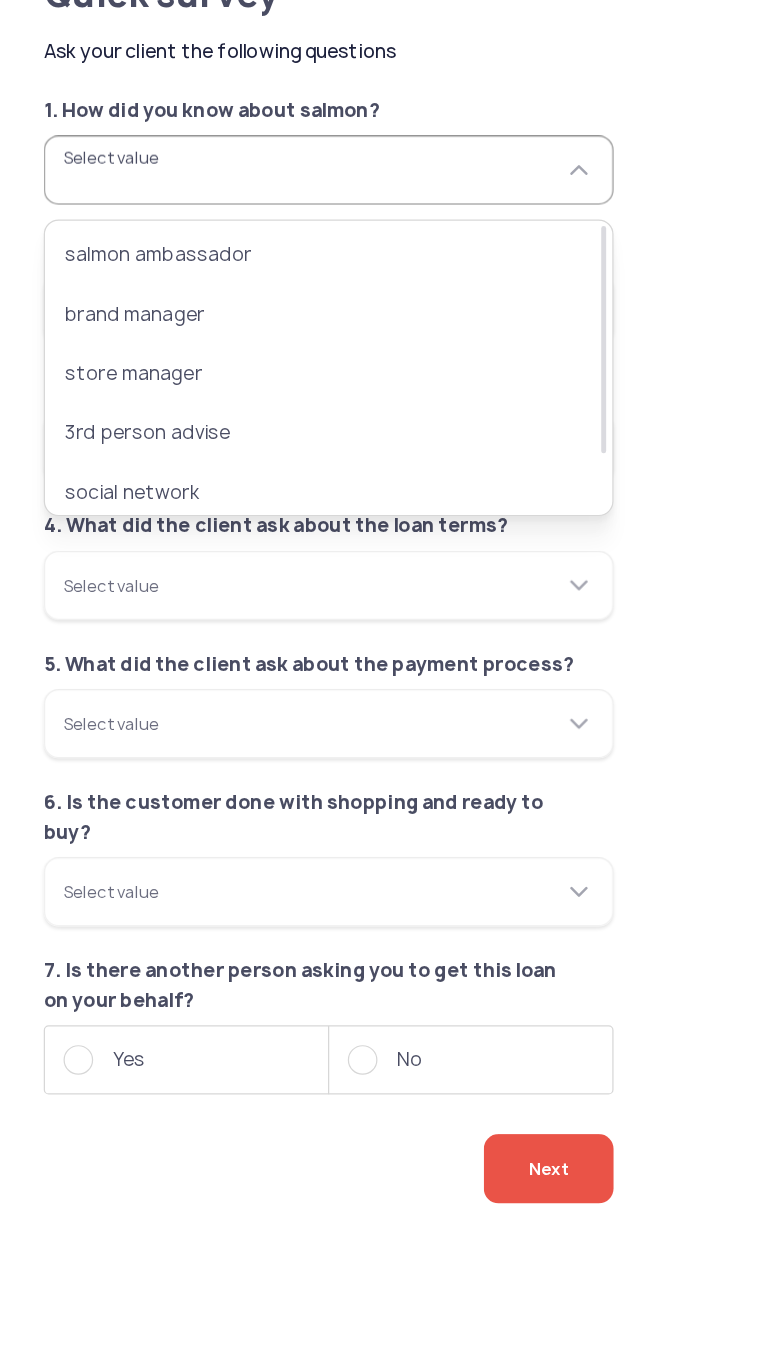 type on "**********" 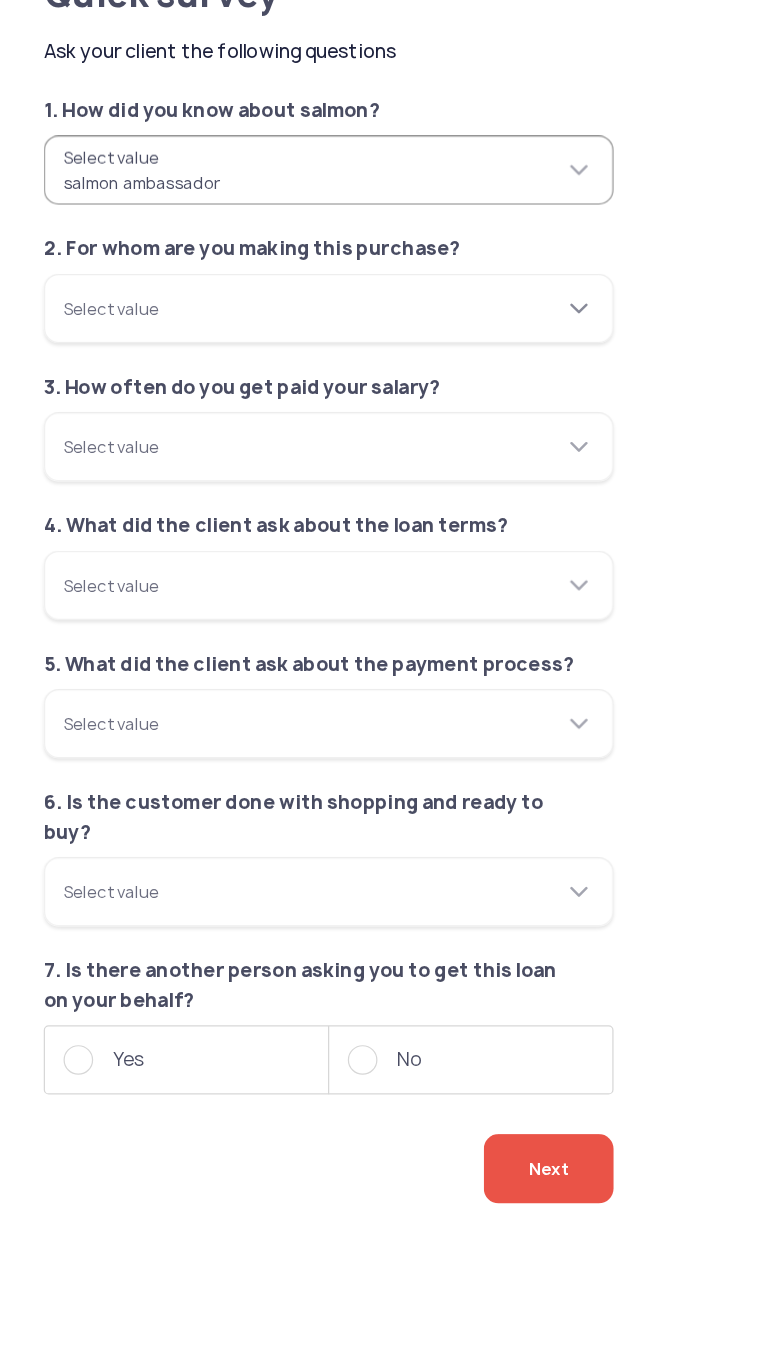 click on "Select value" at bounding box center [266, 348] 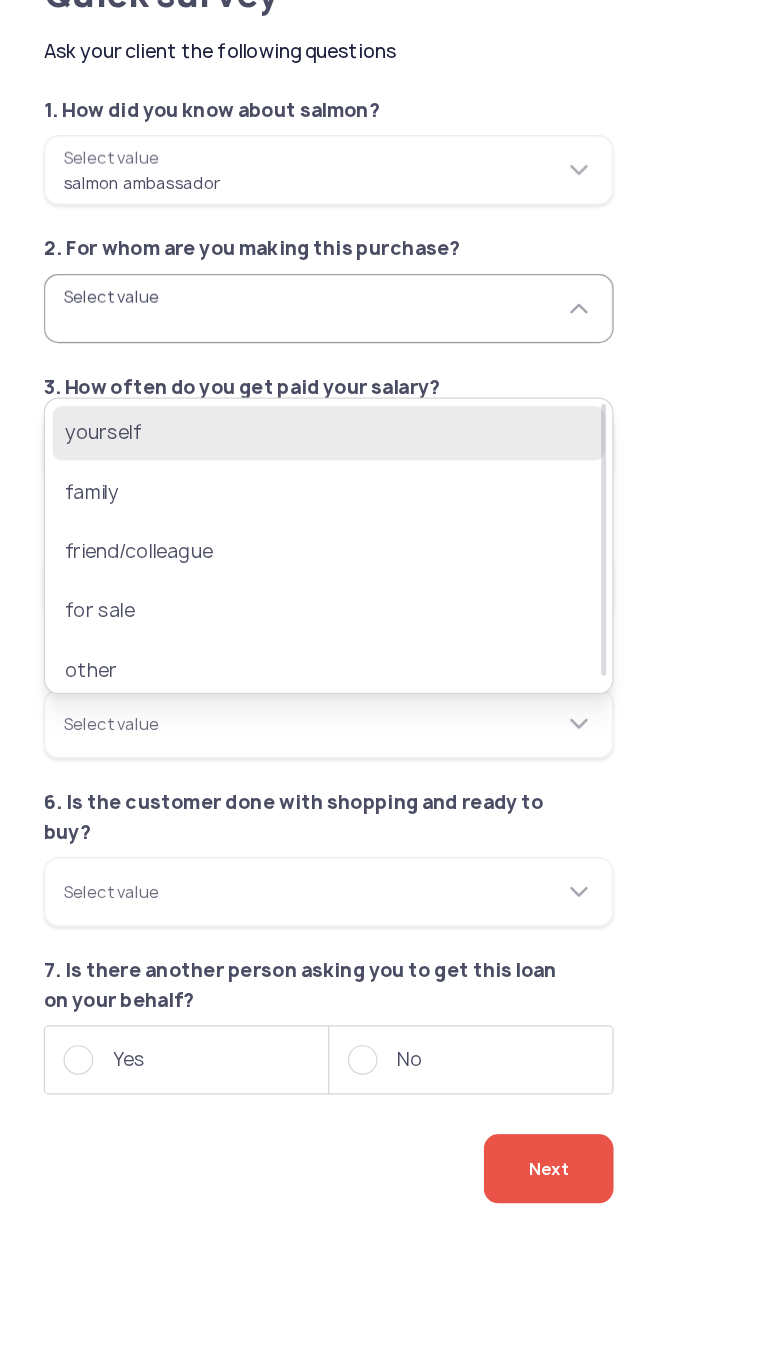 click on "yourself" 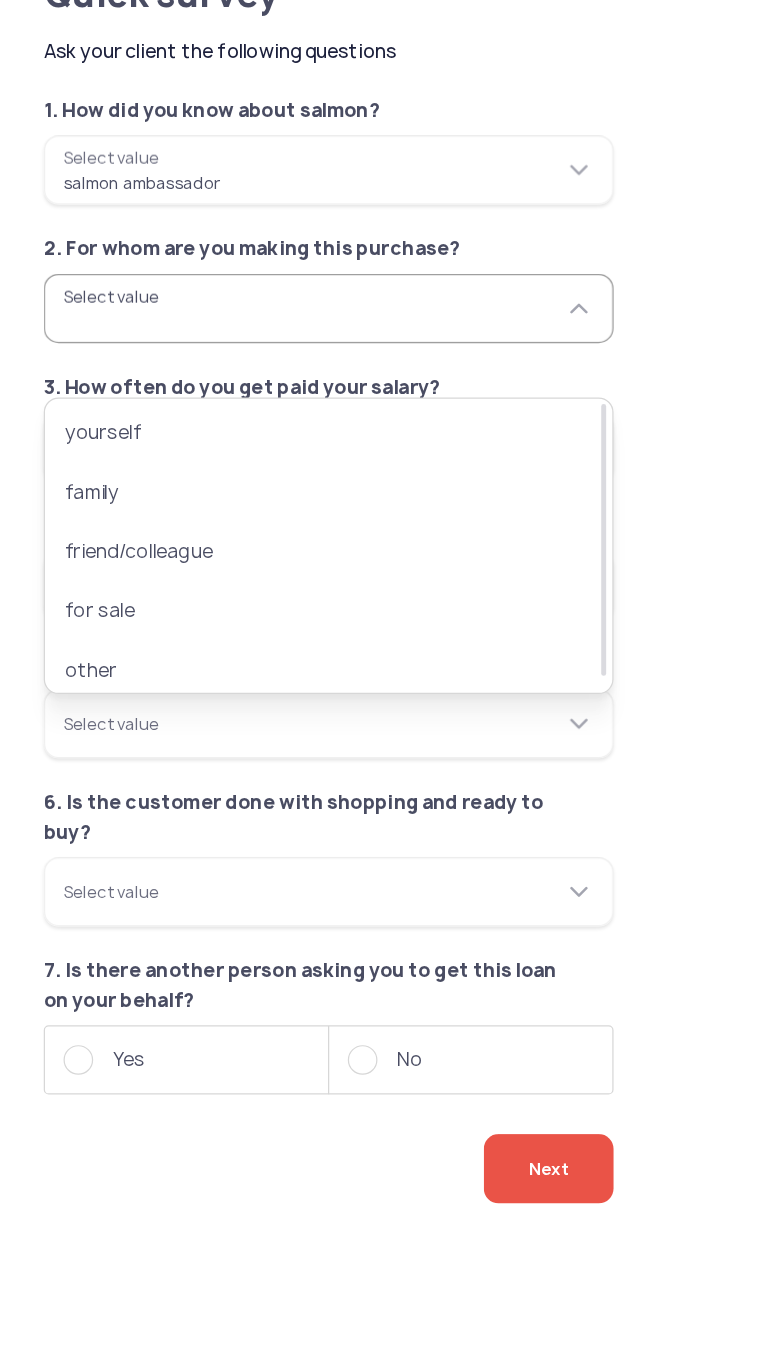 type on "********" 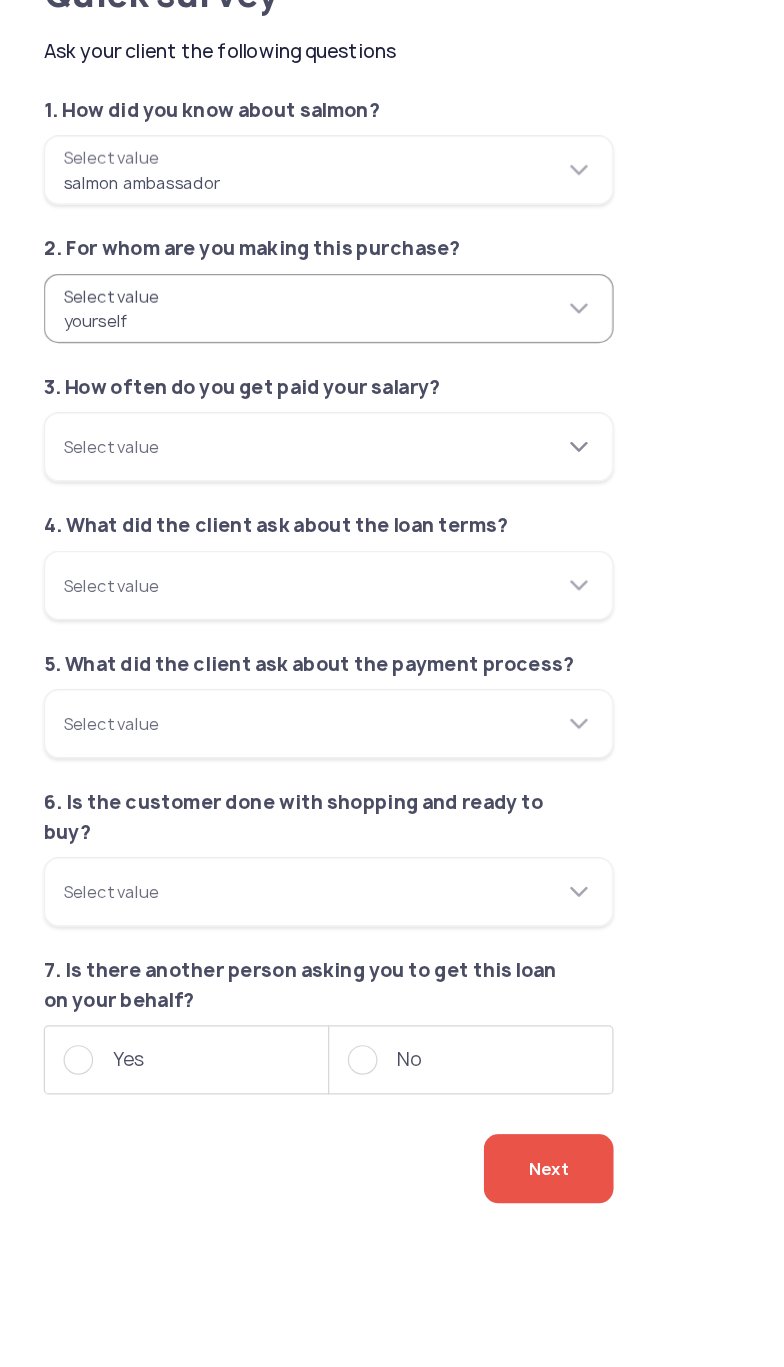 click on "Select value" at bounding box center [266, 460] 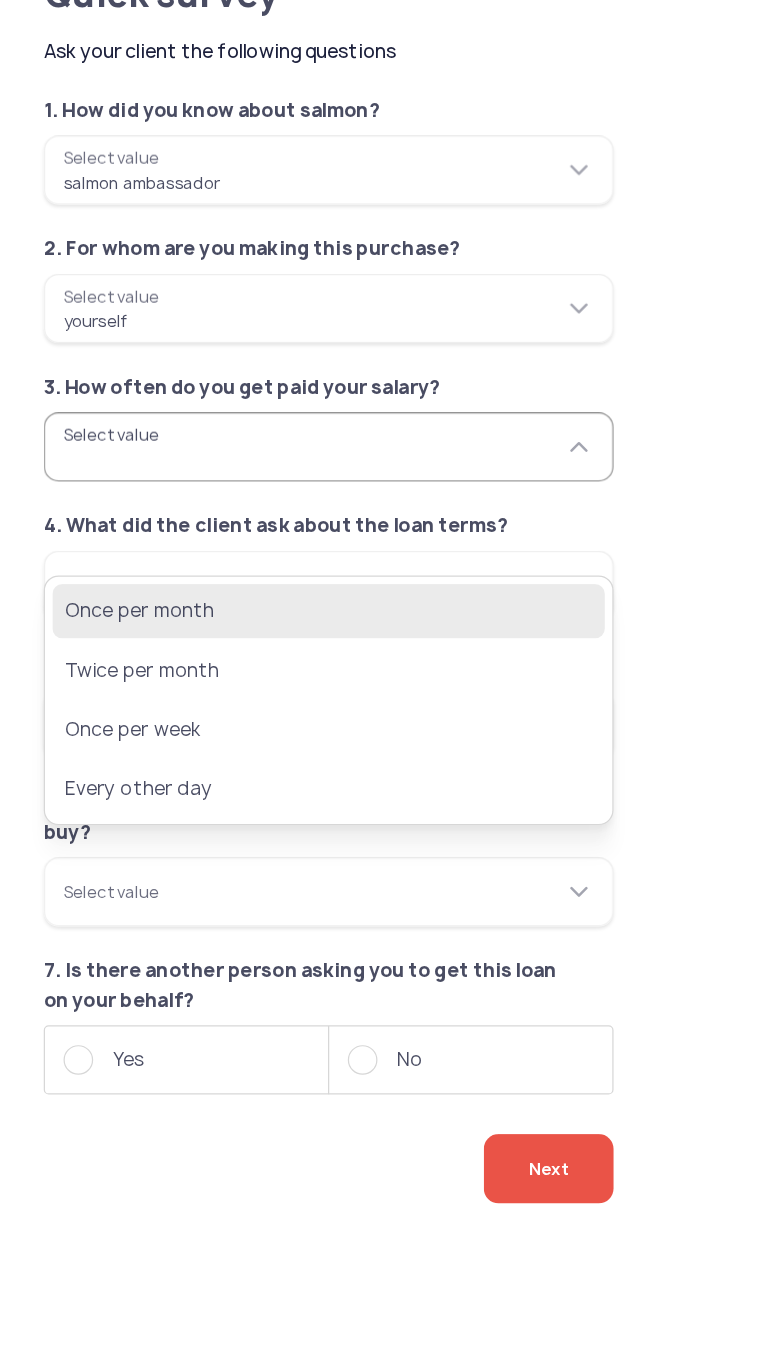 click on "Once per month" 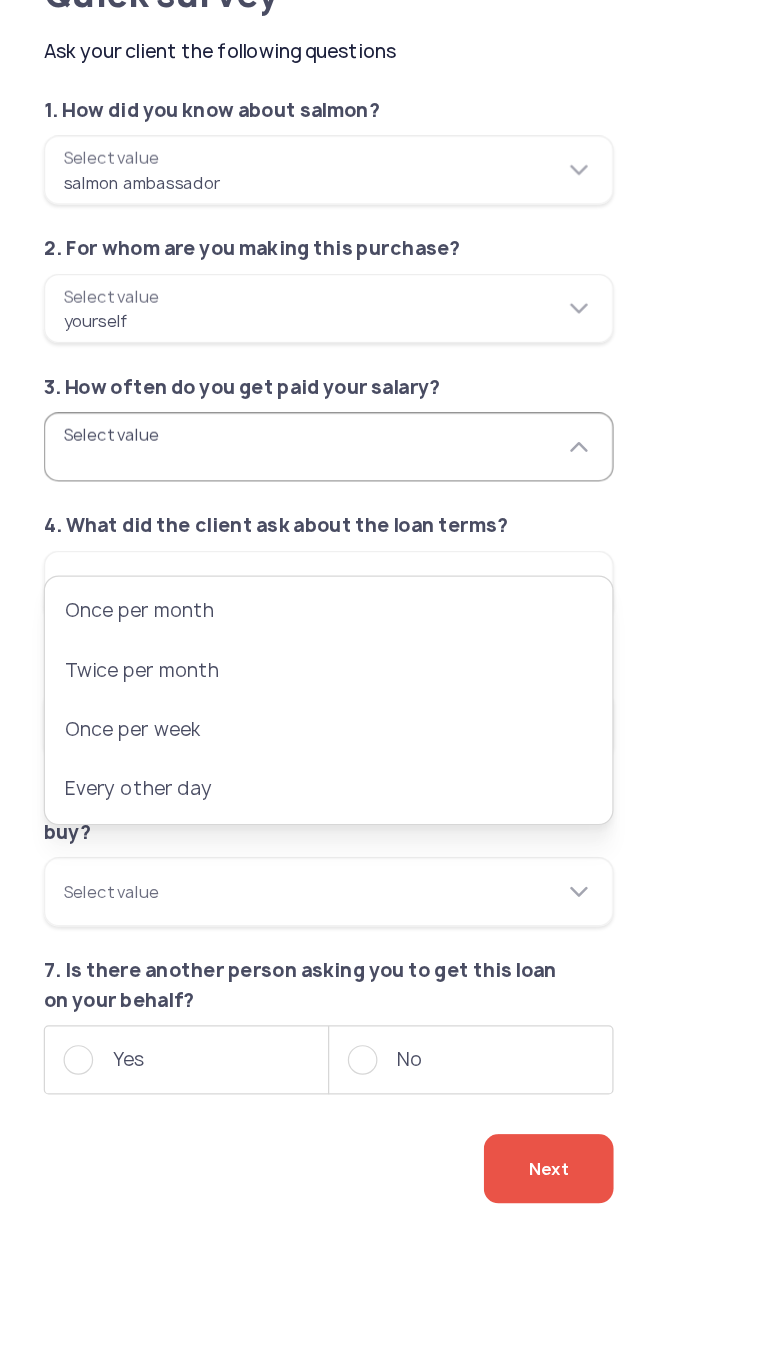 type on "**********" 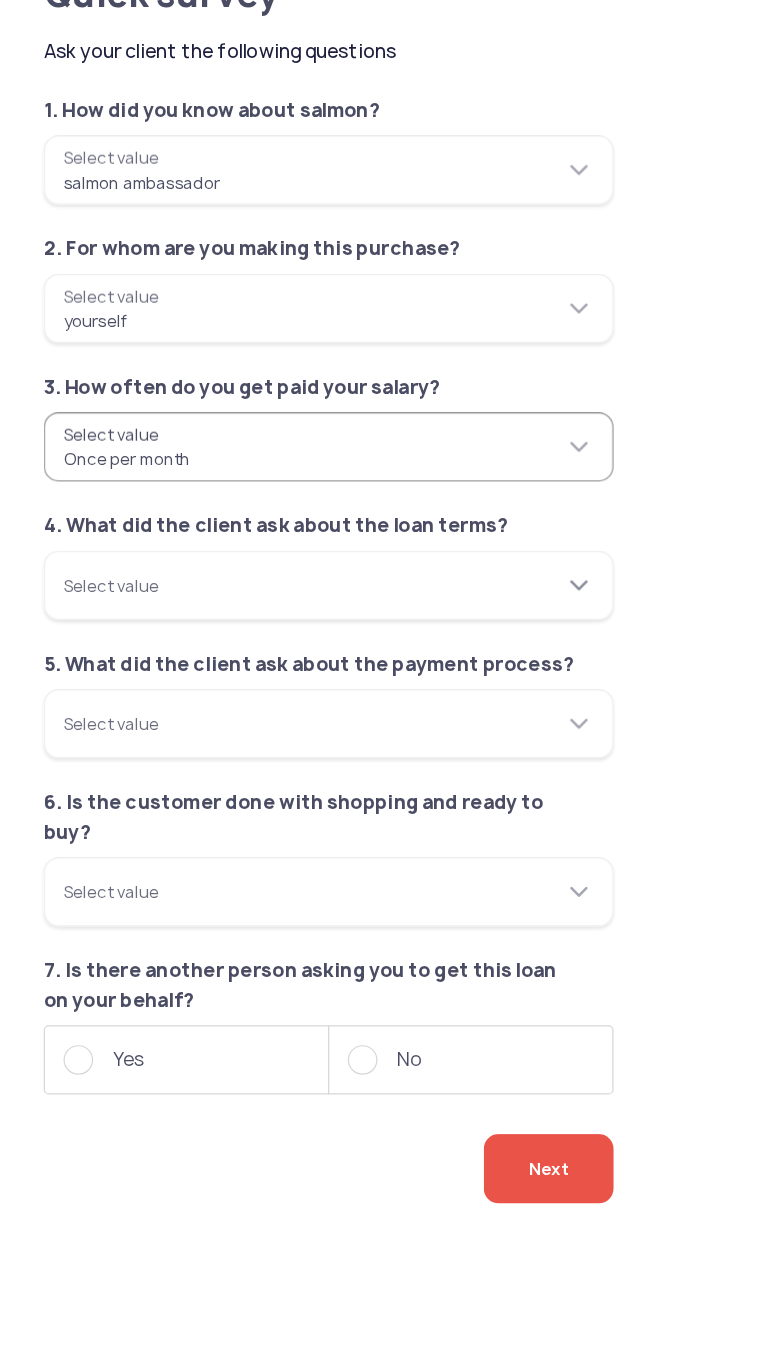 click on "Select value" 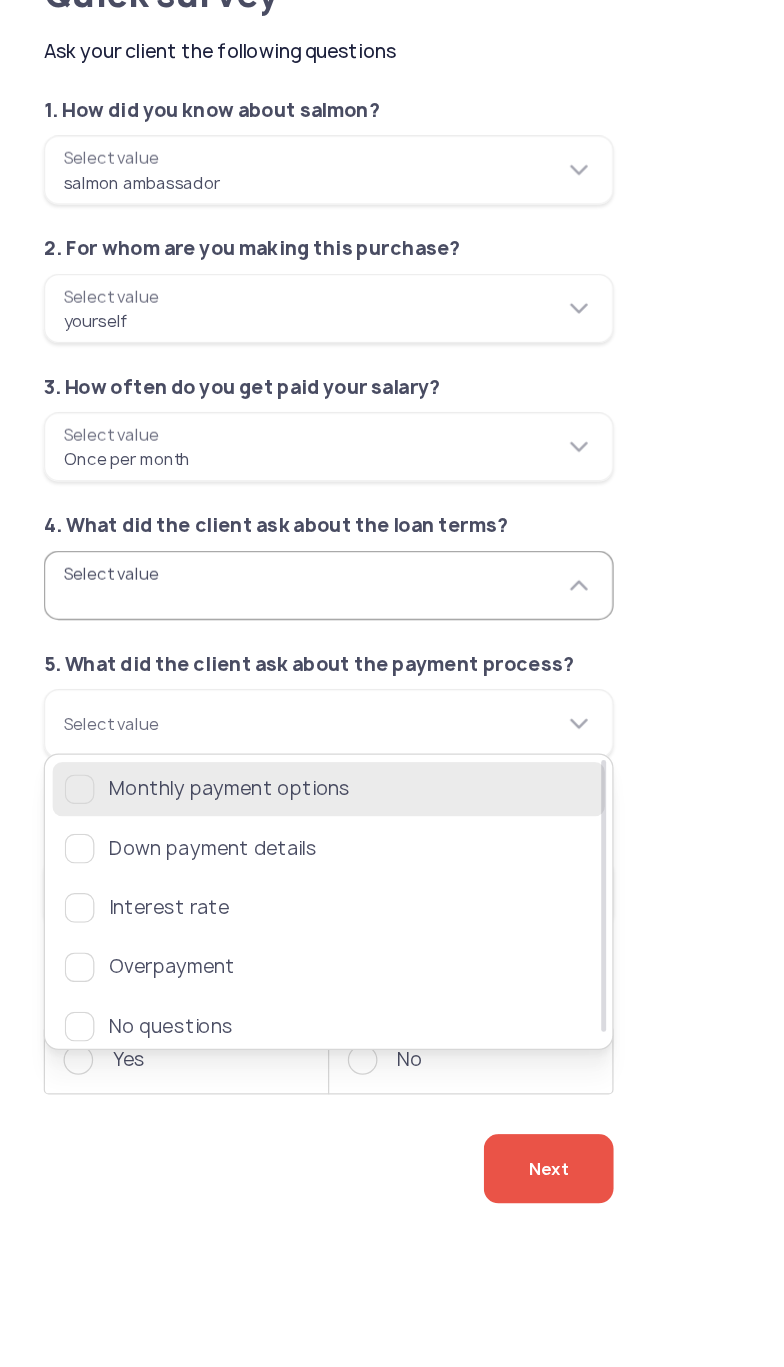 click 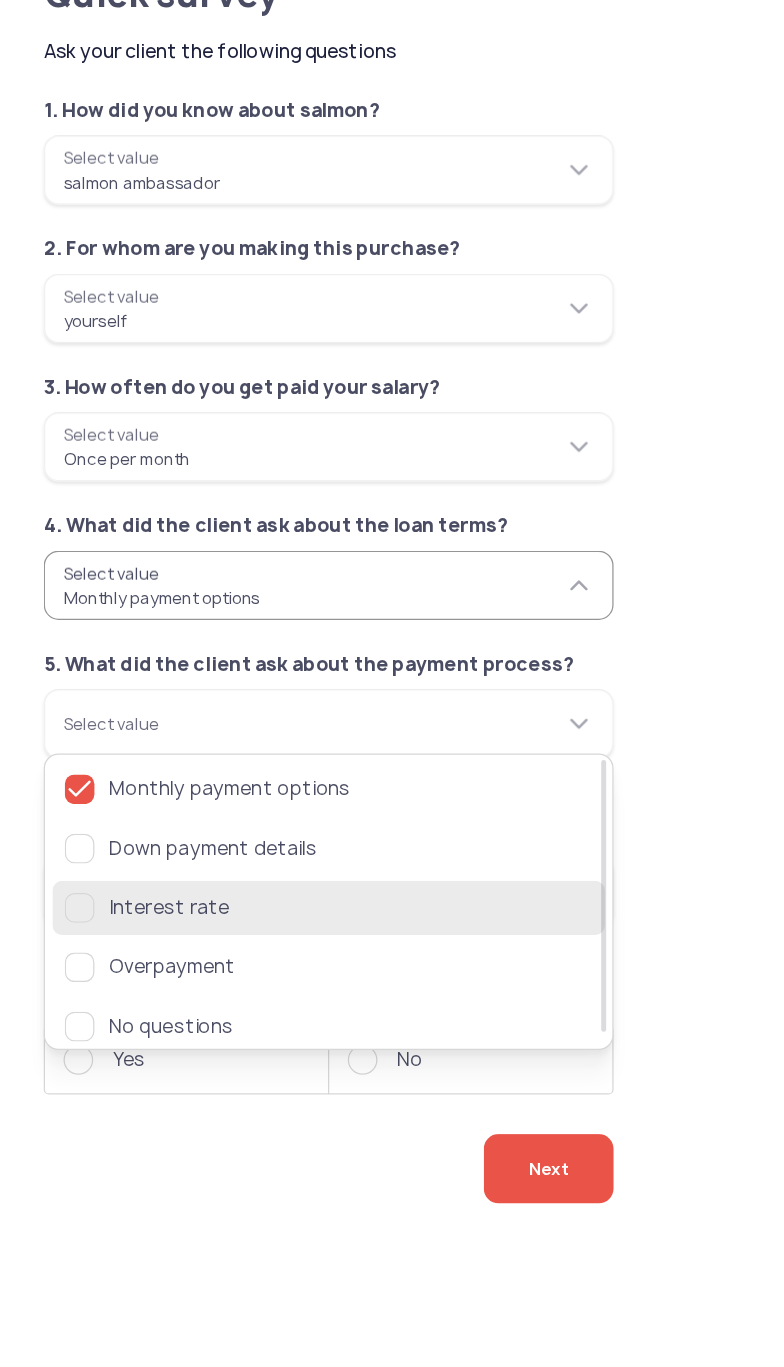 click 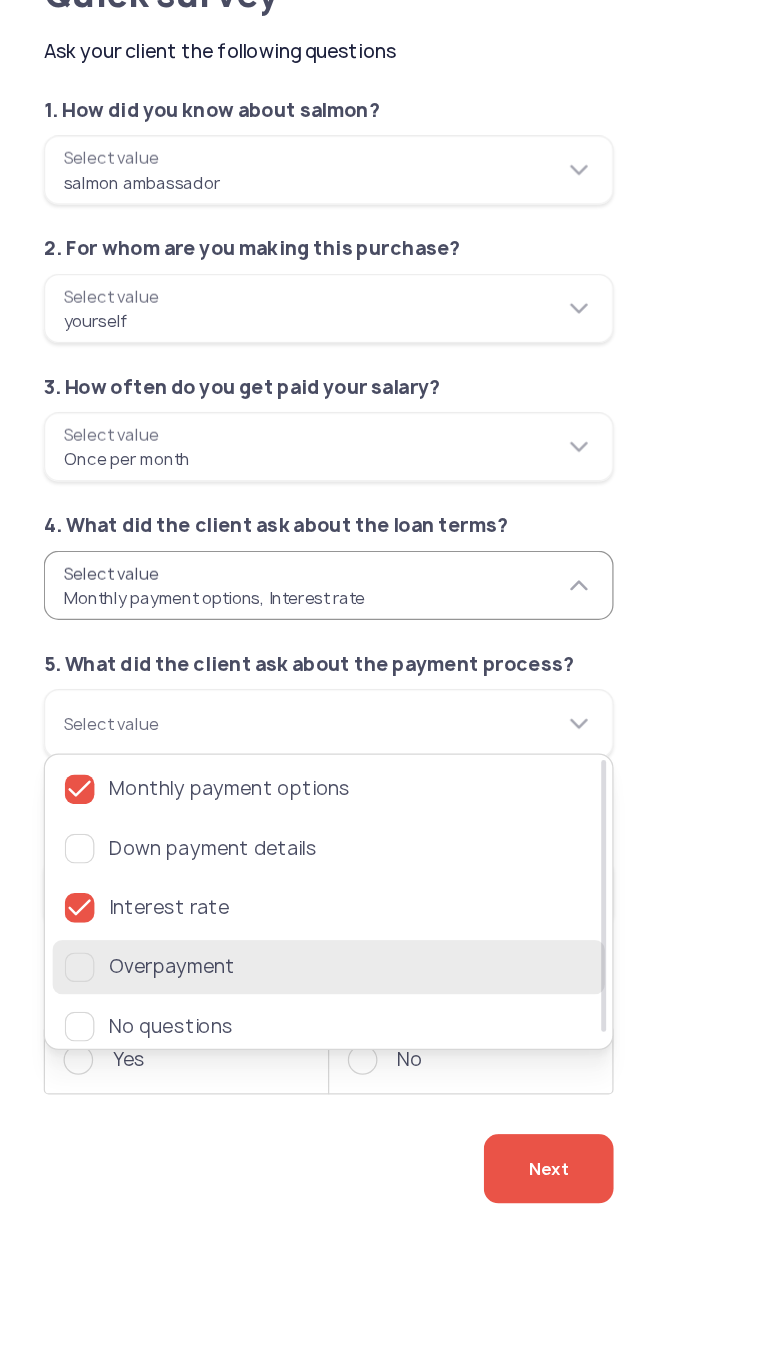 click 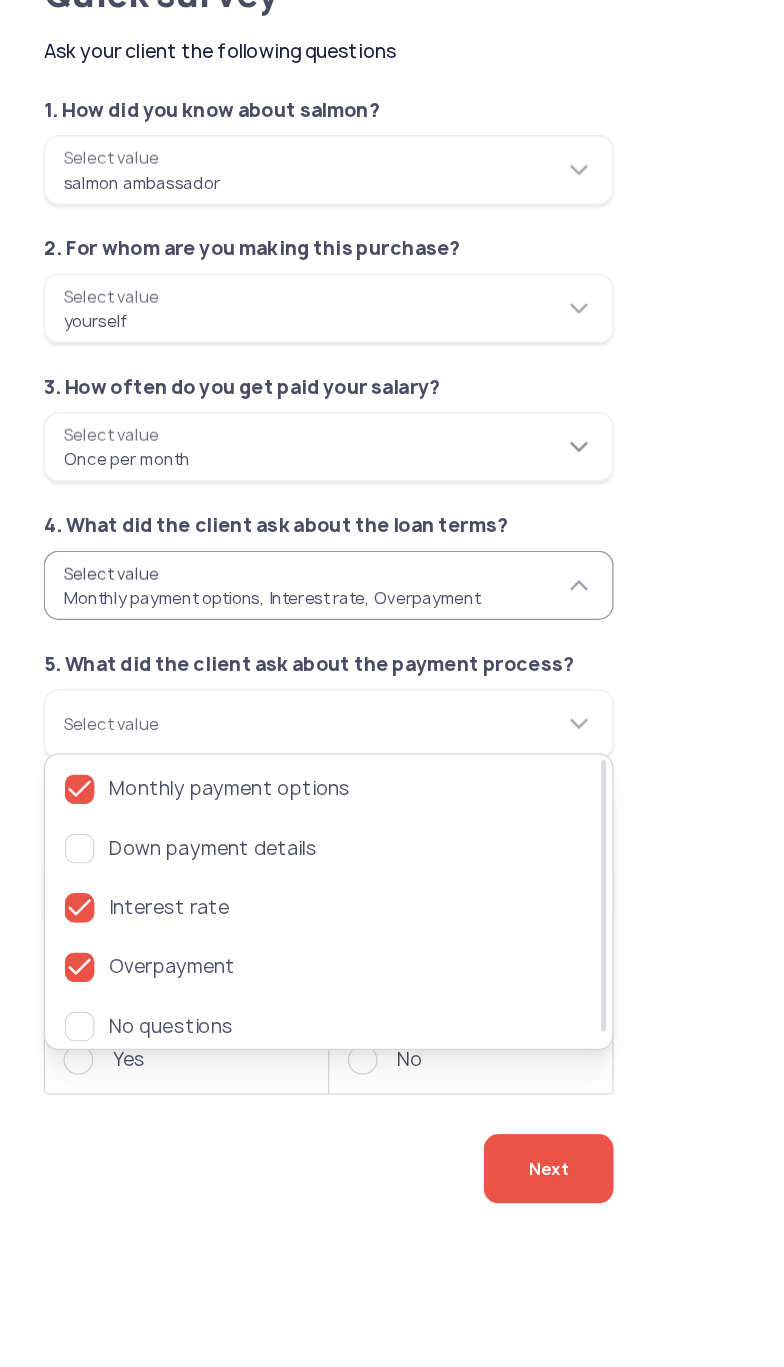 click on "**********" at bounding box center [266, 460] 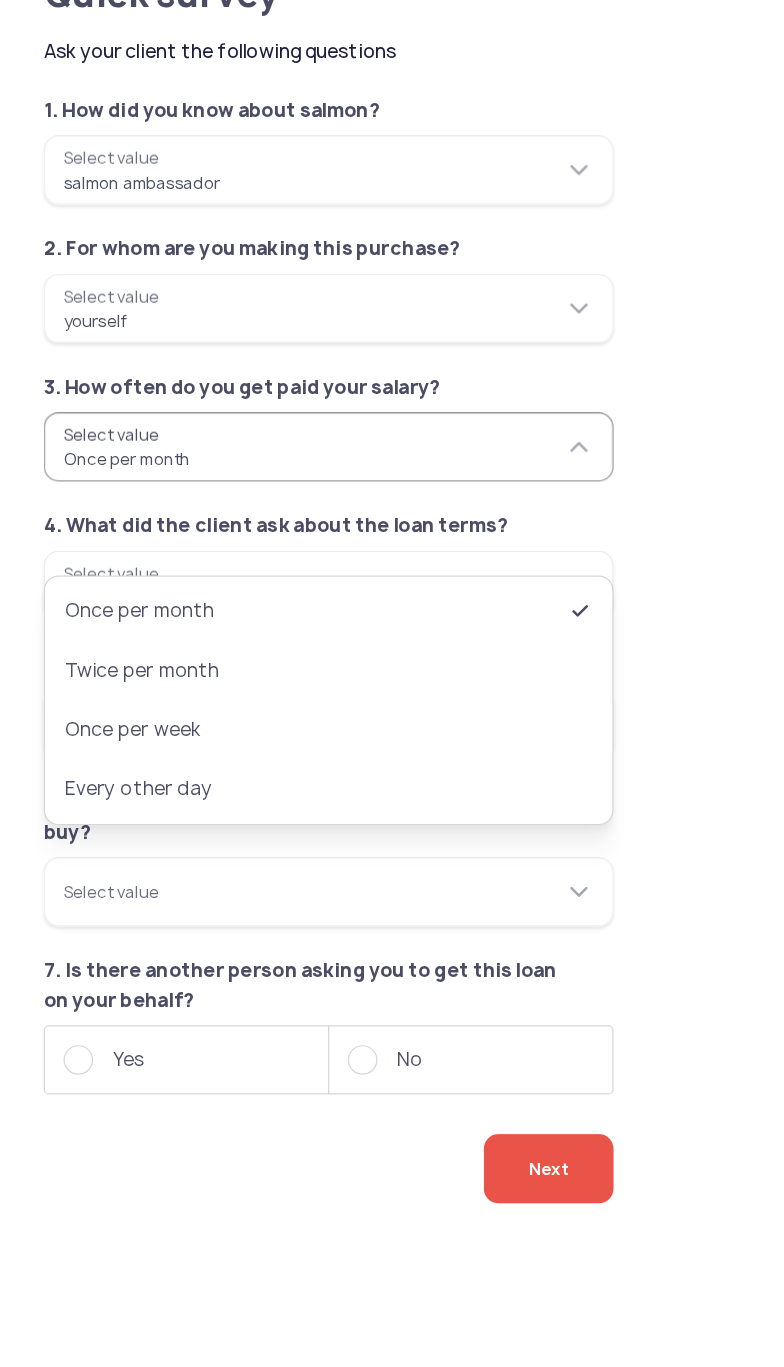 click on "Select value" 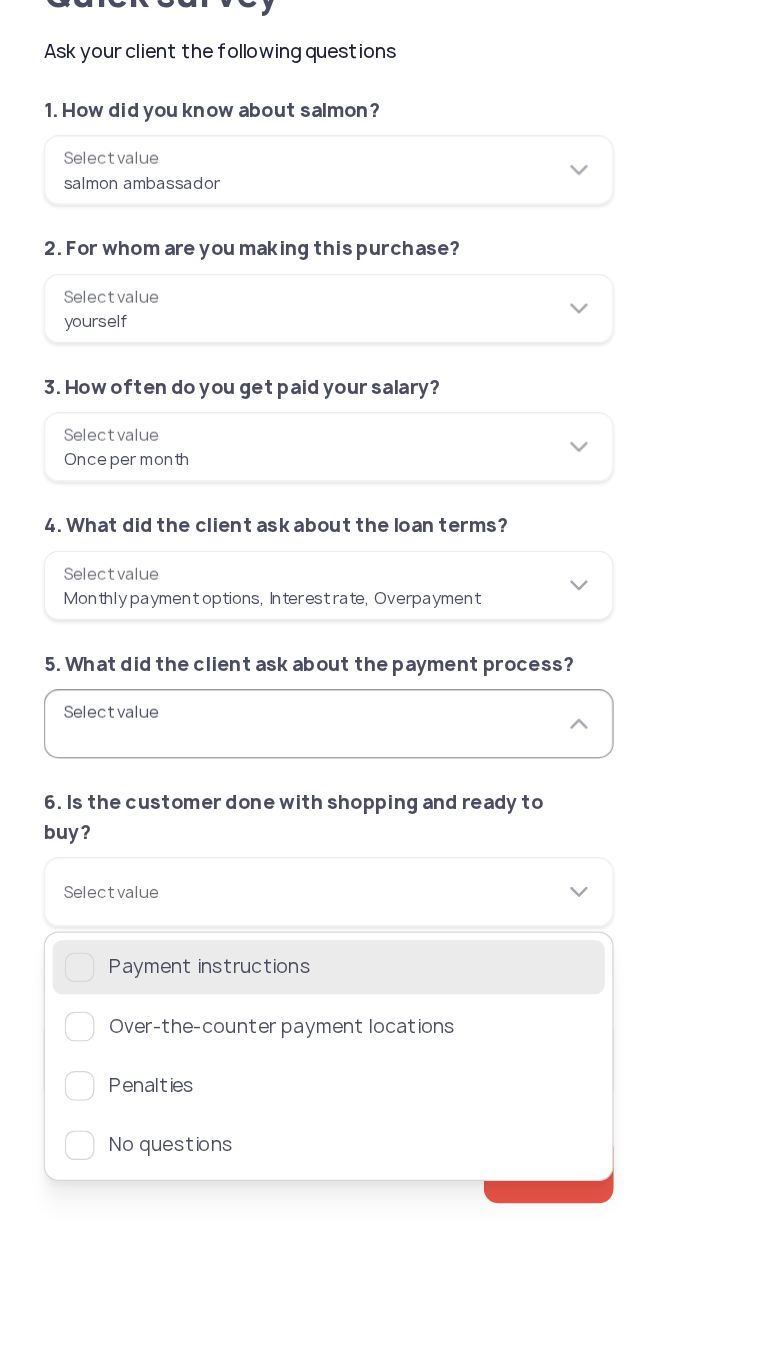 click 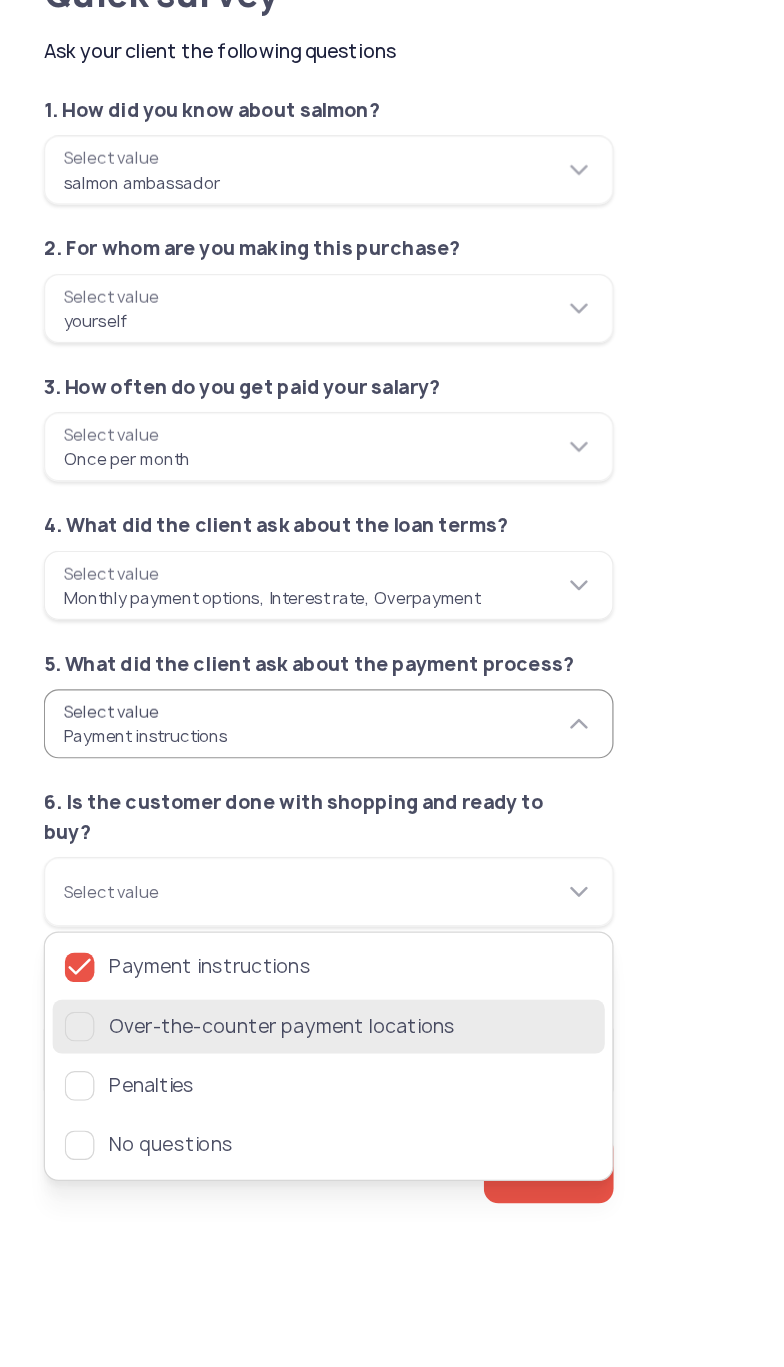 click 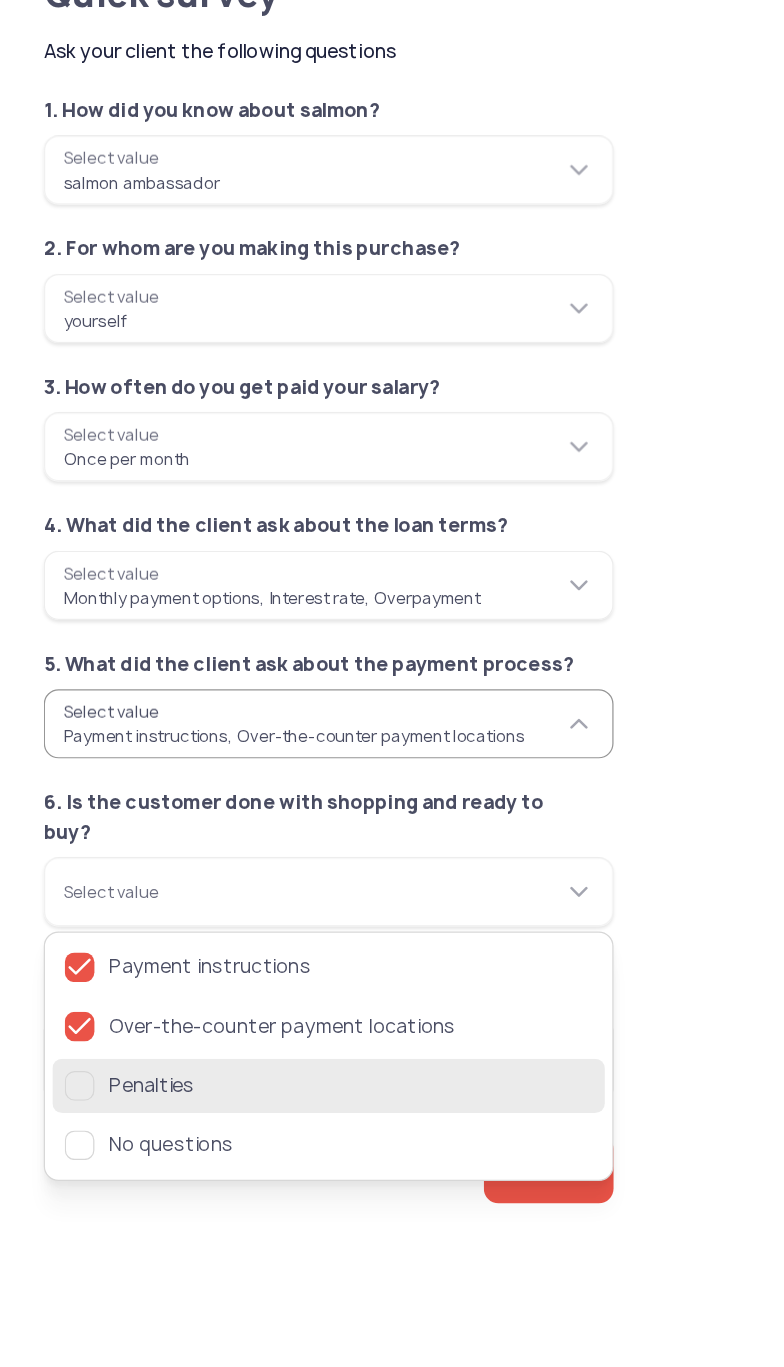 click 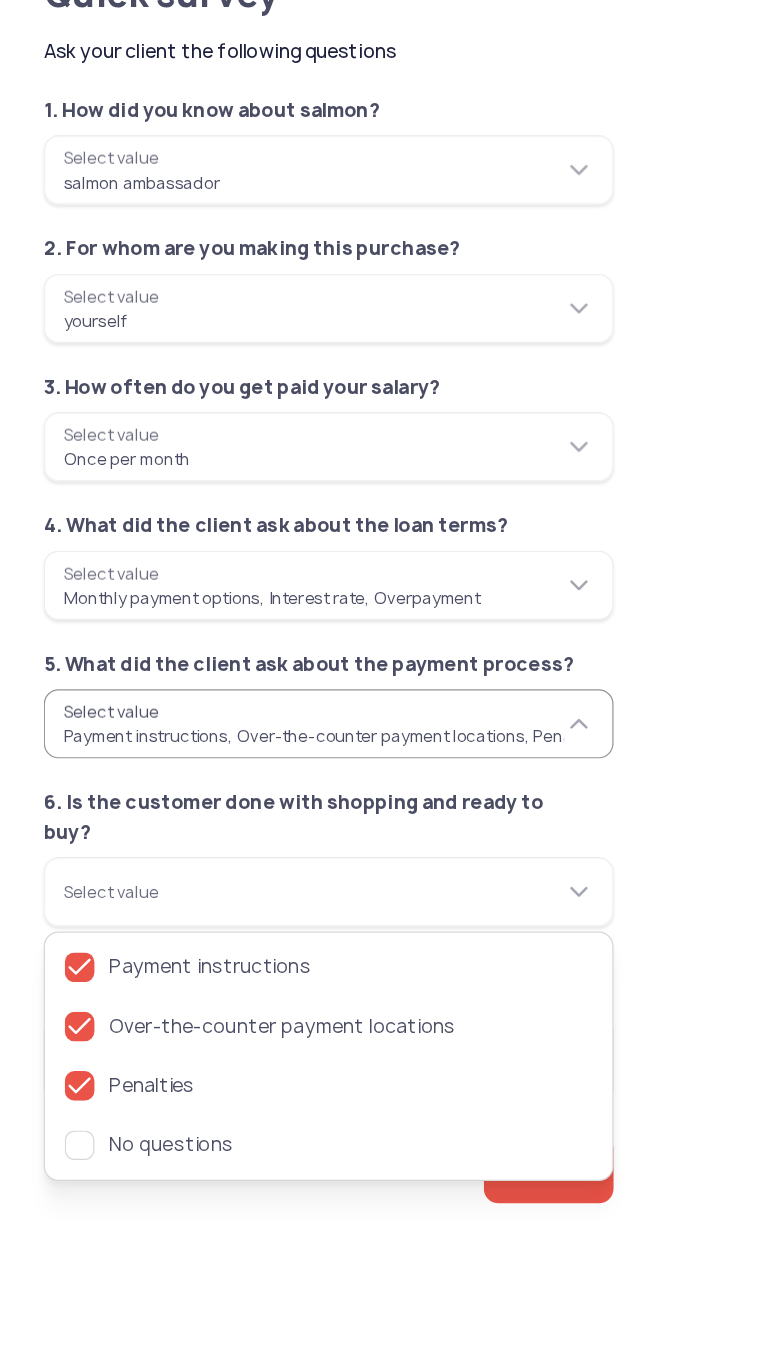 click on "Yes" 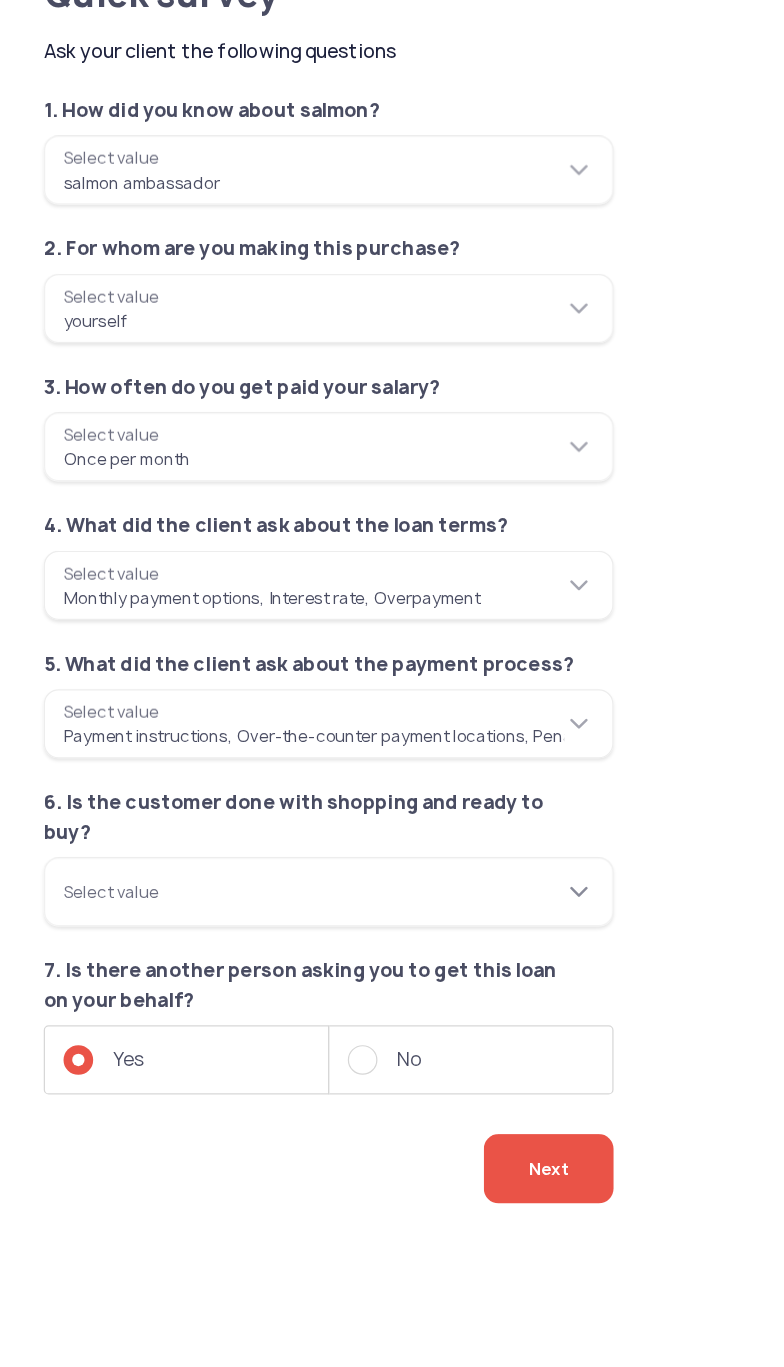 click on "Select value" at bounding box center [266, 820] 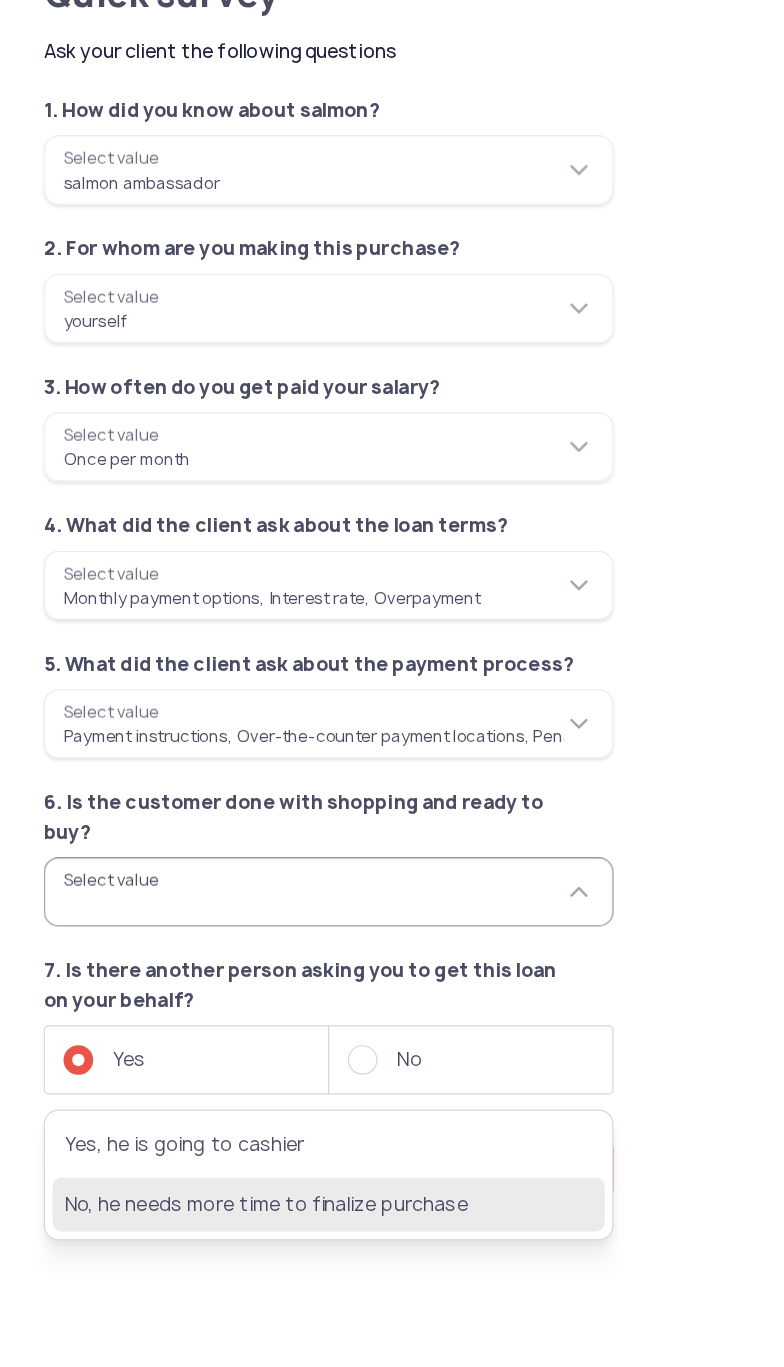 click on "No, he needs more time to finalize purchase" 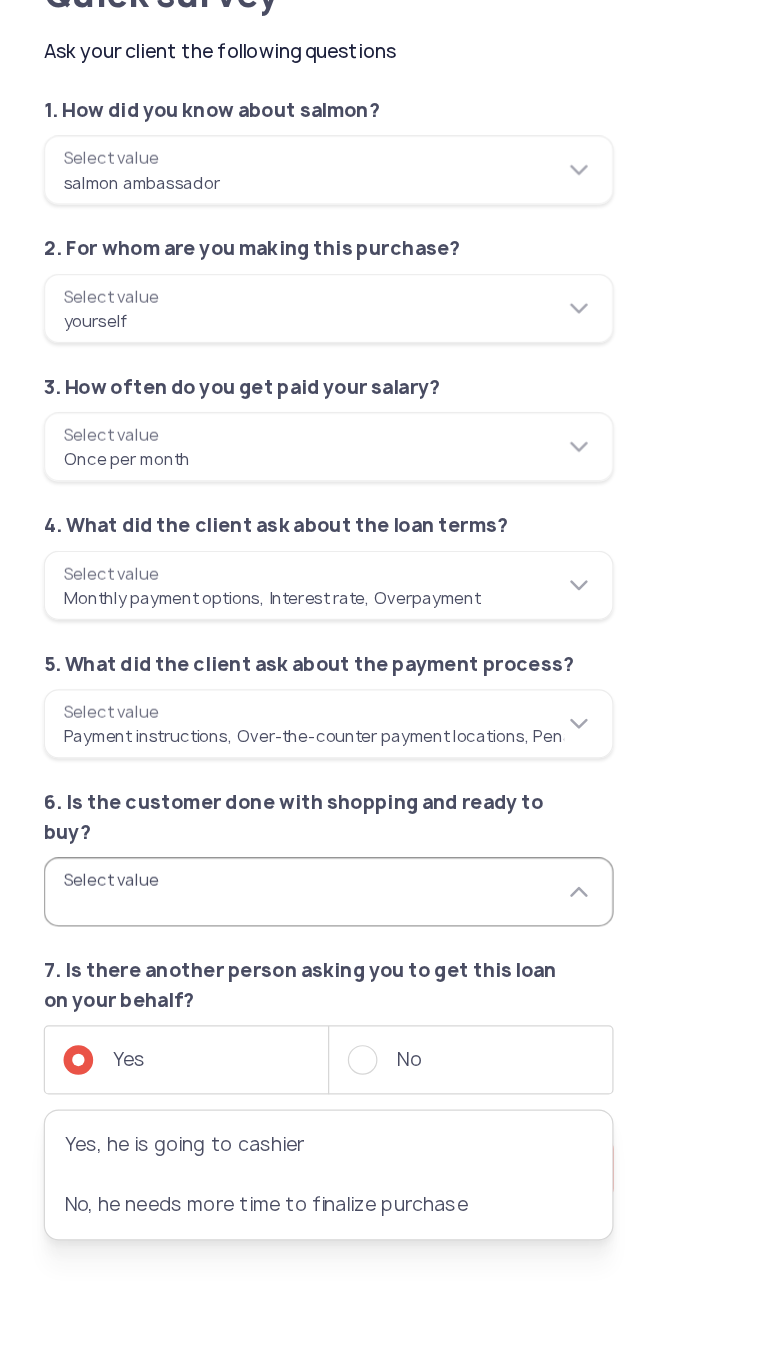 type on "**********" 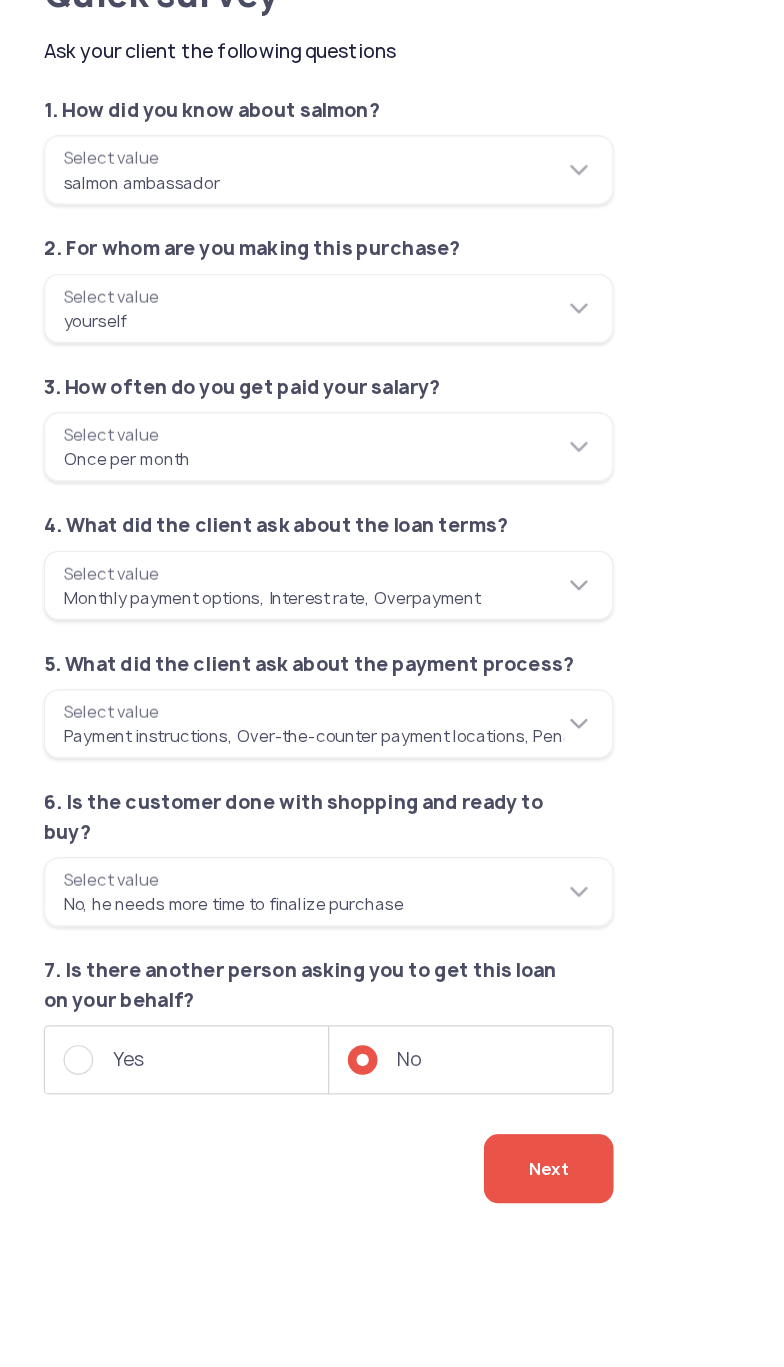 click on "Next" 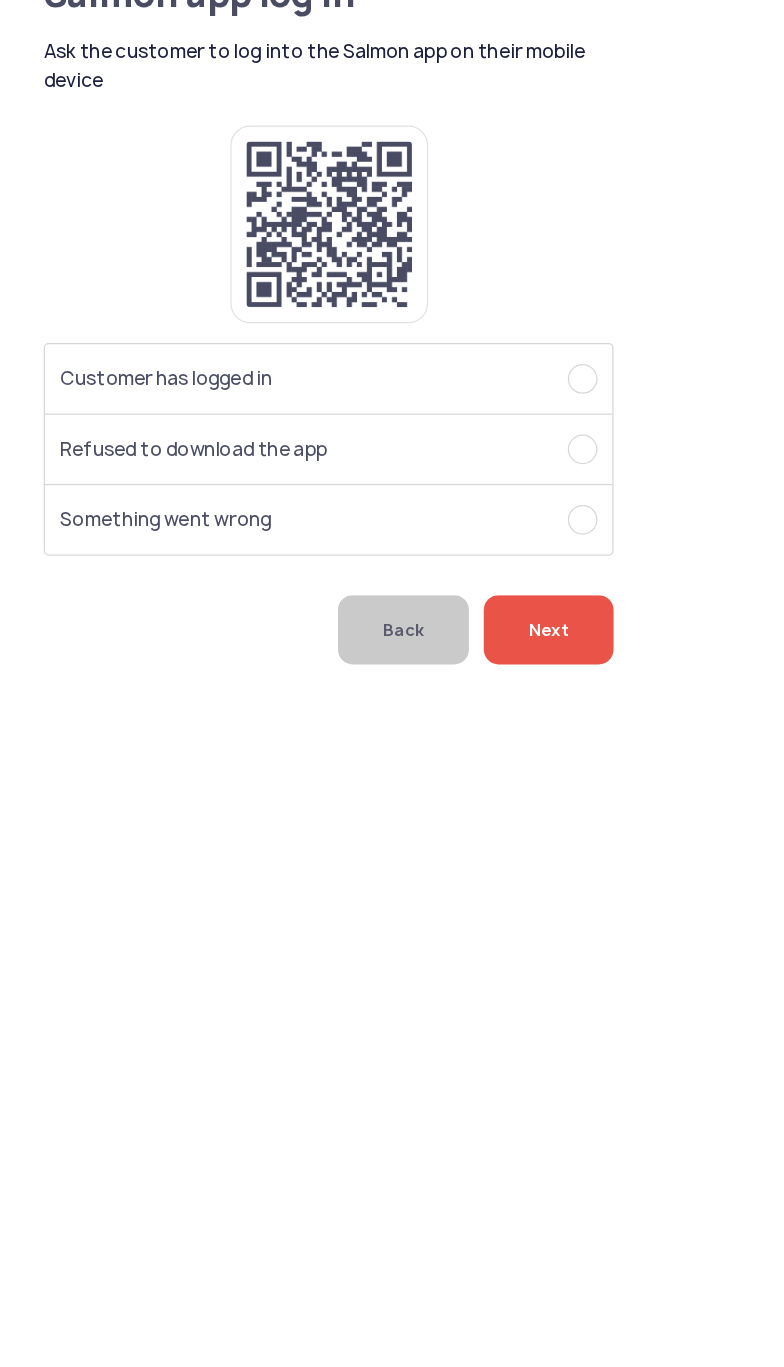 click on "Customer has logged in" 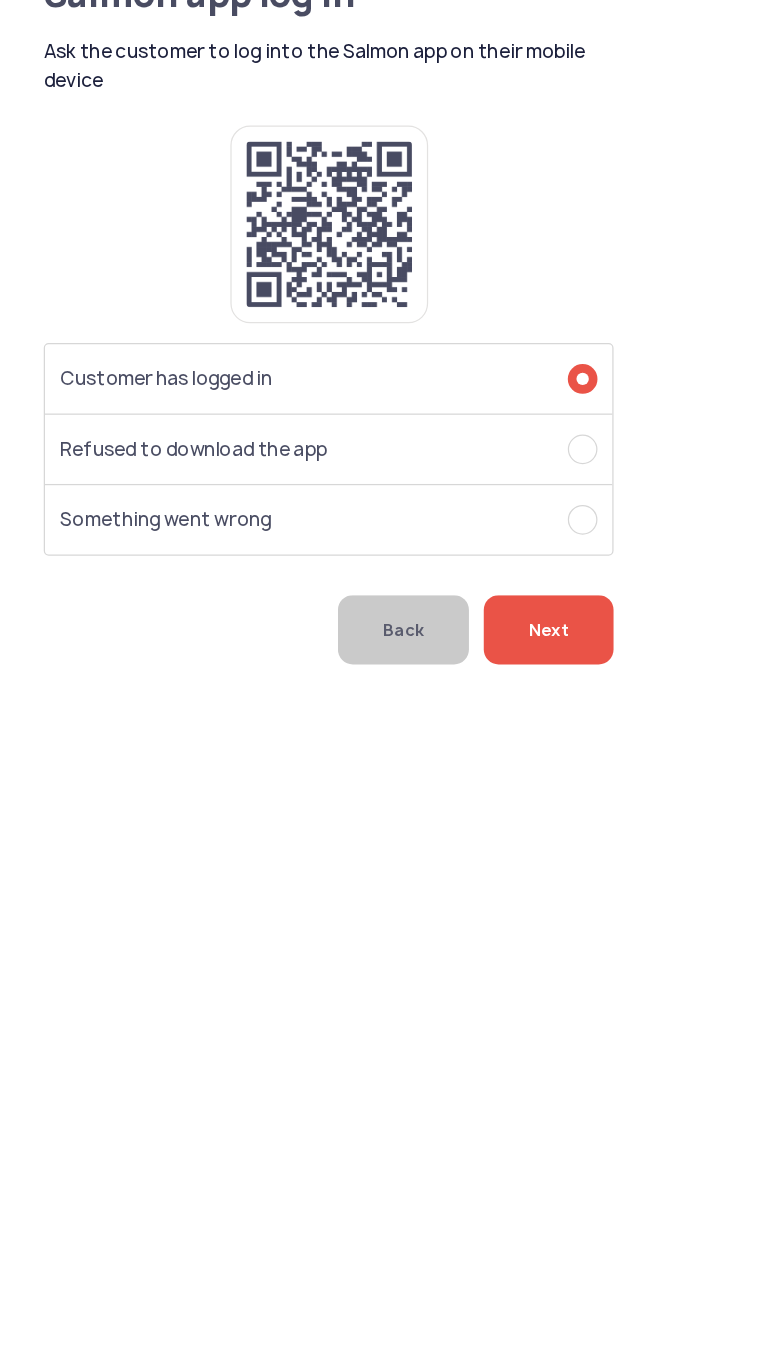click on "Next" 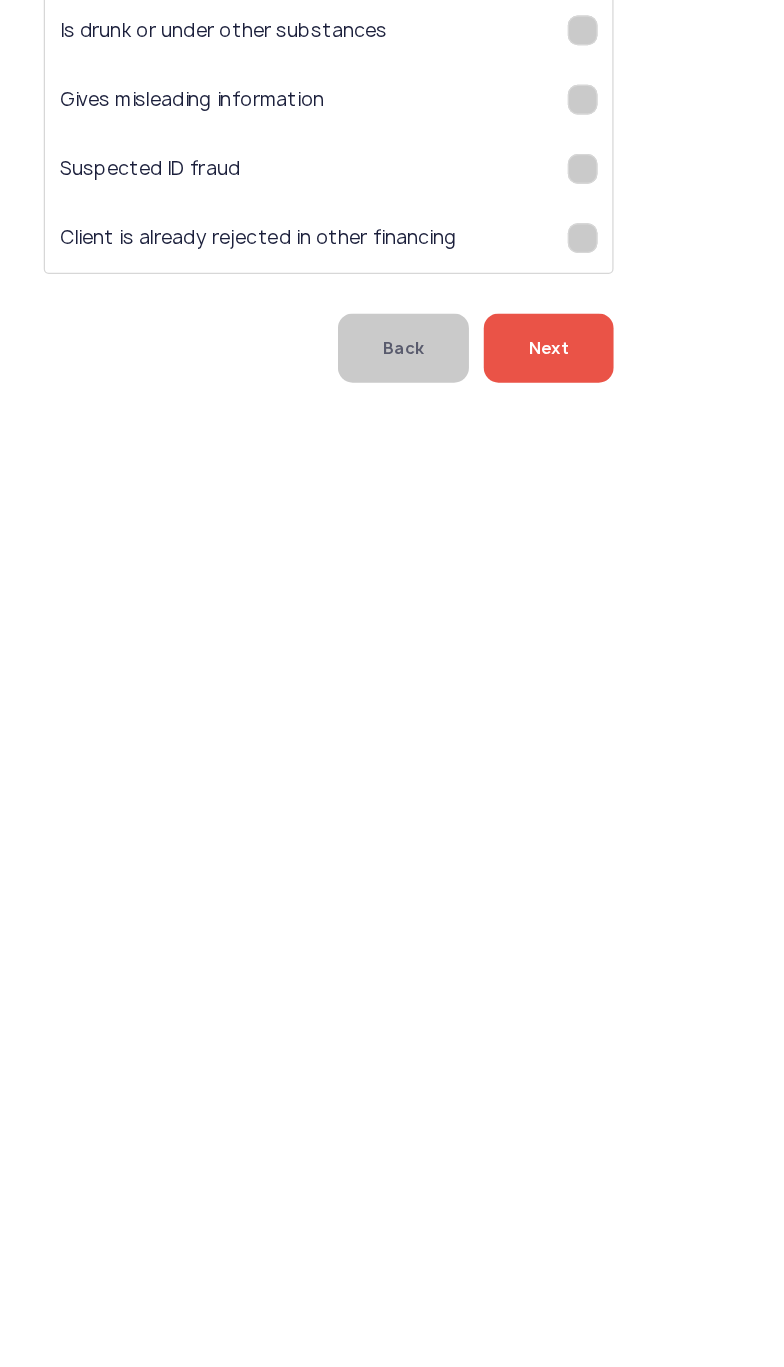 click on "Next" 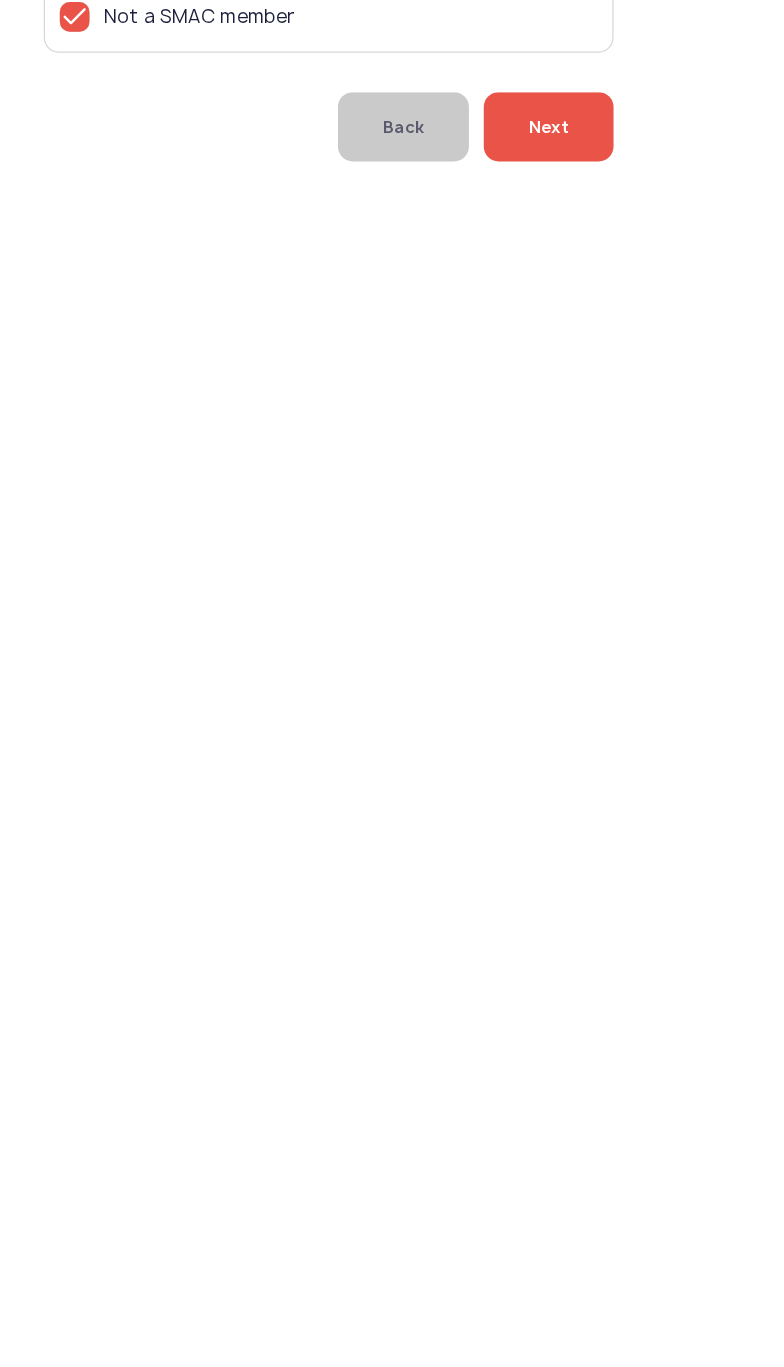click on "Next" 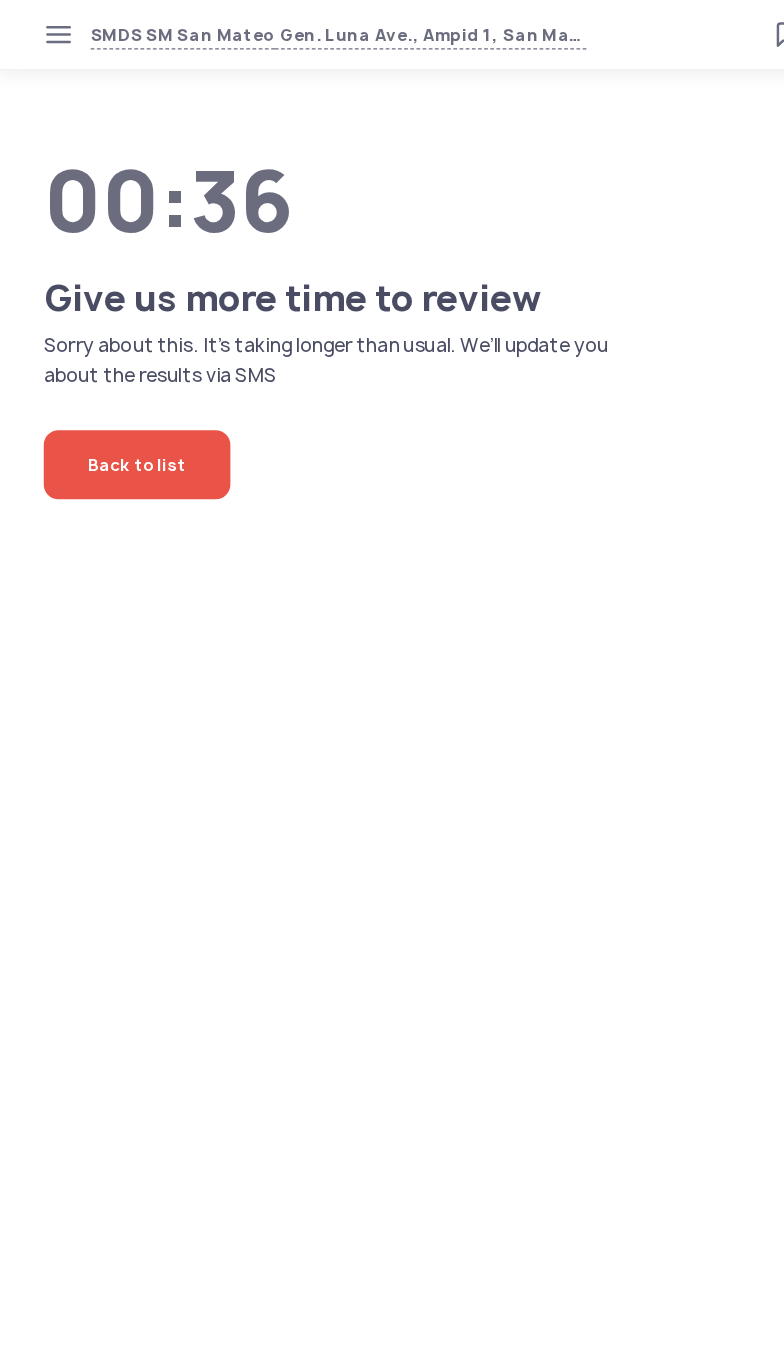 click on "SMDS SM San Mateo Gen. Luna Ave., Ampid 1, San Mateo, Rizal Loan calculator Loan applications FAQs Refund P P
Verified agent Full name Ma.Kristina Perez Telephone number +63 994 057 85 99 E-mail m.perez@sa.salmon.ph Log out  00:36  Give us more time to review Sorry about this. It’s taking longer than usual. We’ll update you about the results via SMS  Back to list" at bounding box center (392, 683) 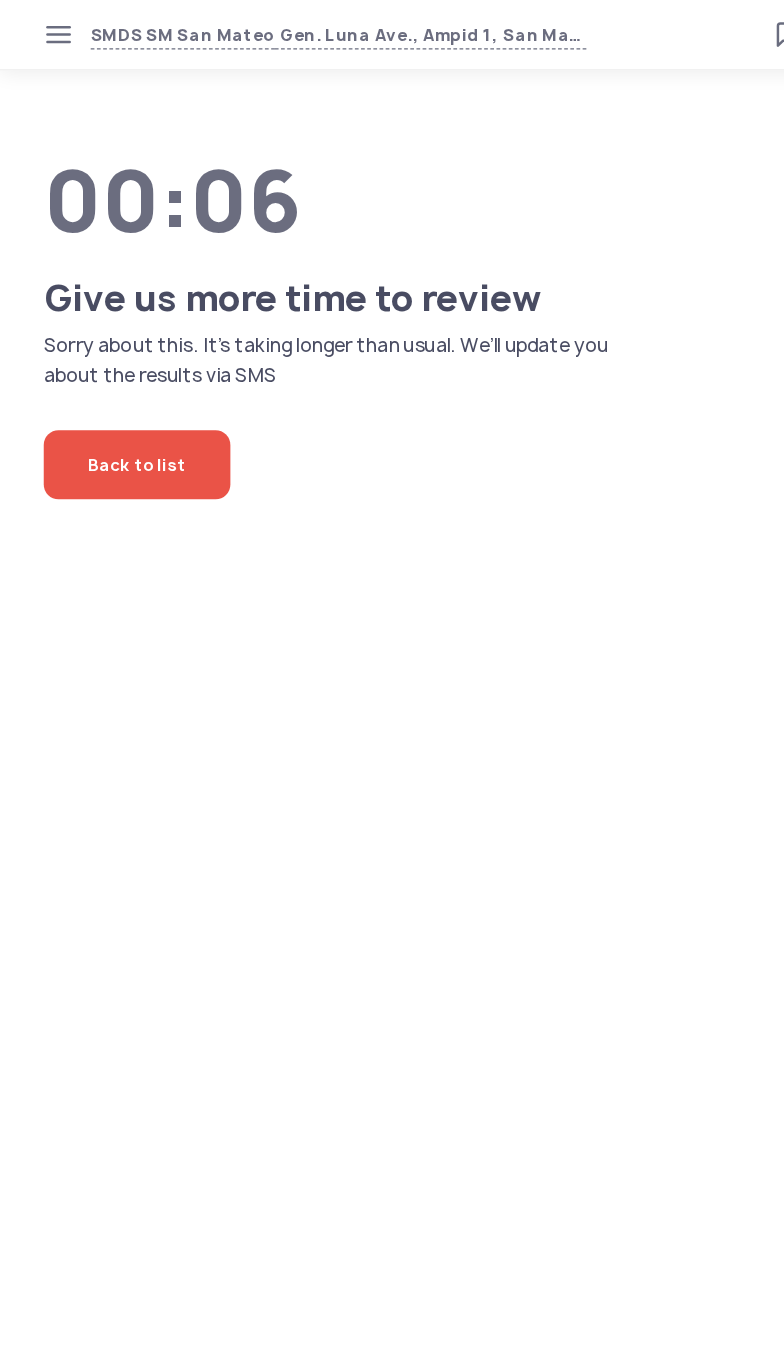 click on "SMDS SM San Mateo Gen. Luna Ave., Ampid 1, San Mateo, Rizal Loan calculator Loan applications FAQs Refund P P
Verified agent Full name Ma.Kristina Perez Telephone number +63 994 057 85 99 E-mail m.perez@sa.salmon.ph Log out  00:06  Give us more time to review Sorry about this. It’s taking longer than usual. We’ll update you about the results via SMS  Back to list" at bounding box center (392, 683) 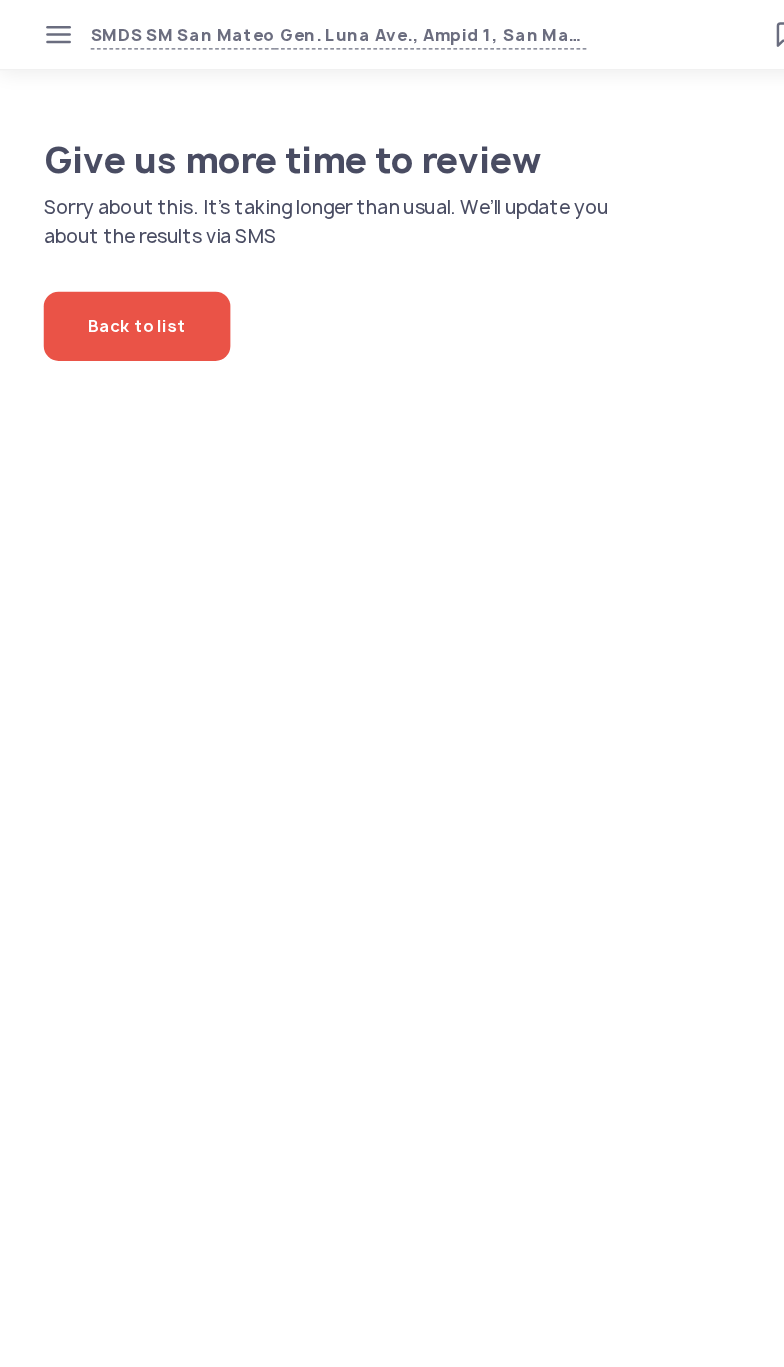 click on "SMDS SM San Mateo Gen. Luna Ave., Ampid 1, San Mateo, Rizal Loan calculator Loan applications FAQs Refund P P
Verified agent Full name Ma.Kristina Perez Telephone number +63 994 057 85 99 E-mail m.perez@sa.salmon.ph Log out Give us more time to review Sorry about this. It’s taking longer than usual. We’ll update you about the results via SMS  Back to list" at bounding box center (392, 683) 